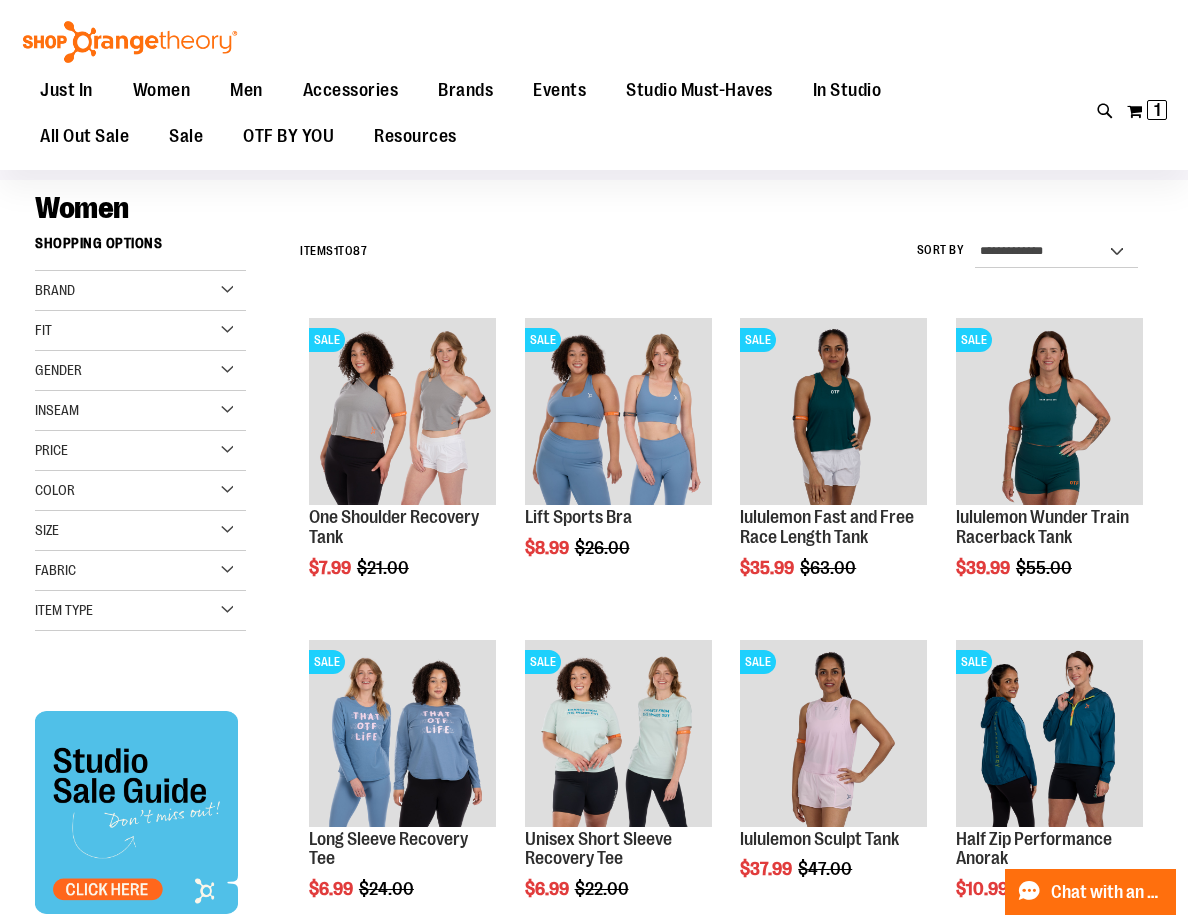 scroll, scrollTop: 139, scrollLeft: 0, axis: vertical 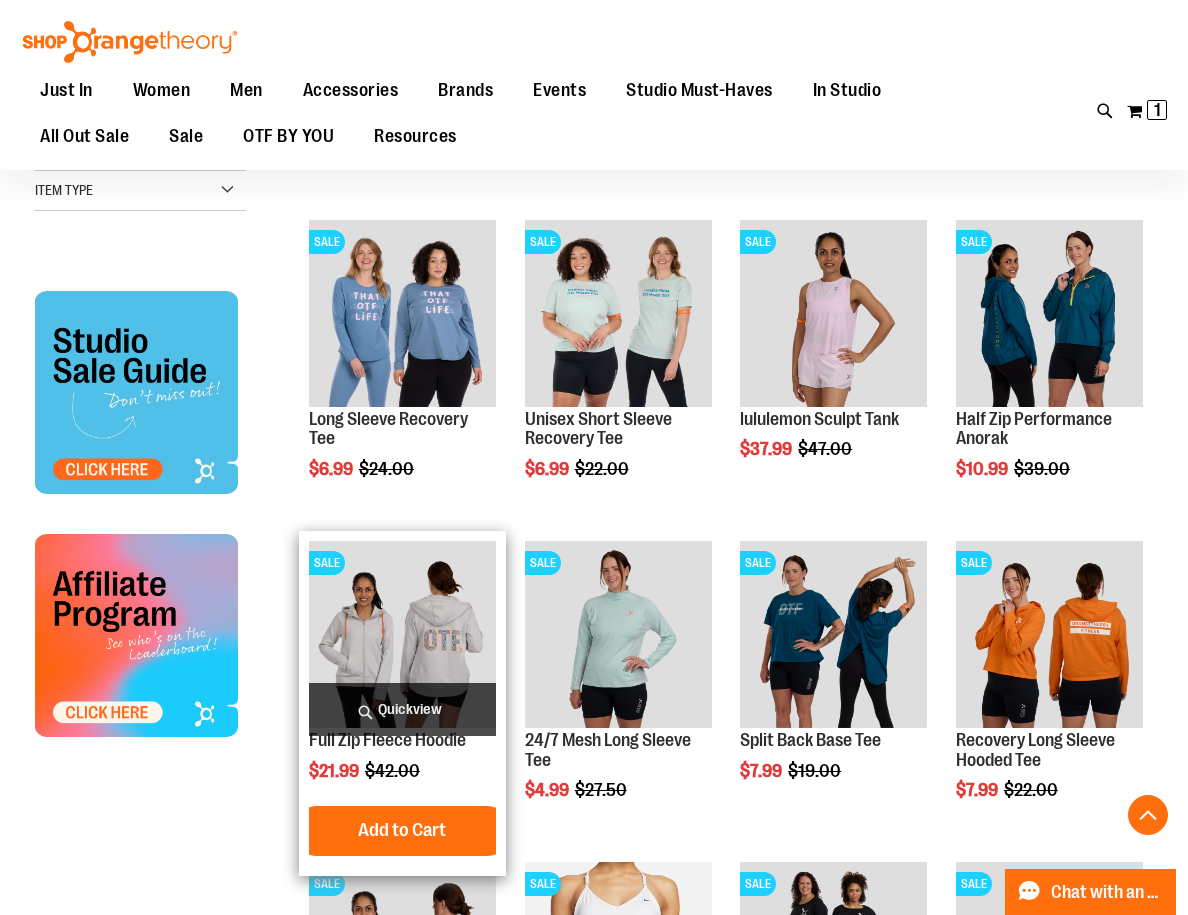 click on "Quickview" at bounding box center (402, 709) 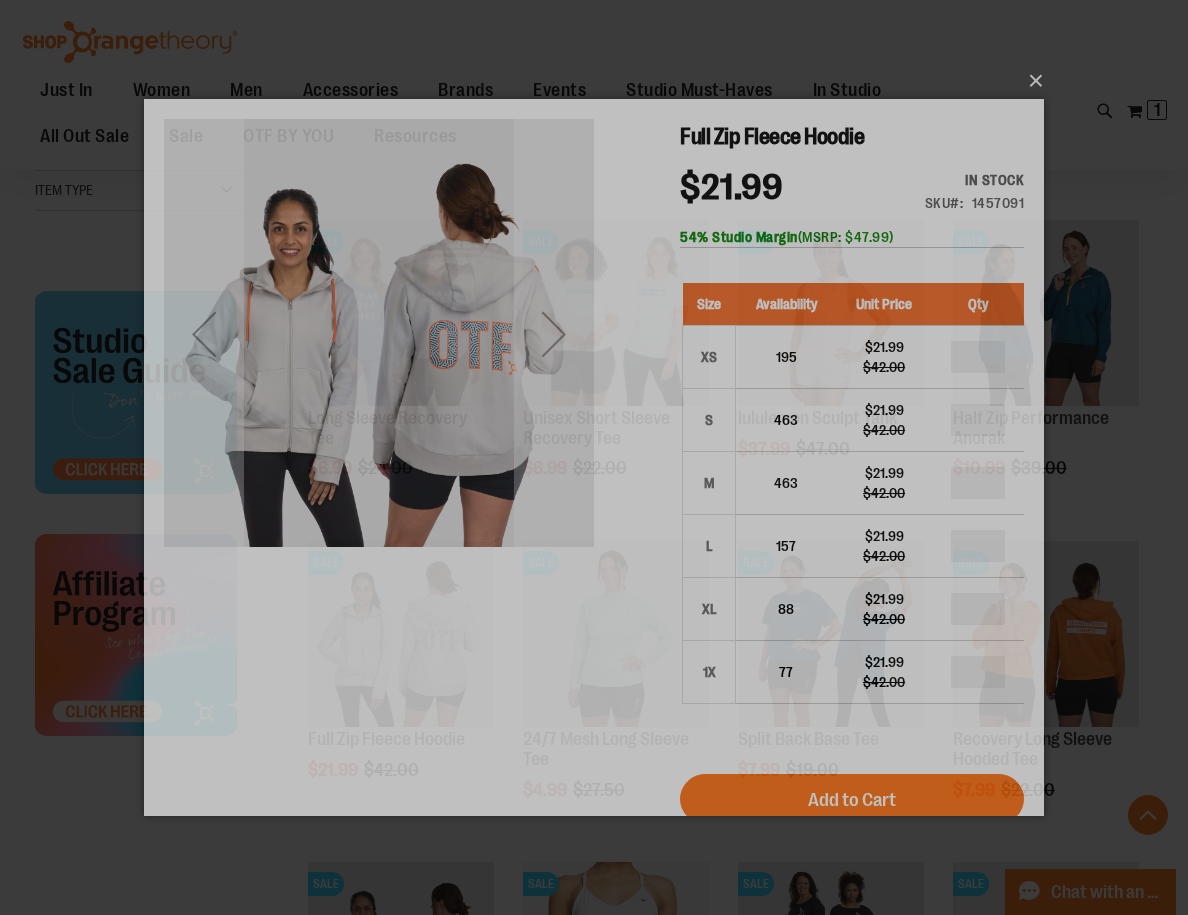 scroll, scrollTop: 0, scrollLeft: 0, axis: both 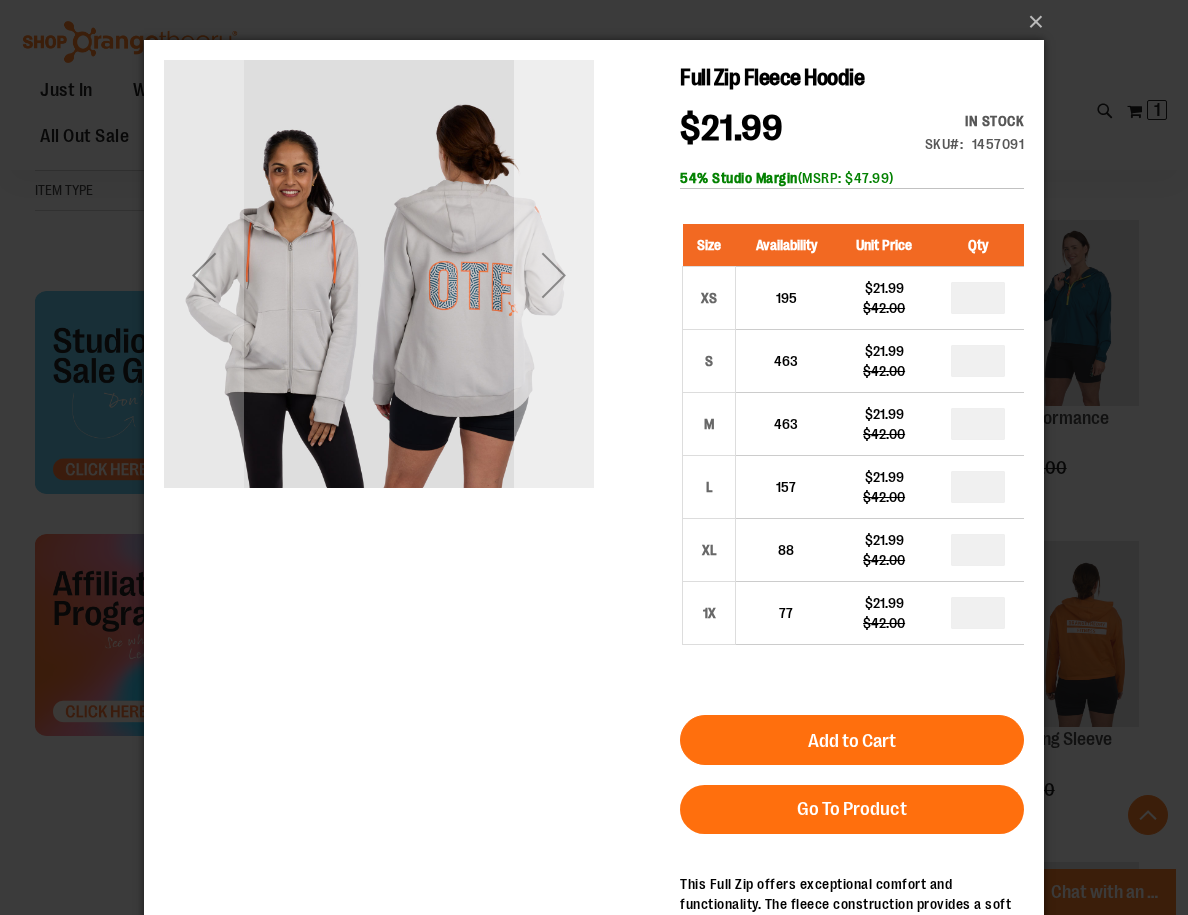 click at bounding box center [554, 275] 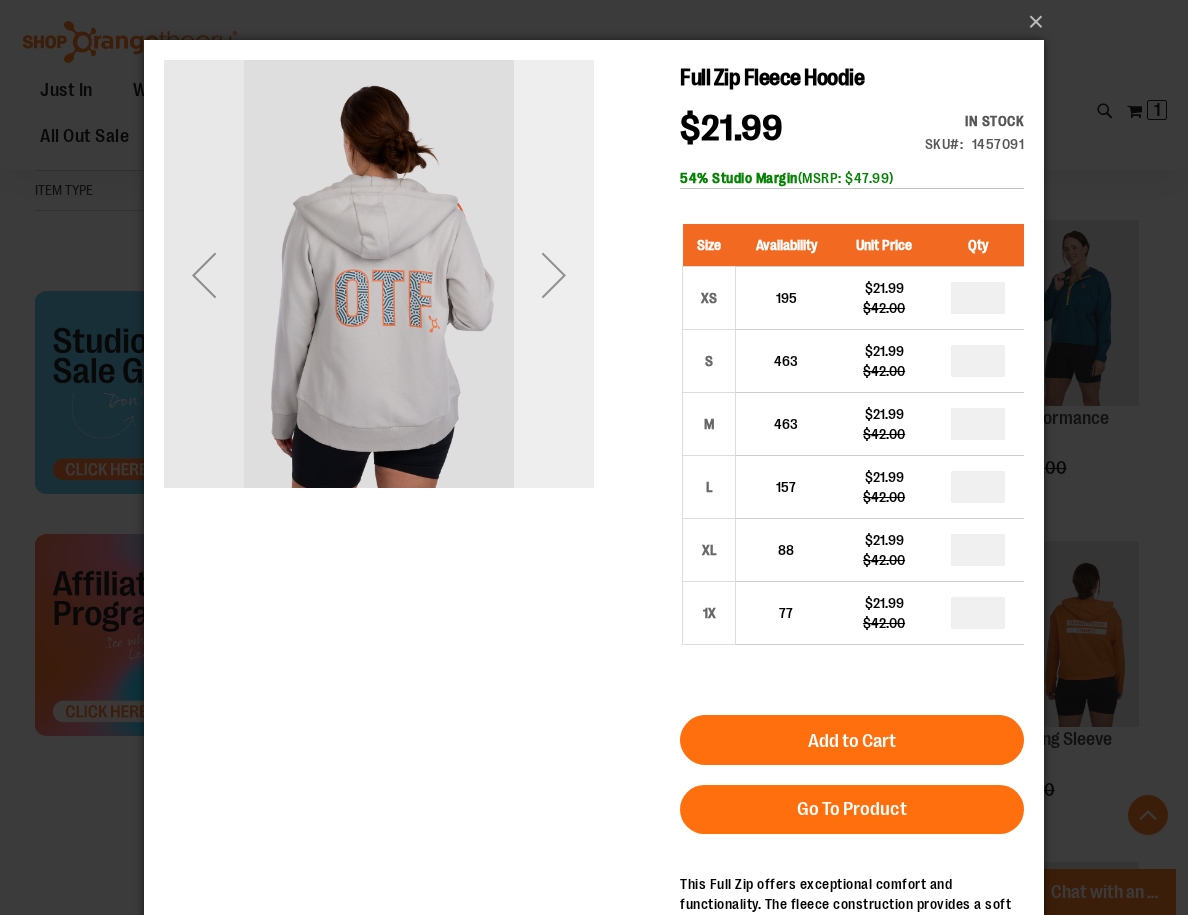 click at bounding box center [554, 275] 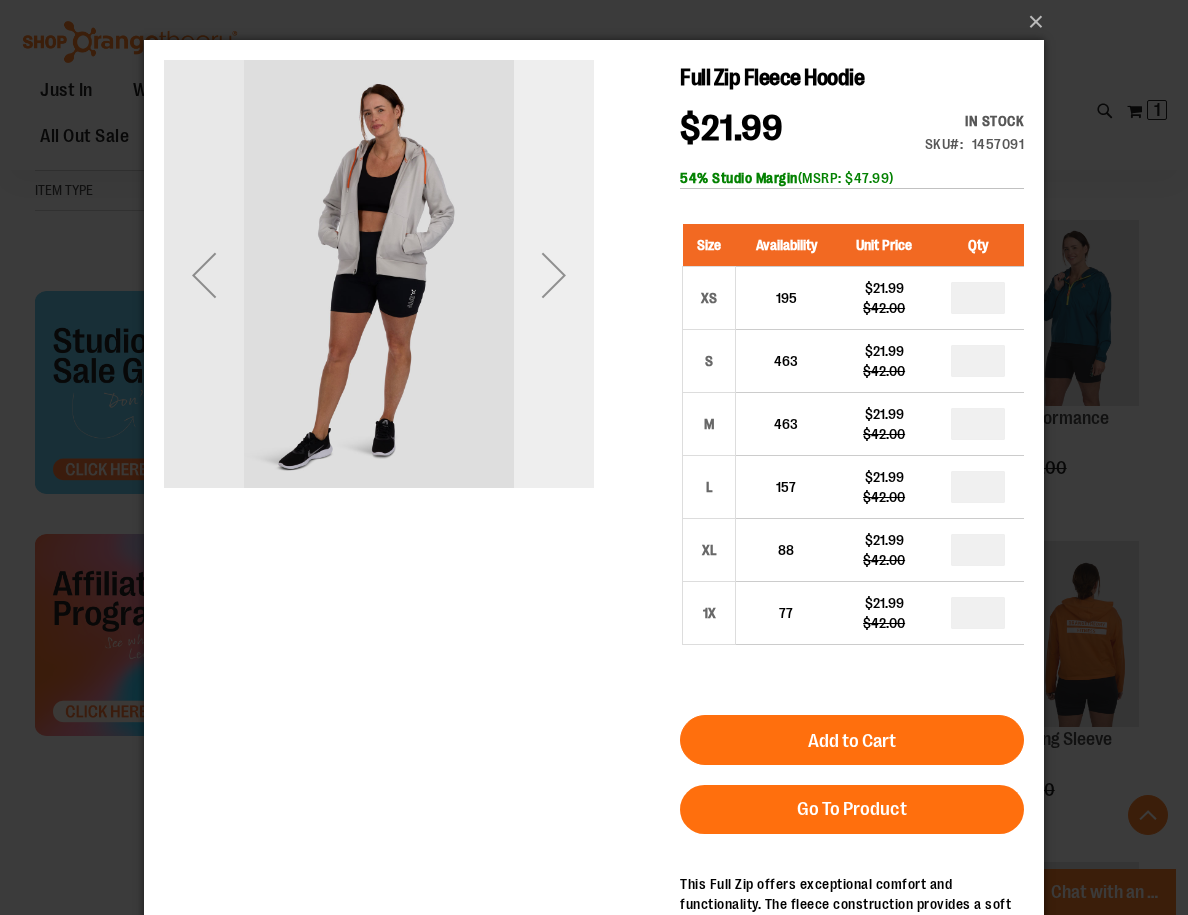 click at bounding box center [554, 275] 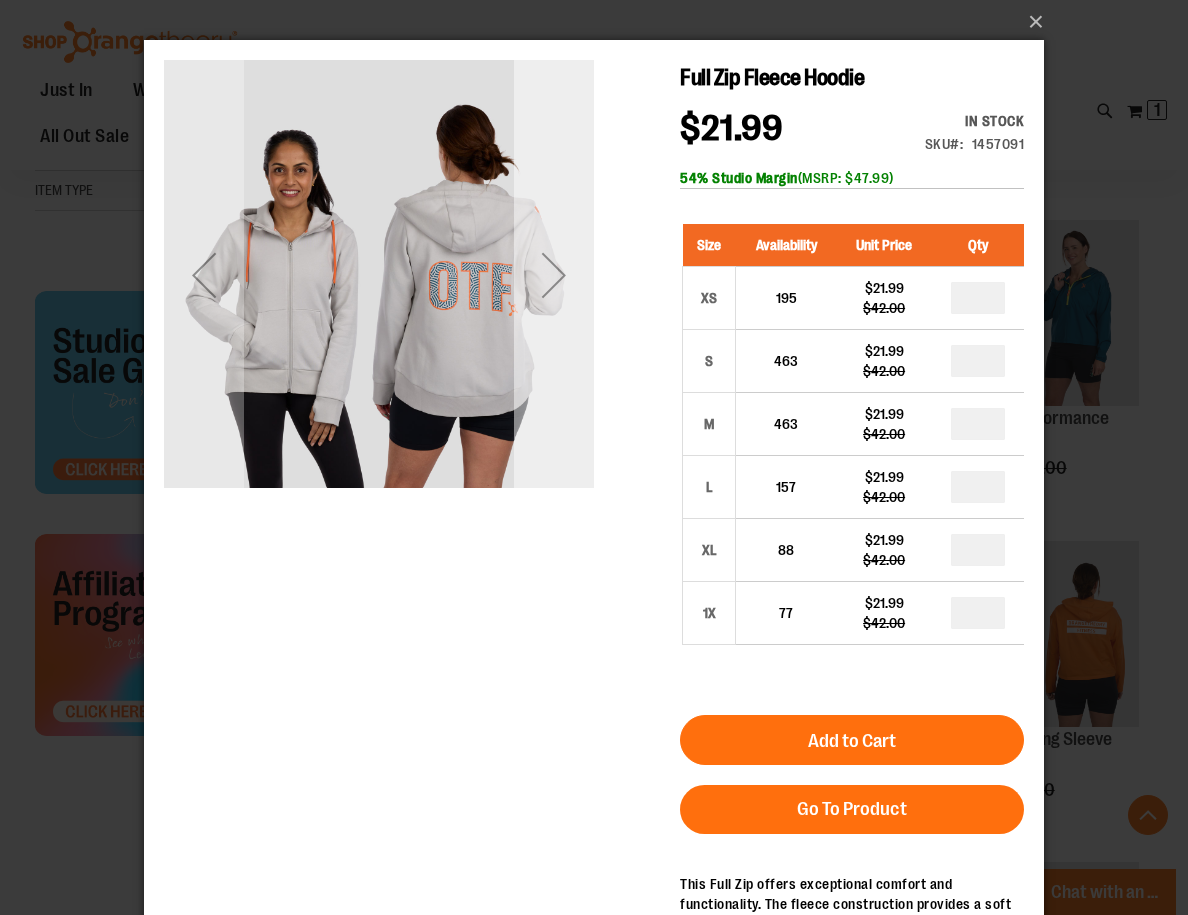 click at bounding box center (554, 275) 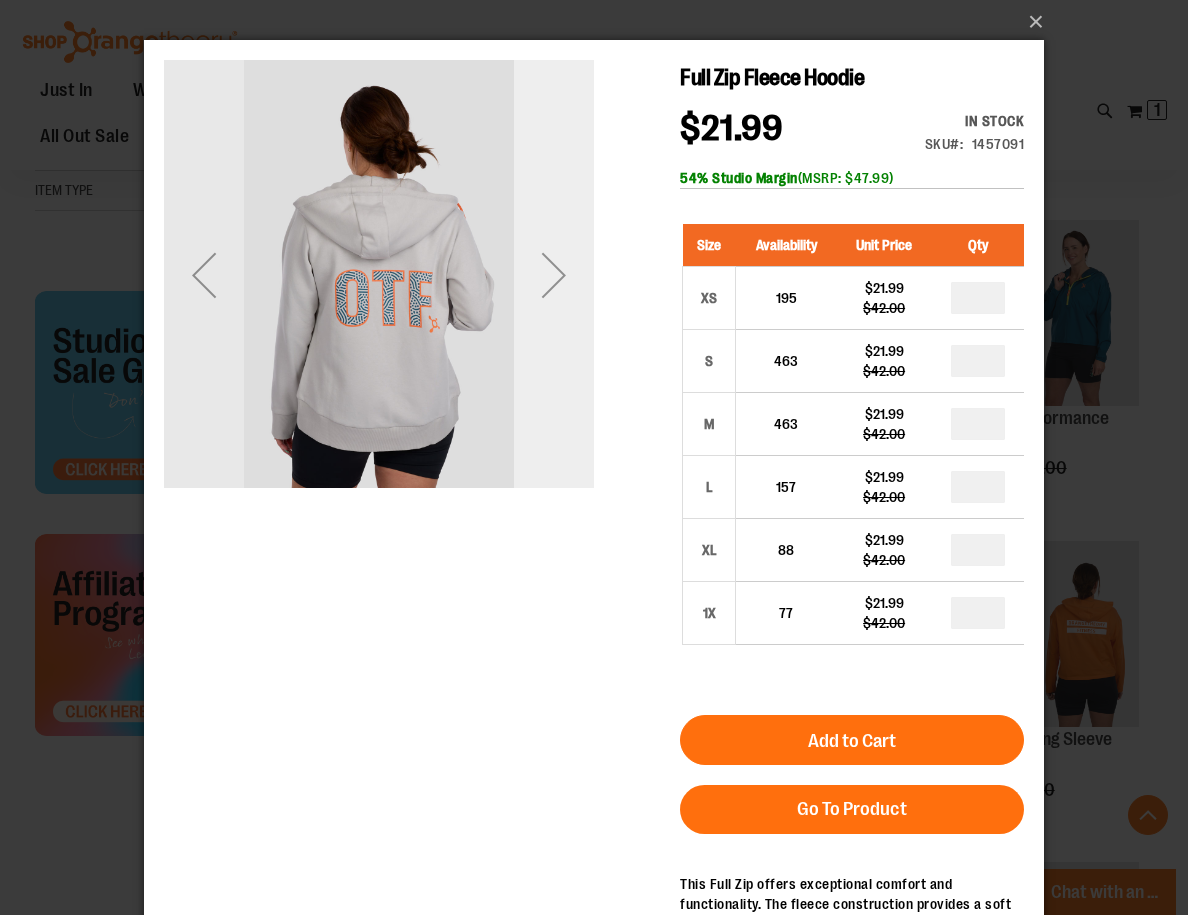click at bounding box center (554, 275) 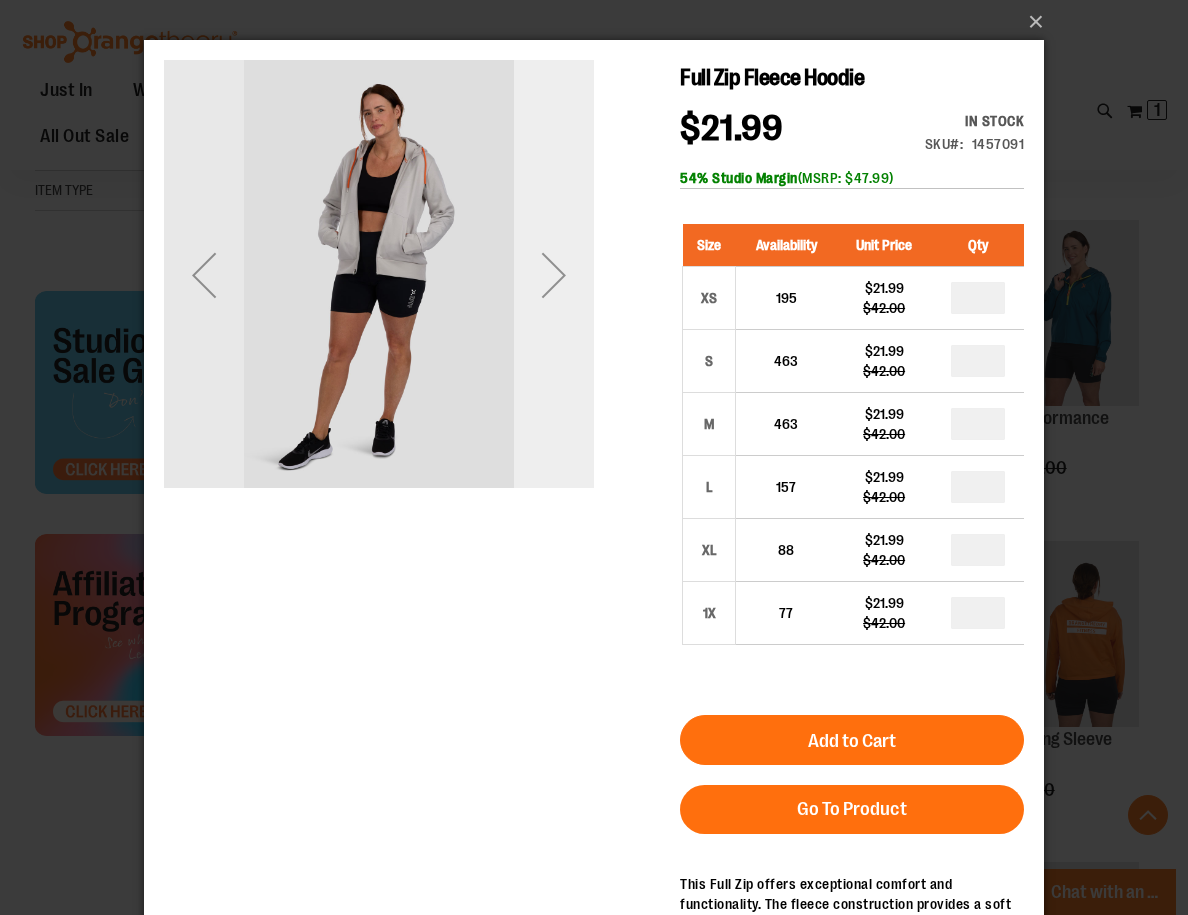 click at bounding box center [554, 275] 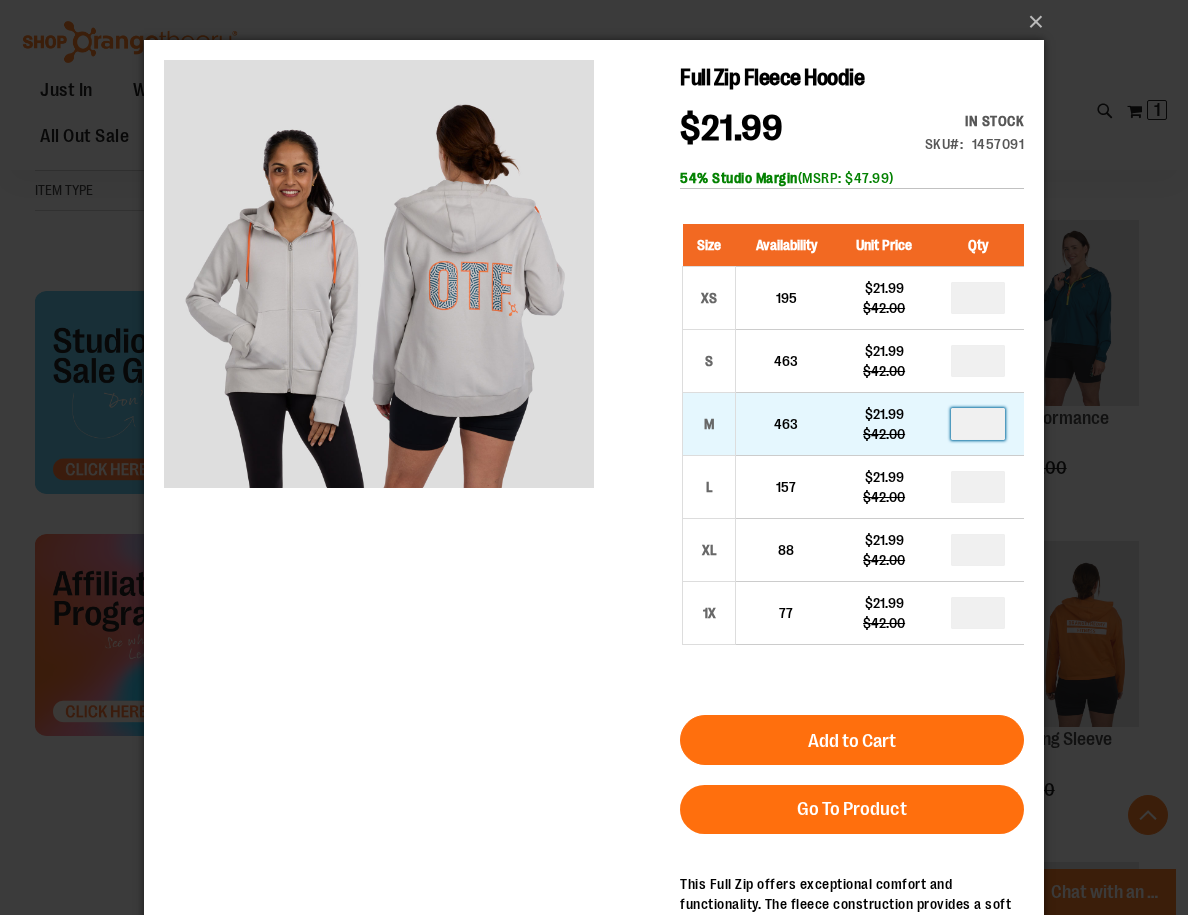 click at bounding box center [978, 424] 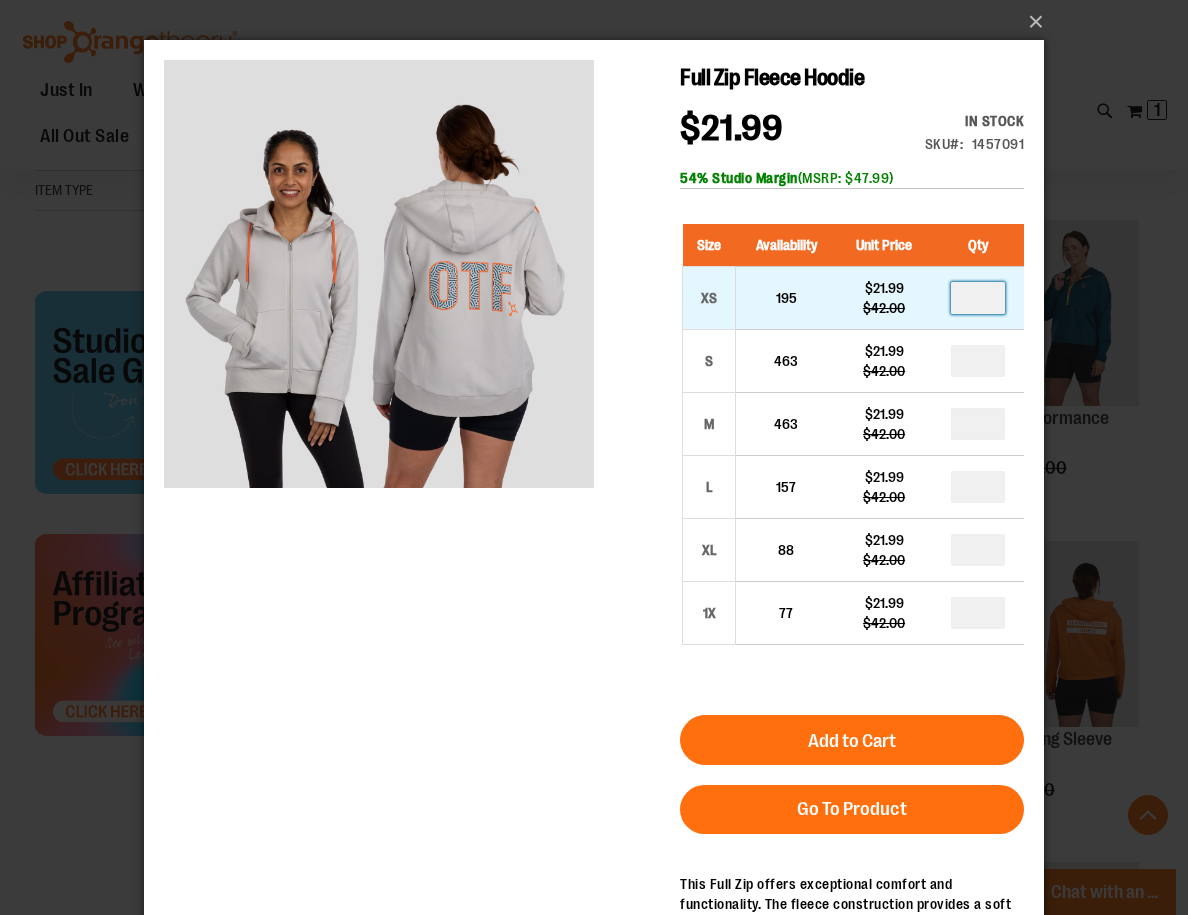 click at bounding box center [978, 298] 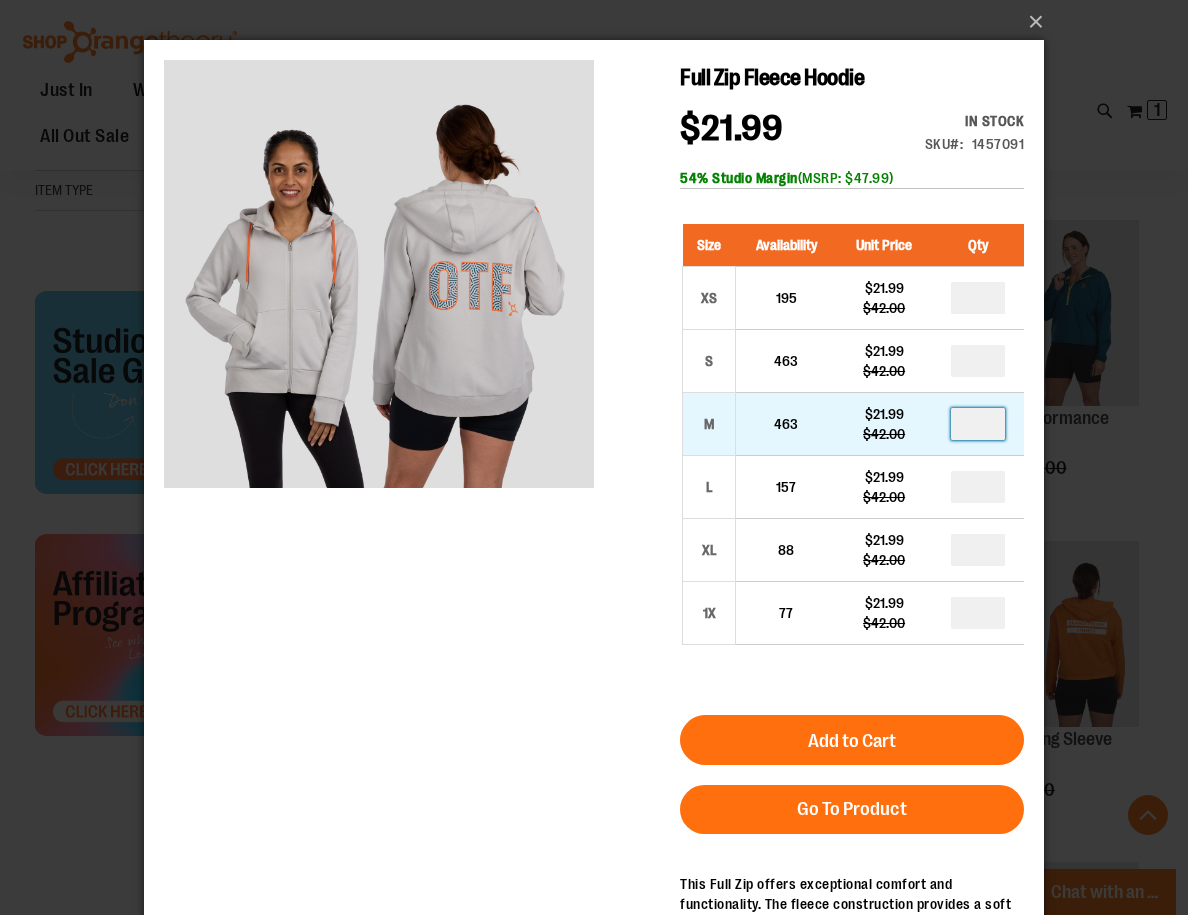 drag, startPoint x: 989, startPoint y: 425, endPoint x: 978, endPoint y: 424, distance: 11.045361 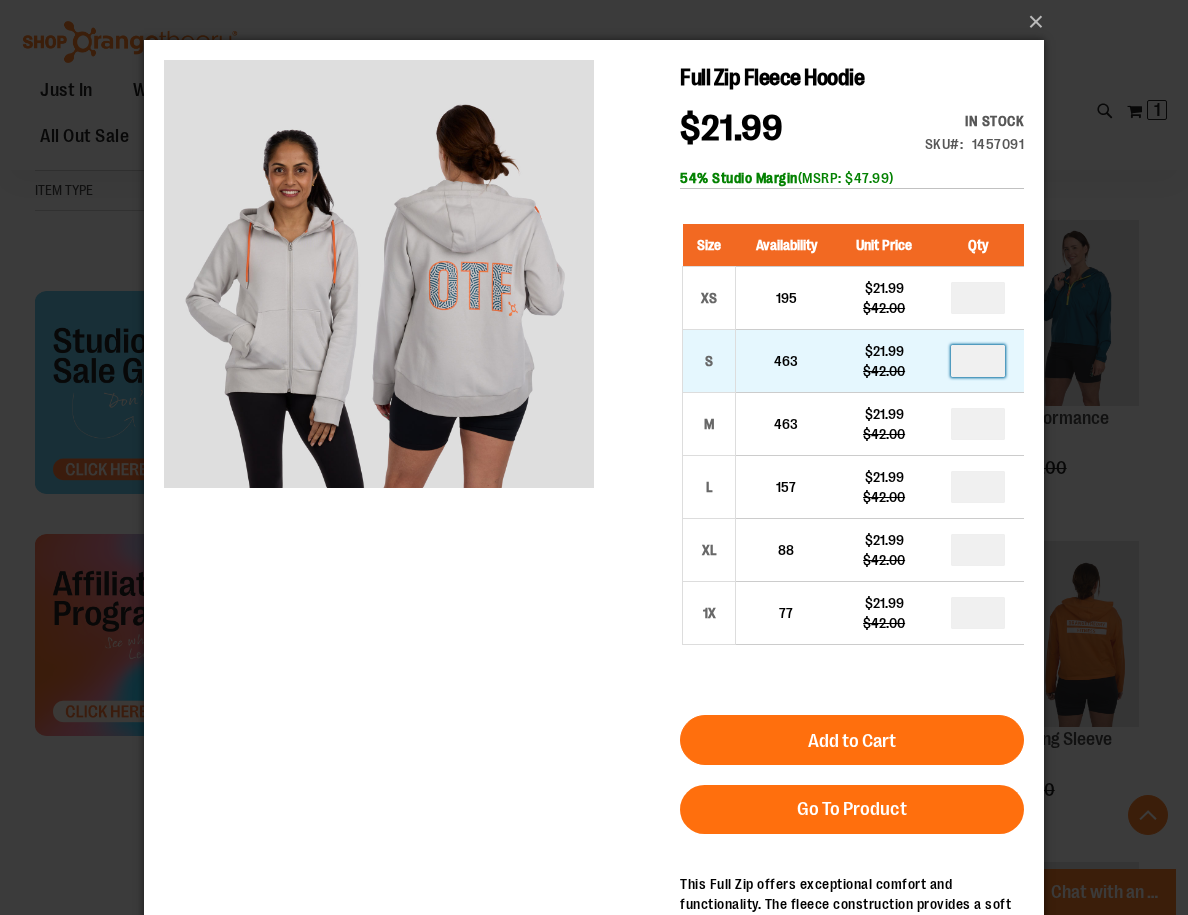 drag, startPoint x: 985, startPoint y: 361, endPoint x: 951, endPoint y: 358, distance: 34.132095 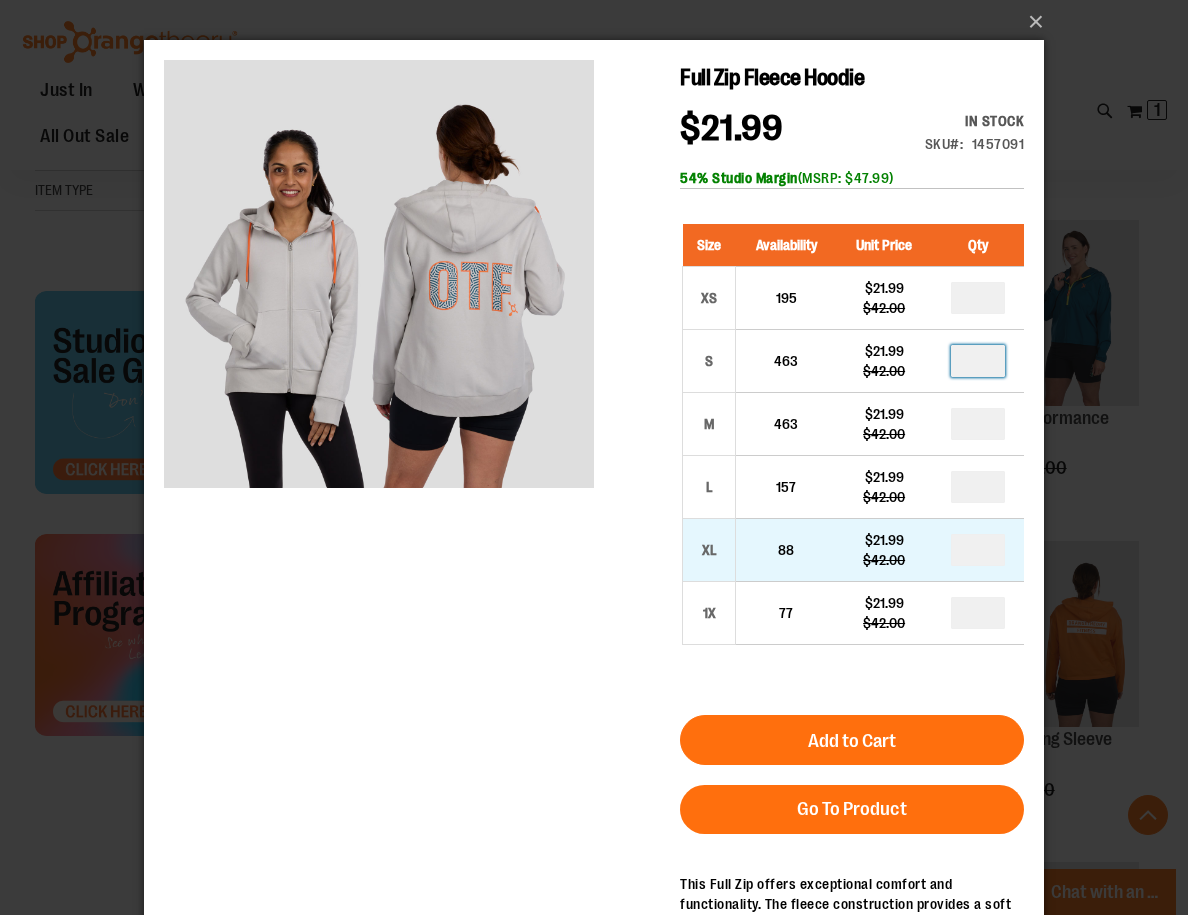 type on "*" 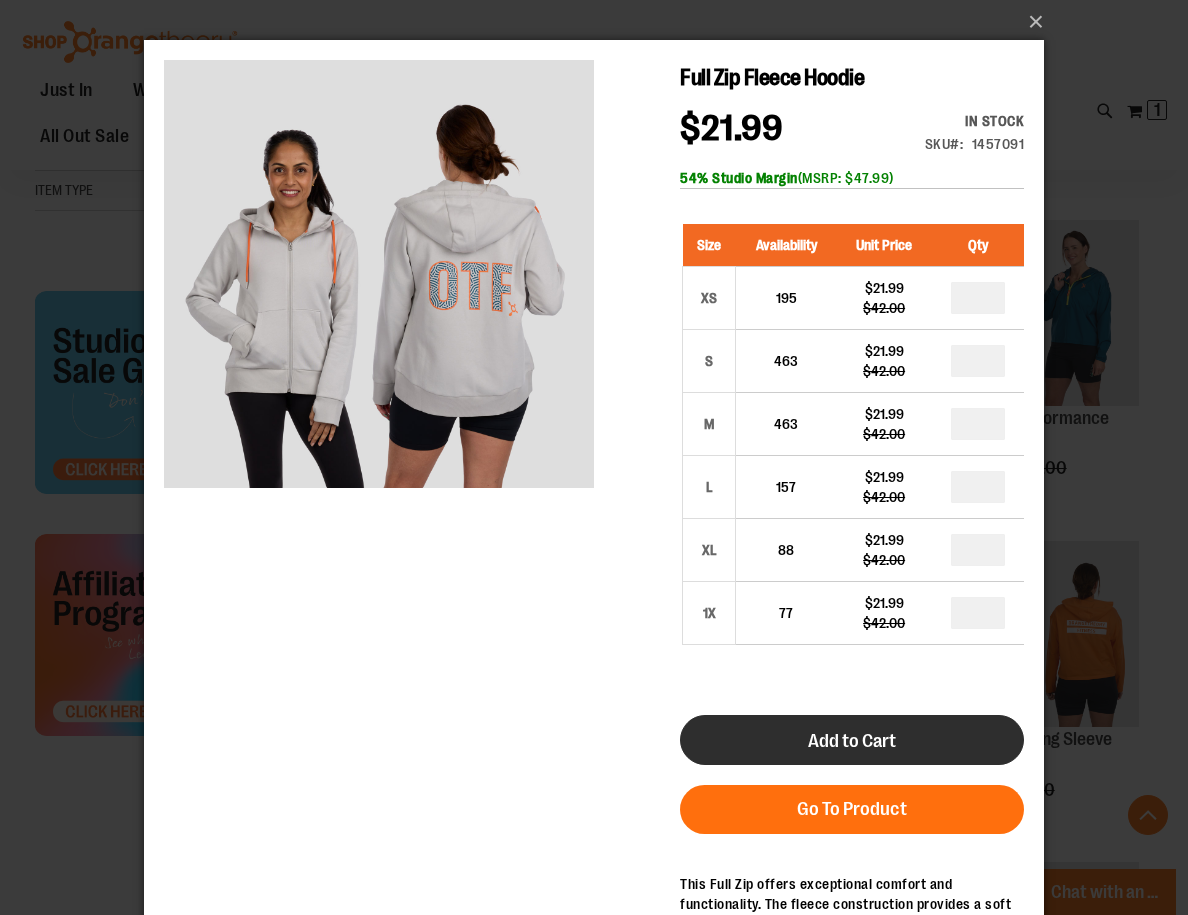 click on "Add to Cart" at bounding box center (852, 740) 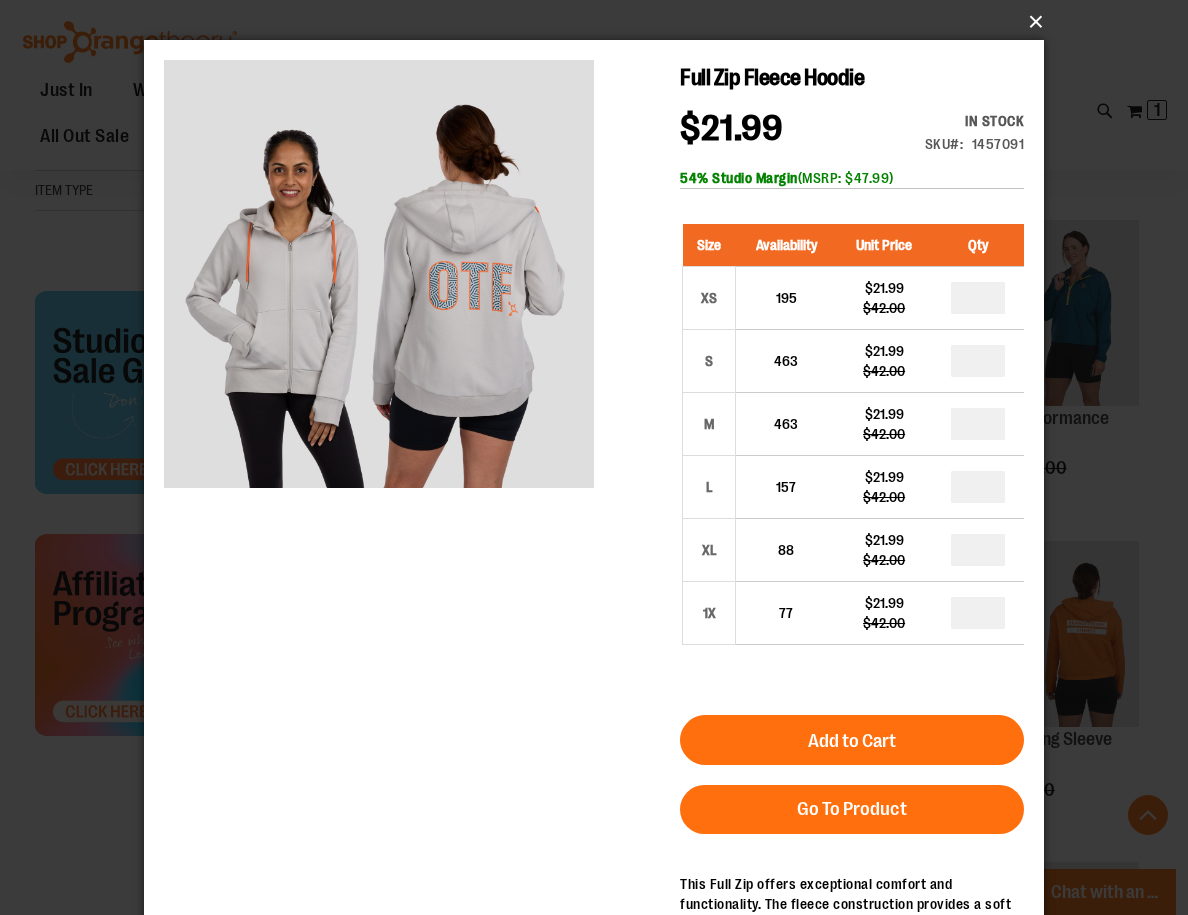 click on "×" at bounding box center (600, 22) 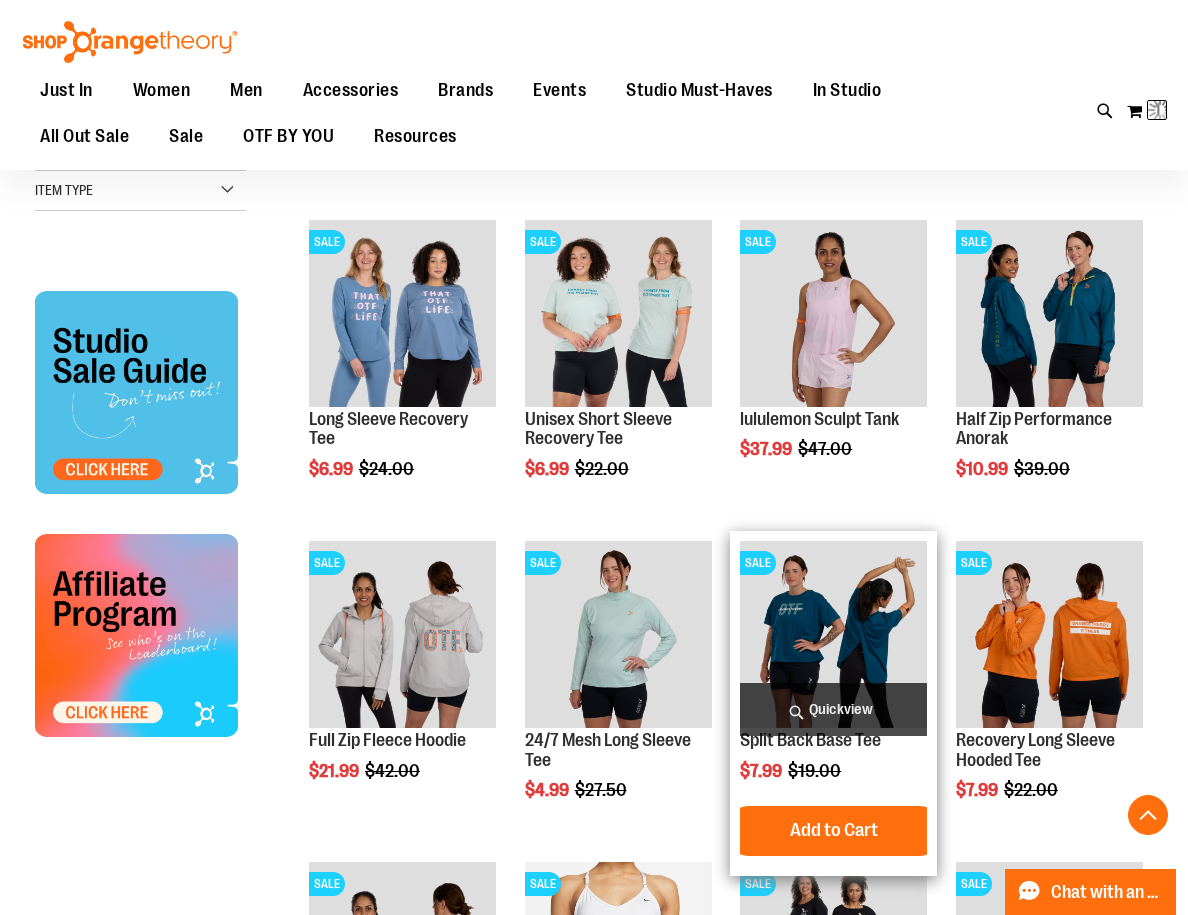 scroll, scrollTop: 79, scrollLeft: 0, axis: vertical 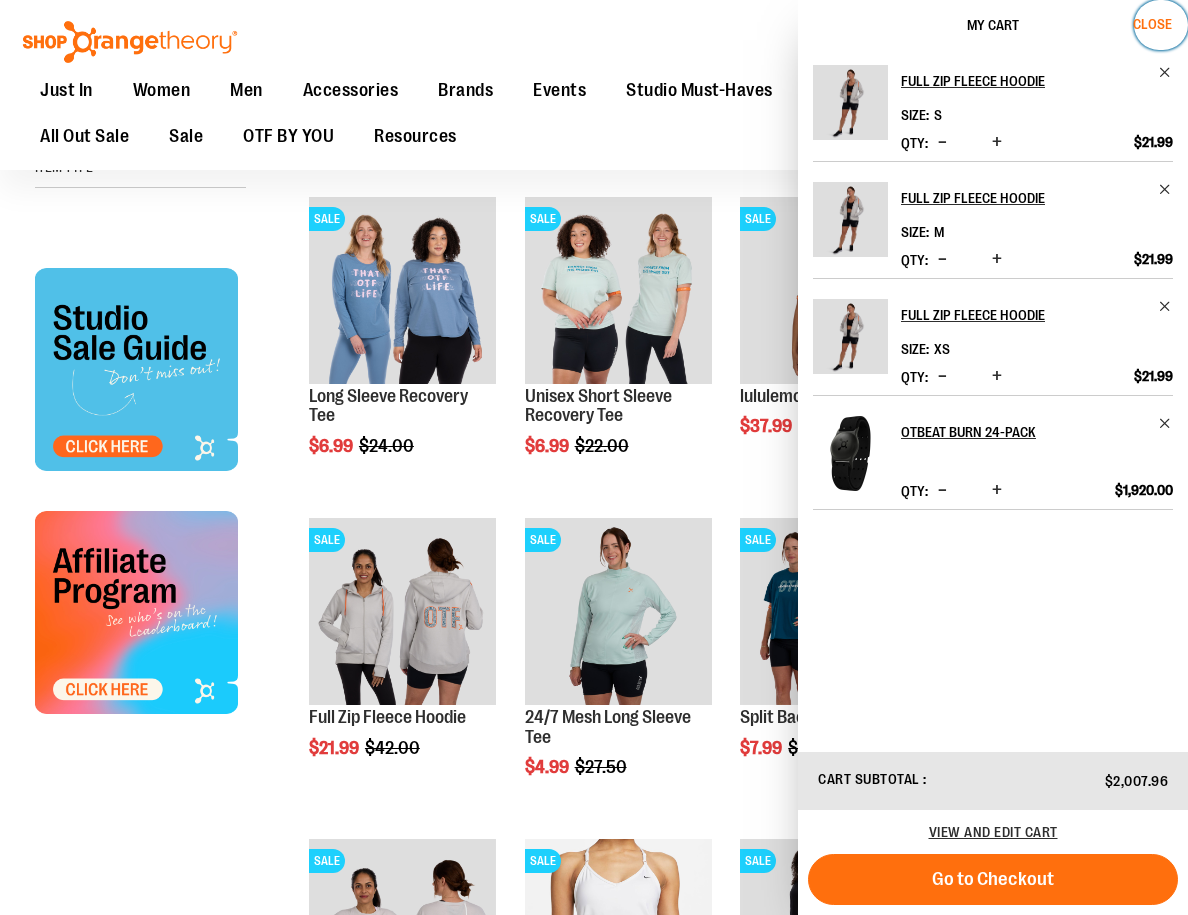 click on "Close" at bounding box center (1152, 24) 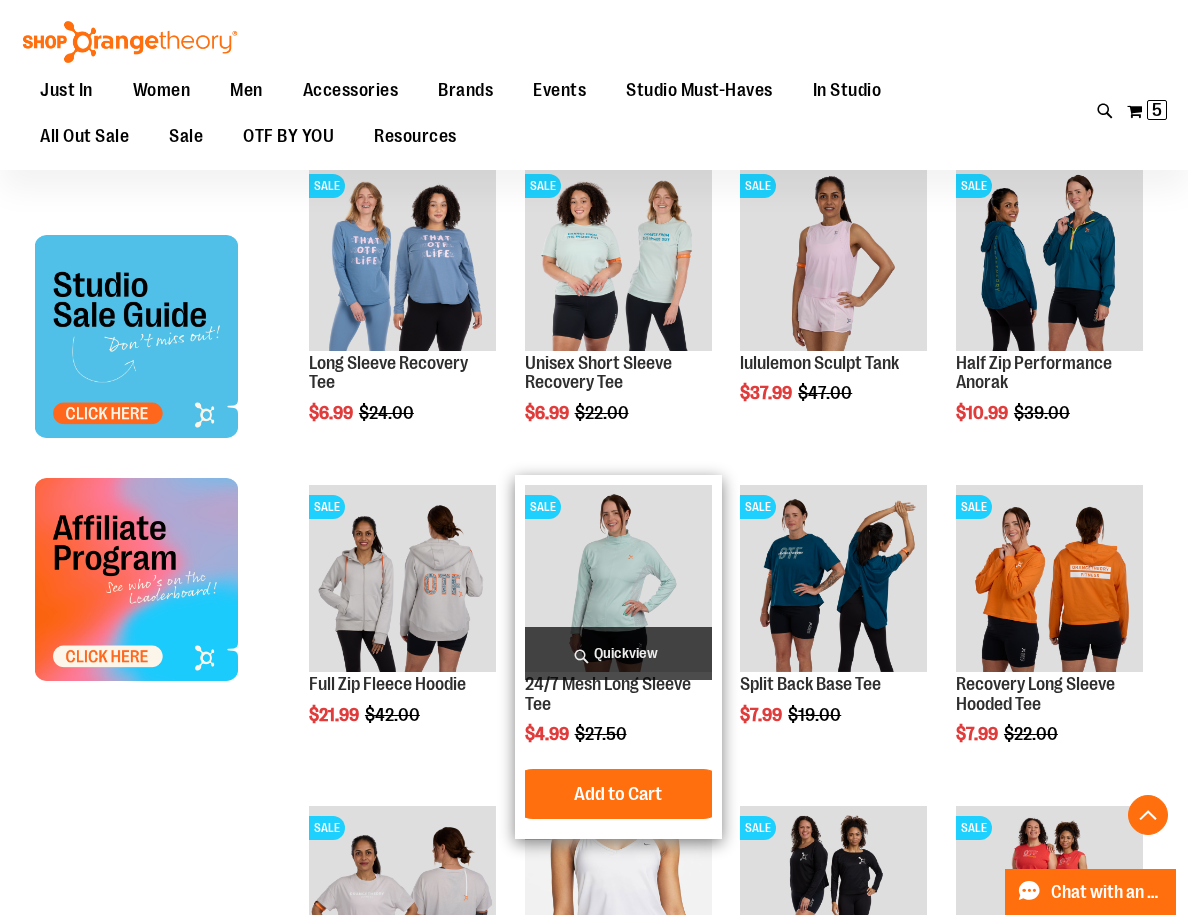 scroll, scrollTop: 613, scrollLeft: 0, axis: vertical 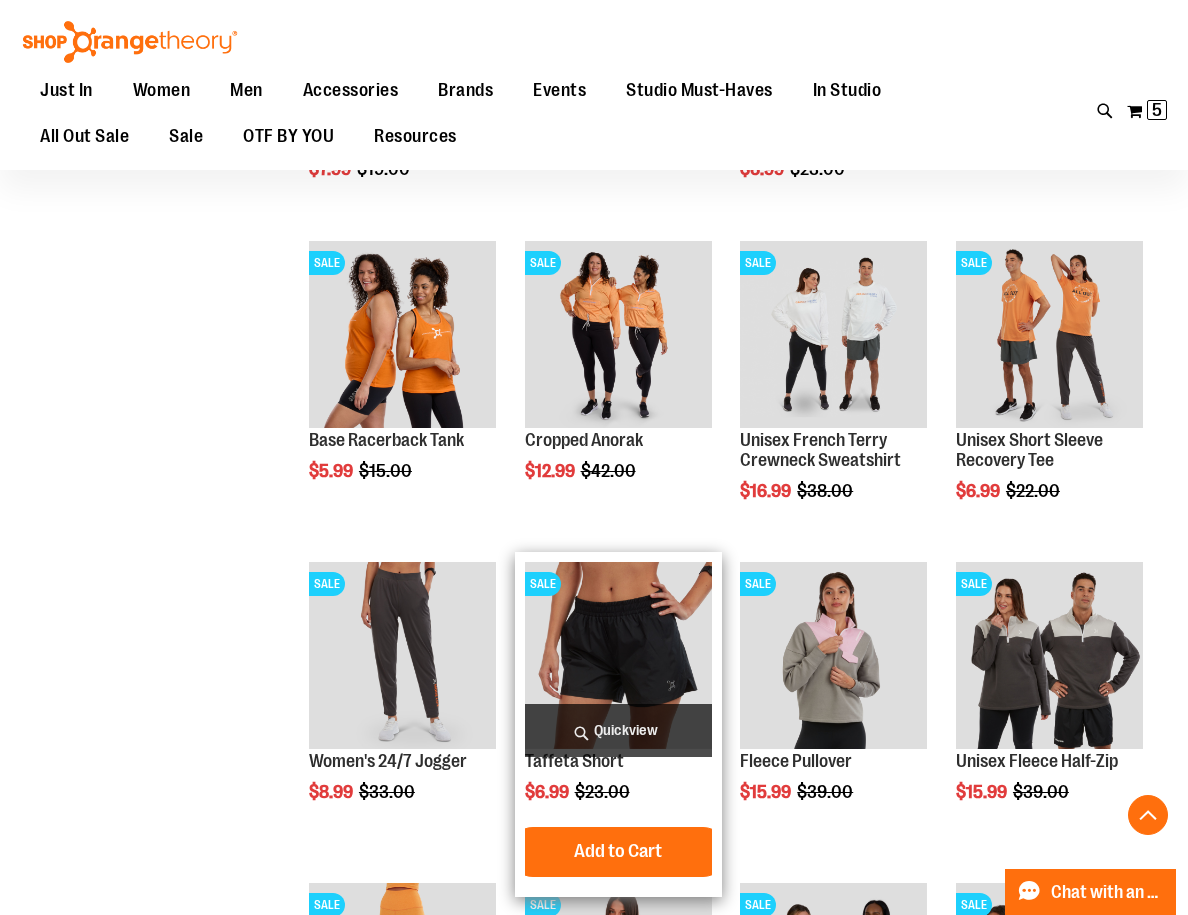 click on "Quickview" at bounding box center [618, 730] 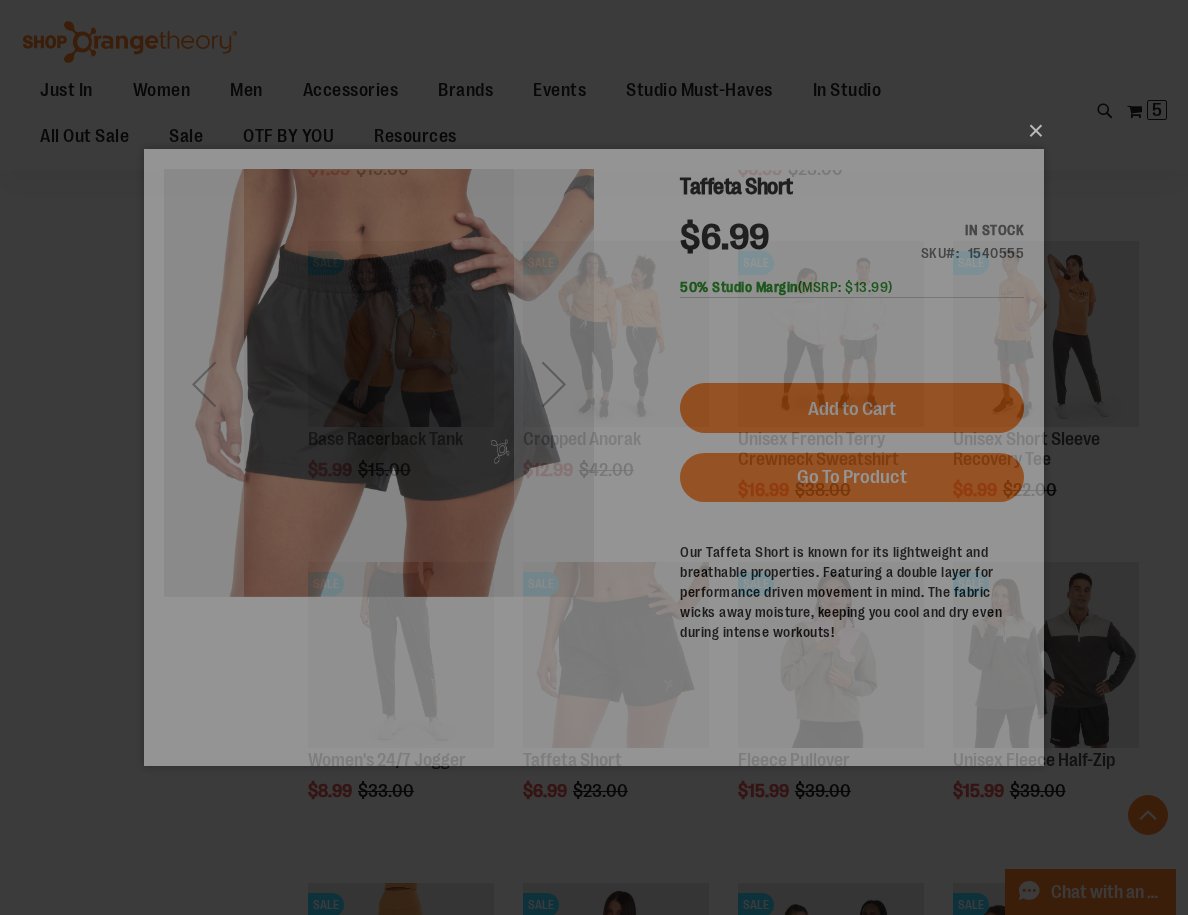 scroll, scrollTop: 0, scrollLeft: 0, axis: both 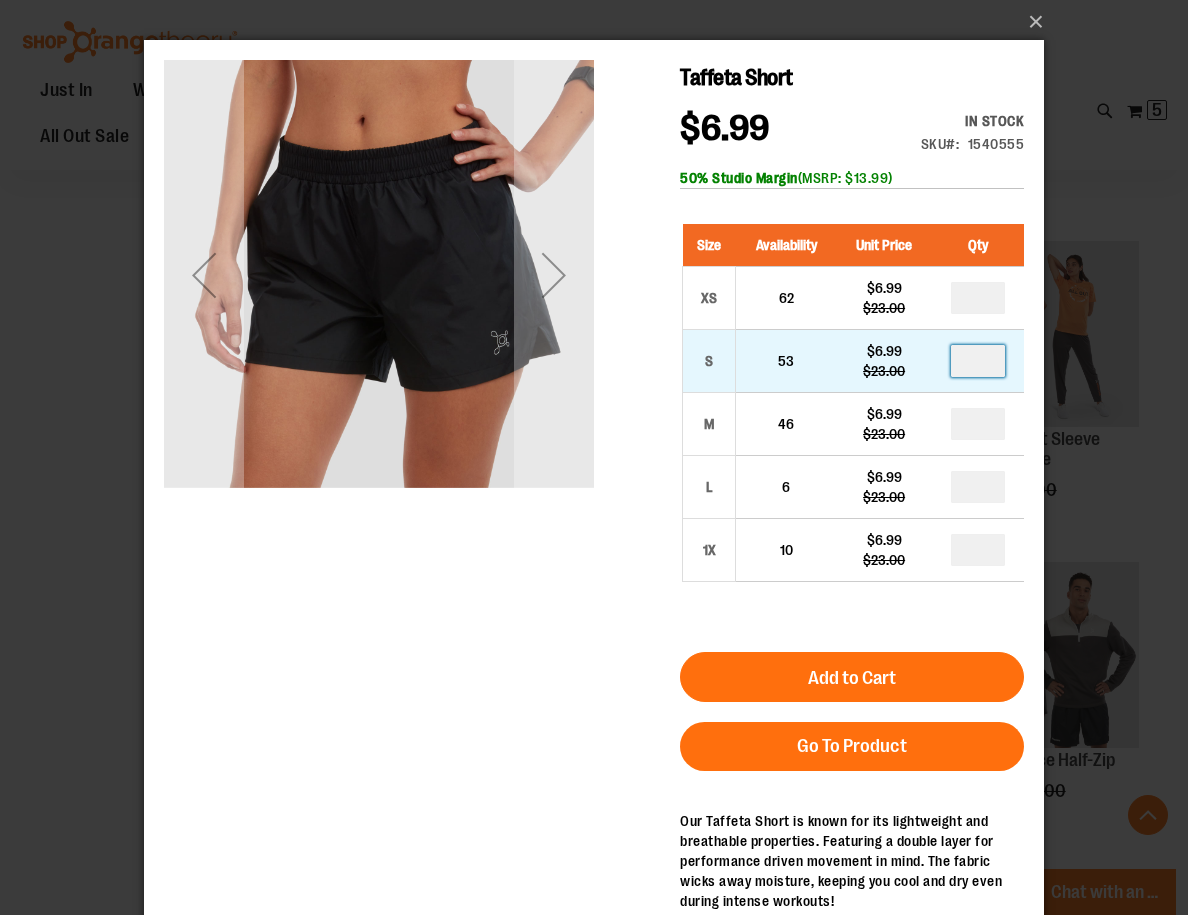 click at bounding box center (978, 361) 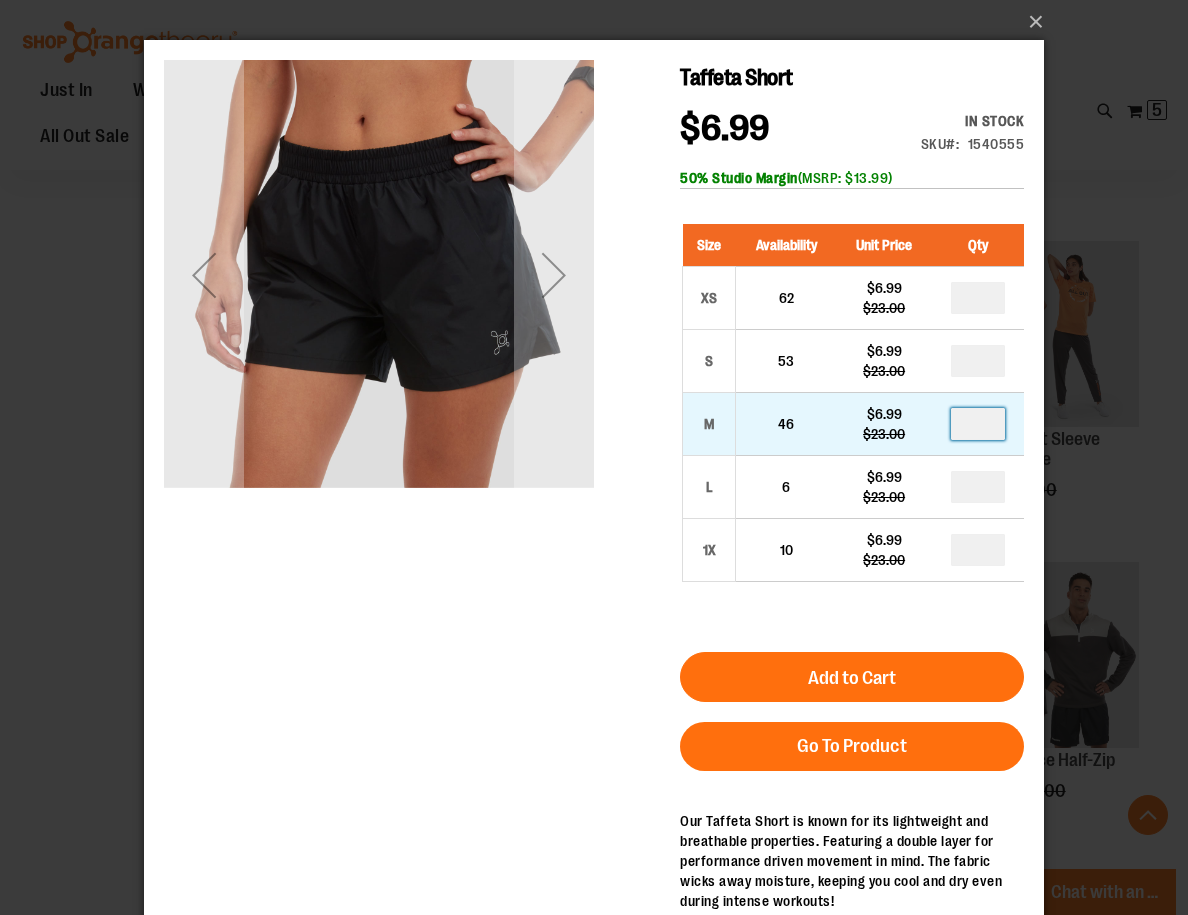 click at bounding box center [978, 424] 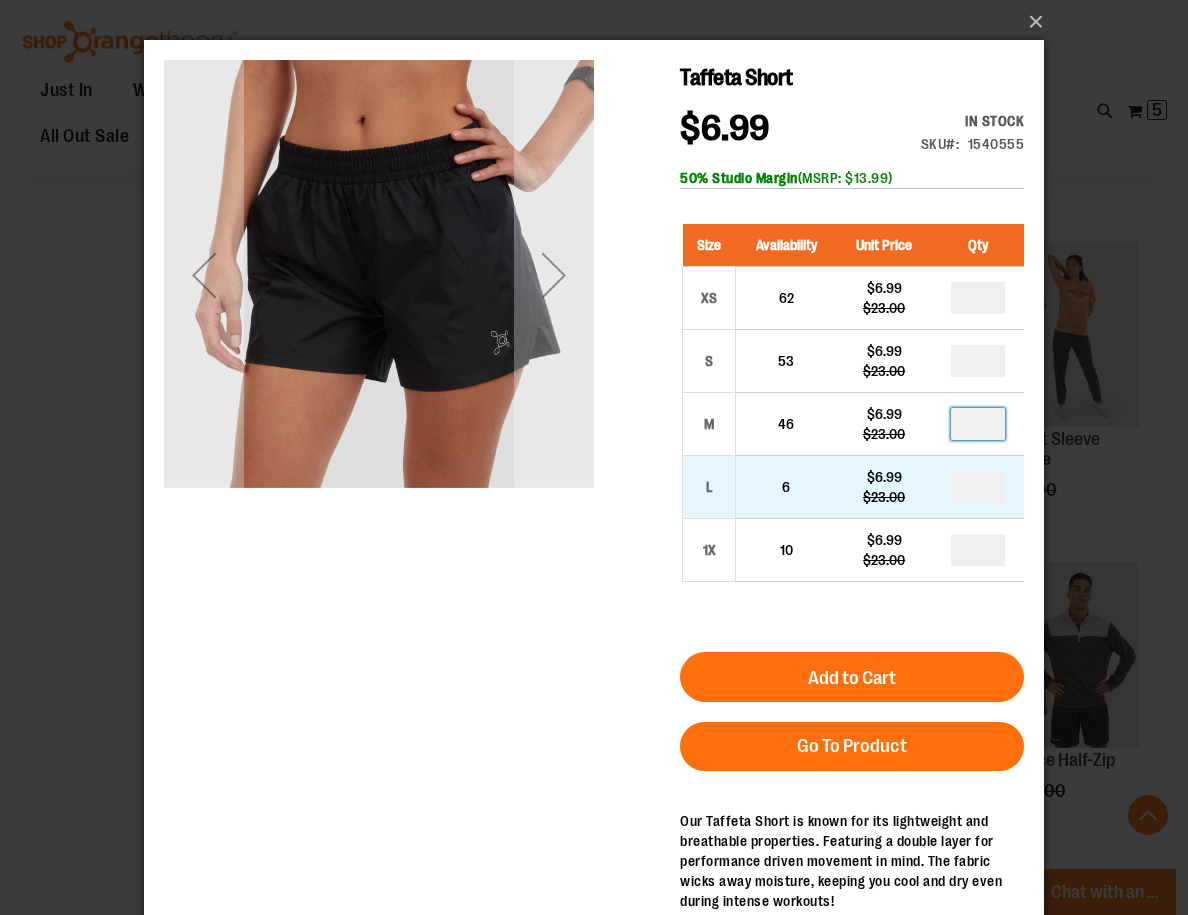 type on "*" 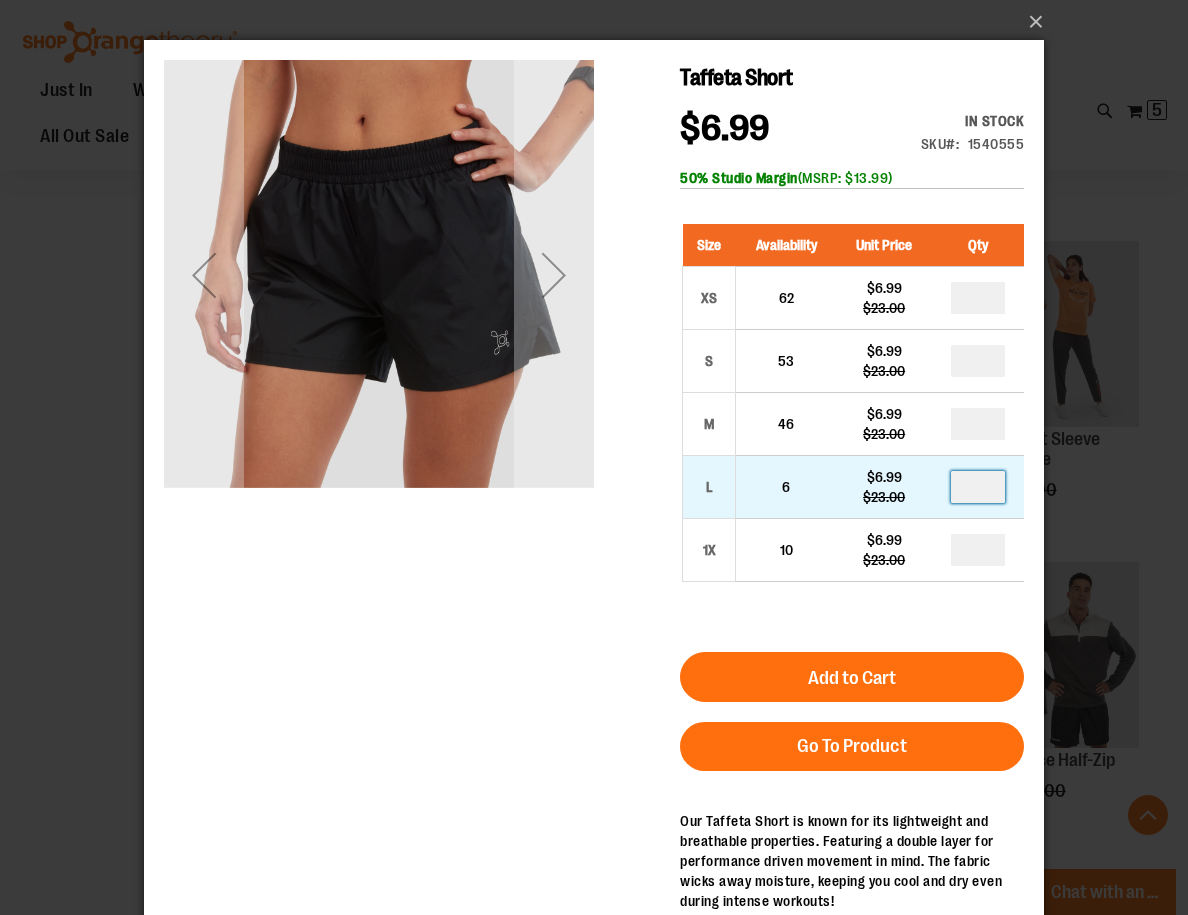 click at bounding box center (978, 487) 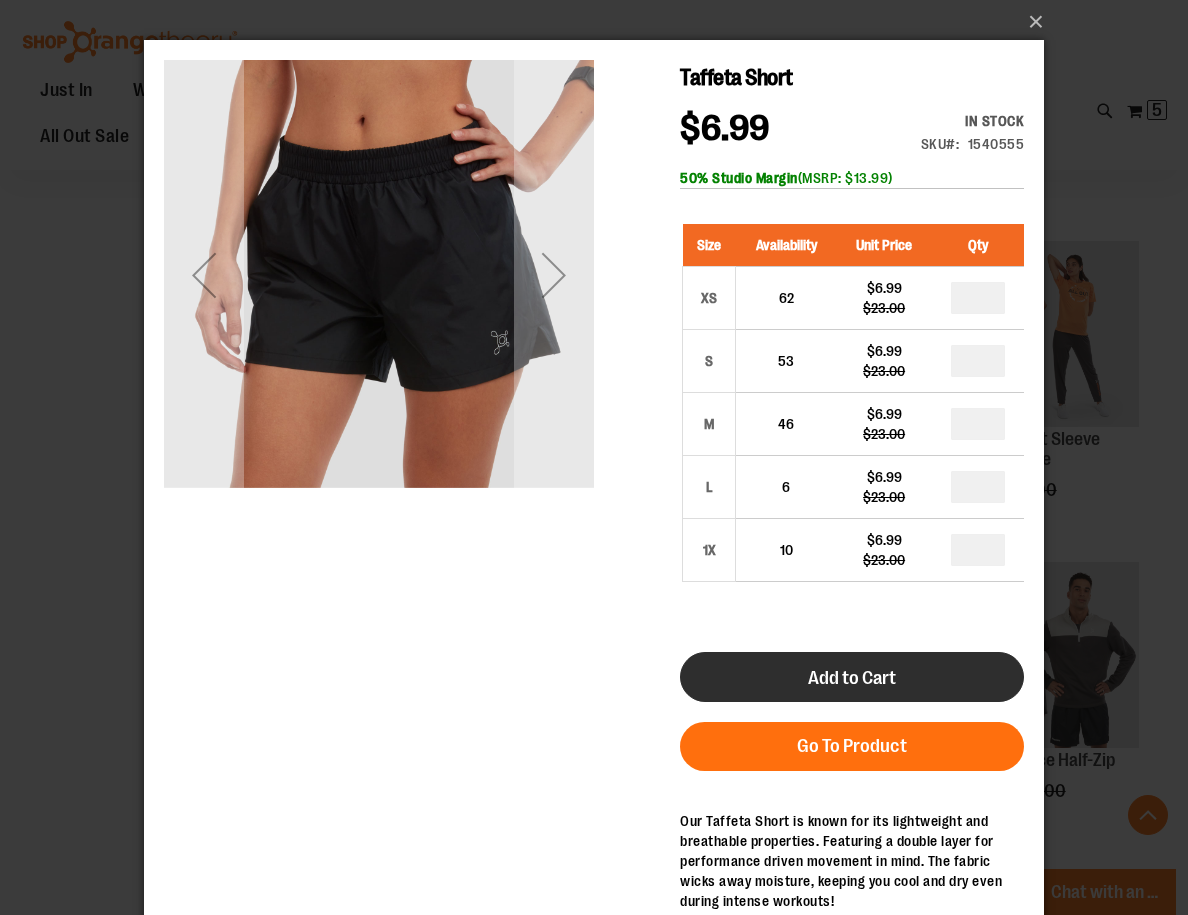 click on "Add to Cart" at bounding box center (852, 677) 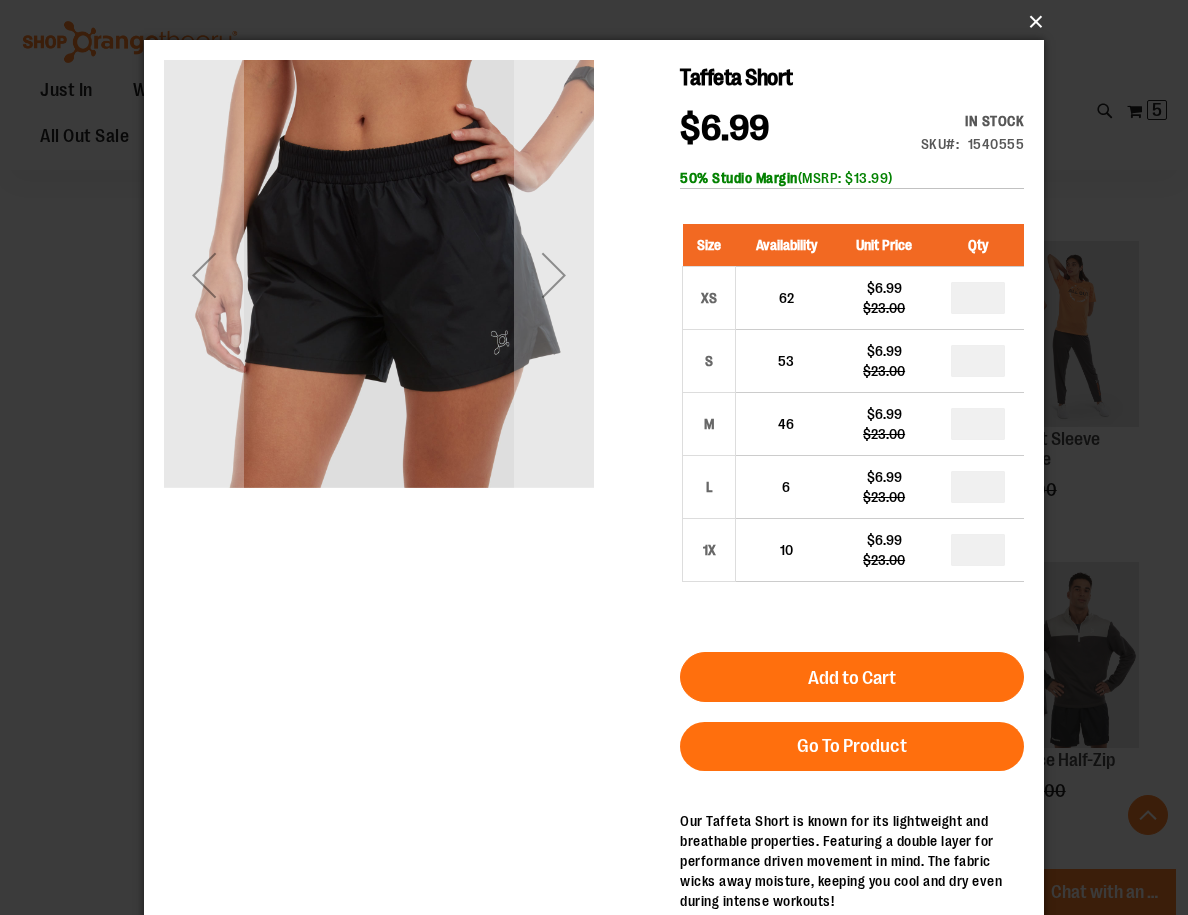 click on "×" at bounding box center [600, 22] 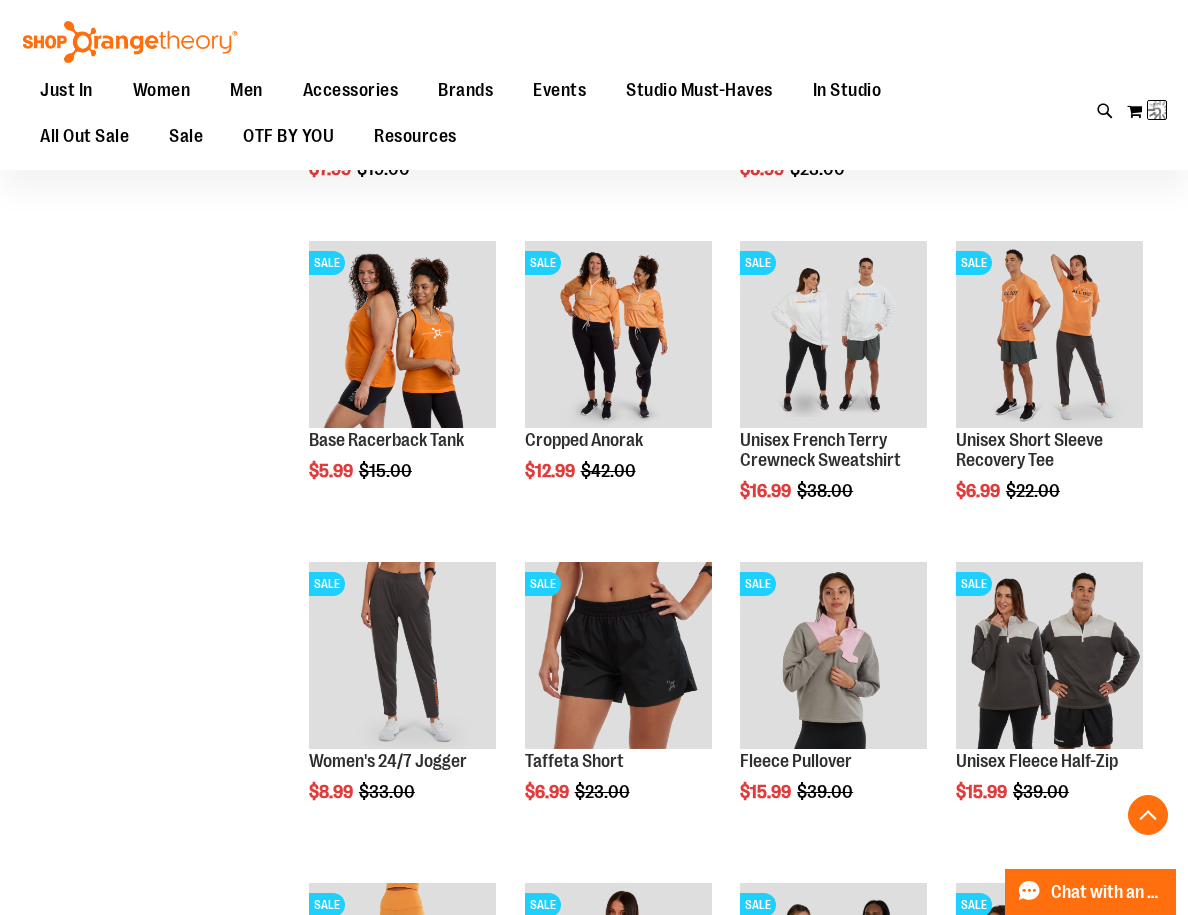 scroll, scrollTop: 0, scrollLeft: 0, axis: both 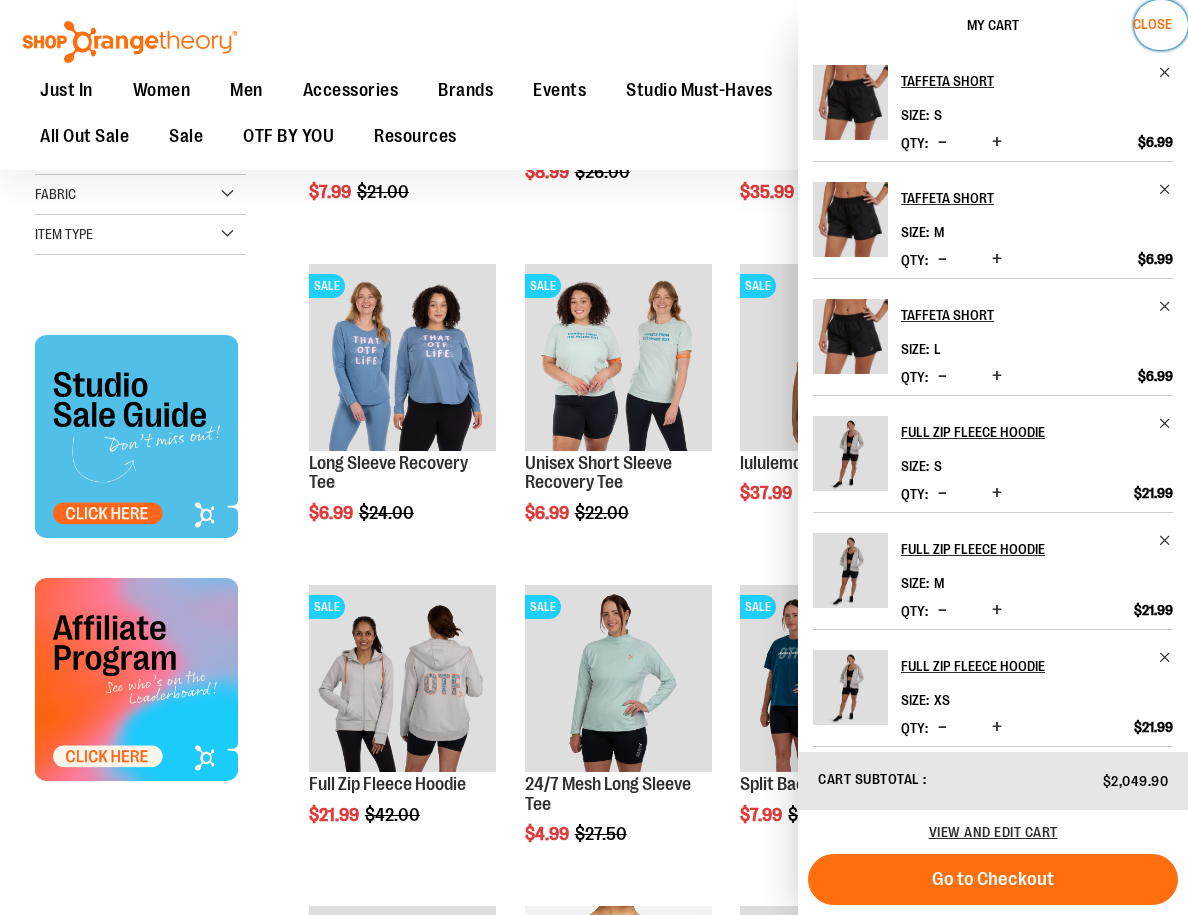 click on "Close" at bounding box center (1152, 24) 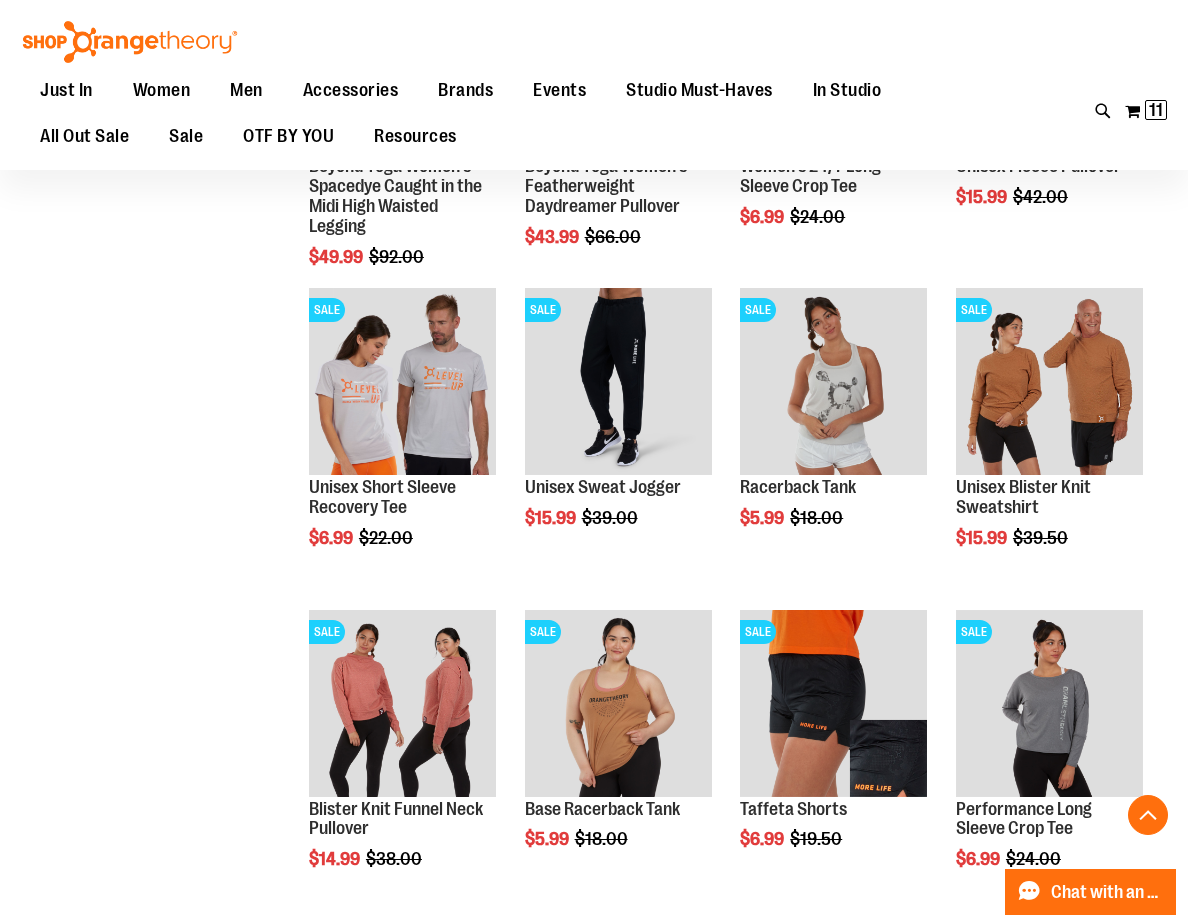 scroll, scrollTop: 2406, scrollLeft: 0, axis: vertical 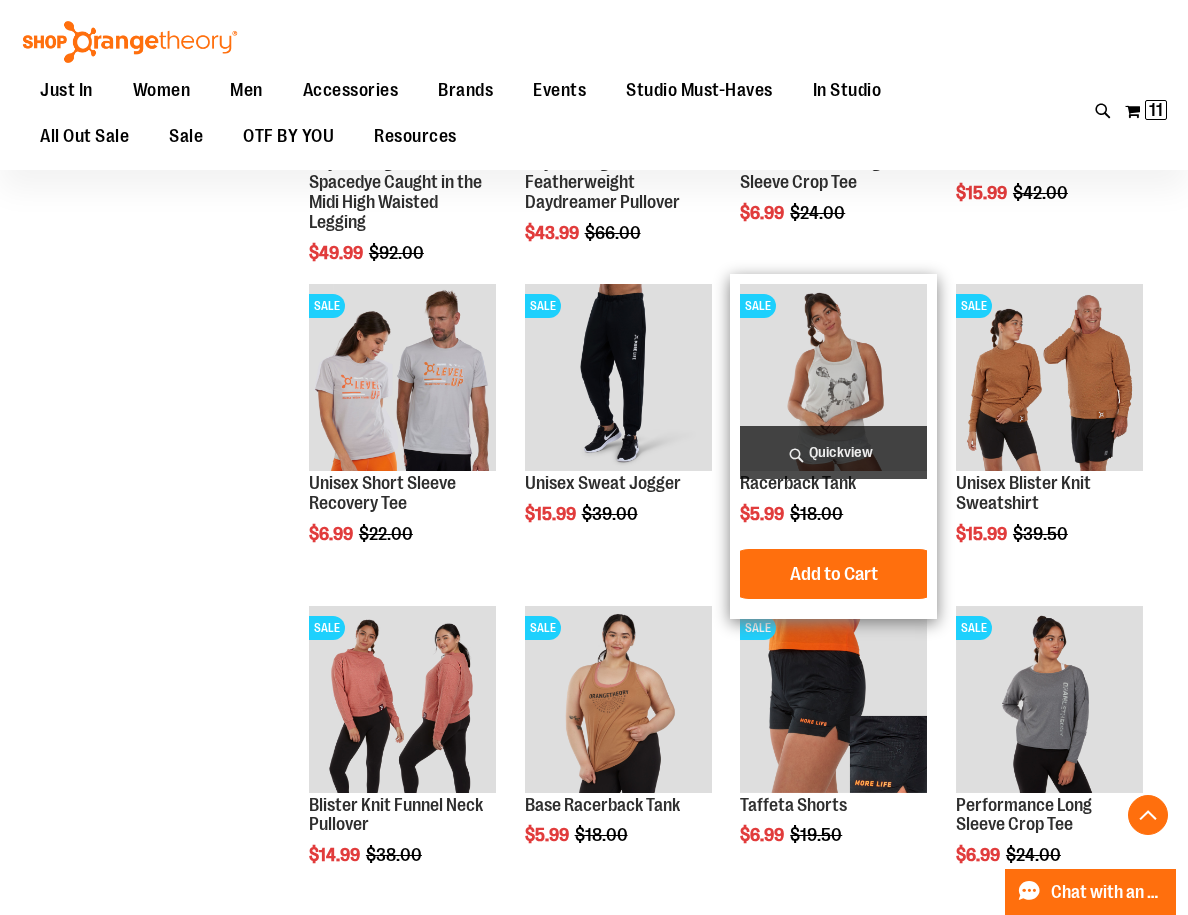 click on "Quickview" at bounding box center (833, 452) 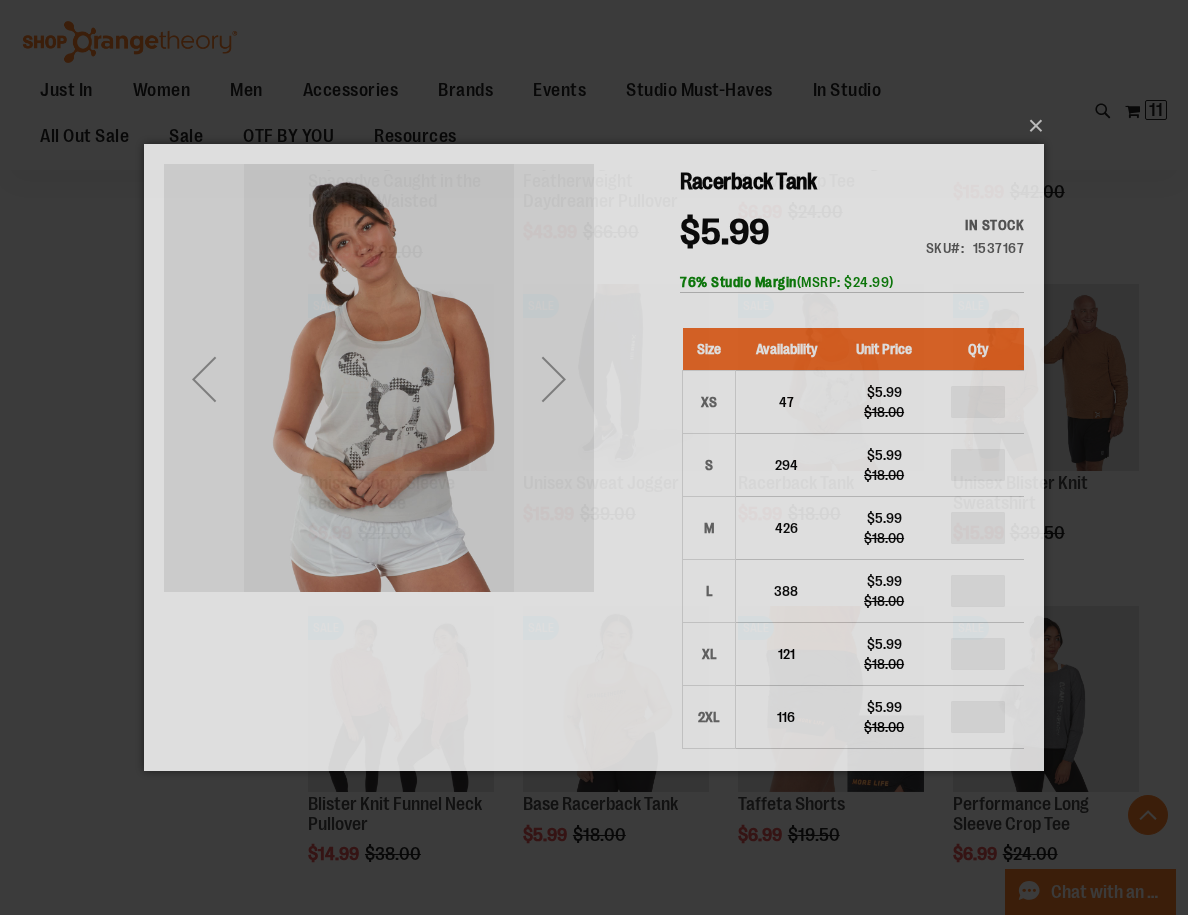 scroll, scrollTop: 0, scrollLeft: 0, axis: both 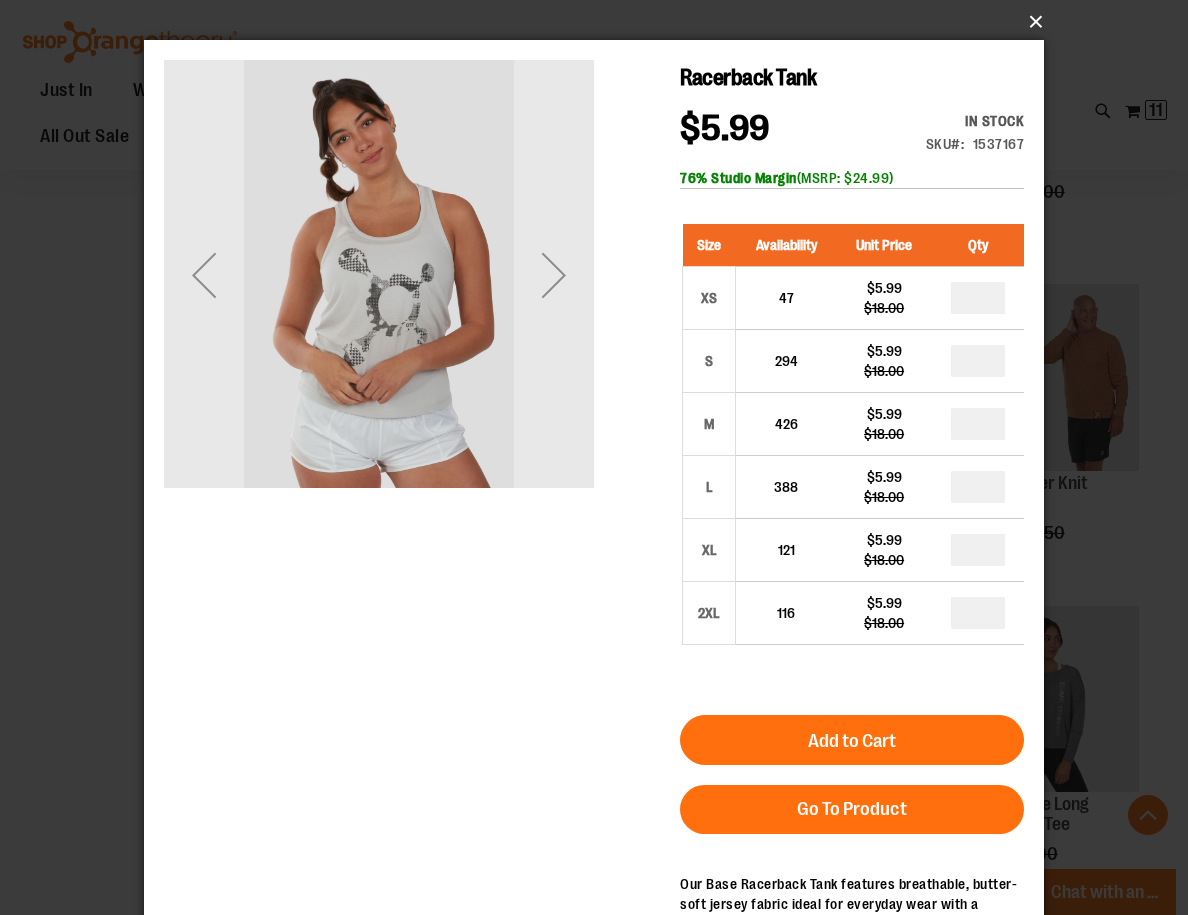 click on "×" at bounding box center [600, 22] 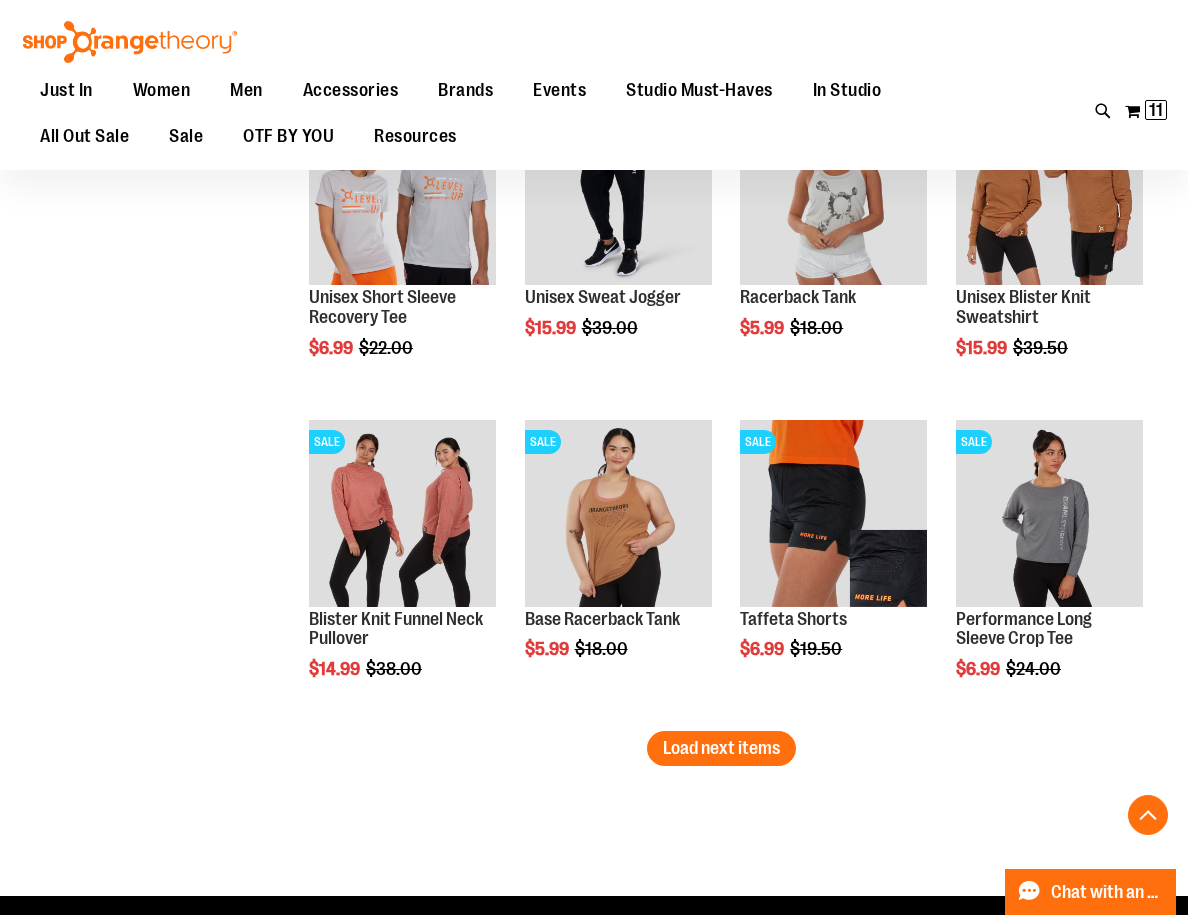 scroll, scrollTop: 2594, scrollLeft: 0, axis: vertical 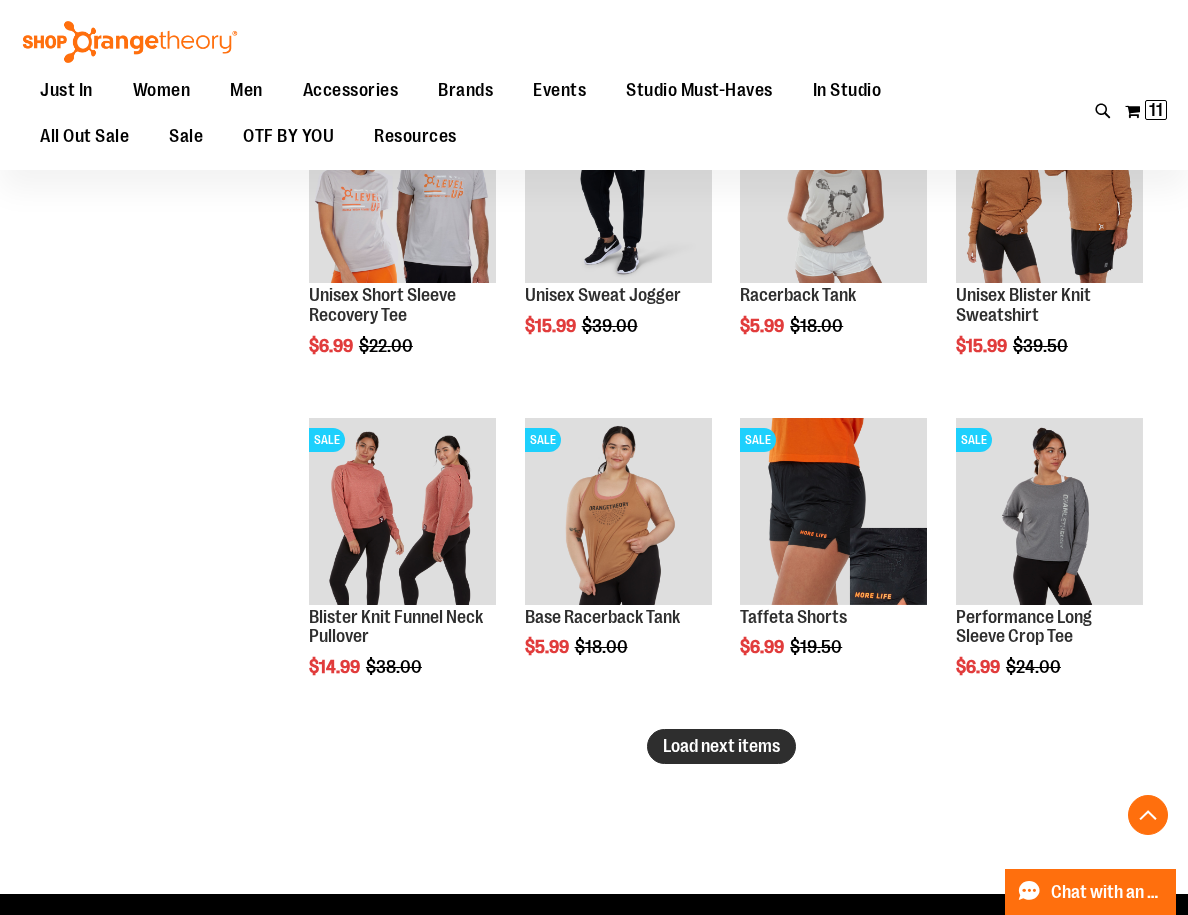 click on "Load next items" at bounding box center [721, 746] 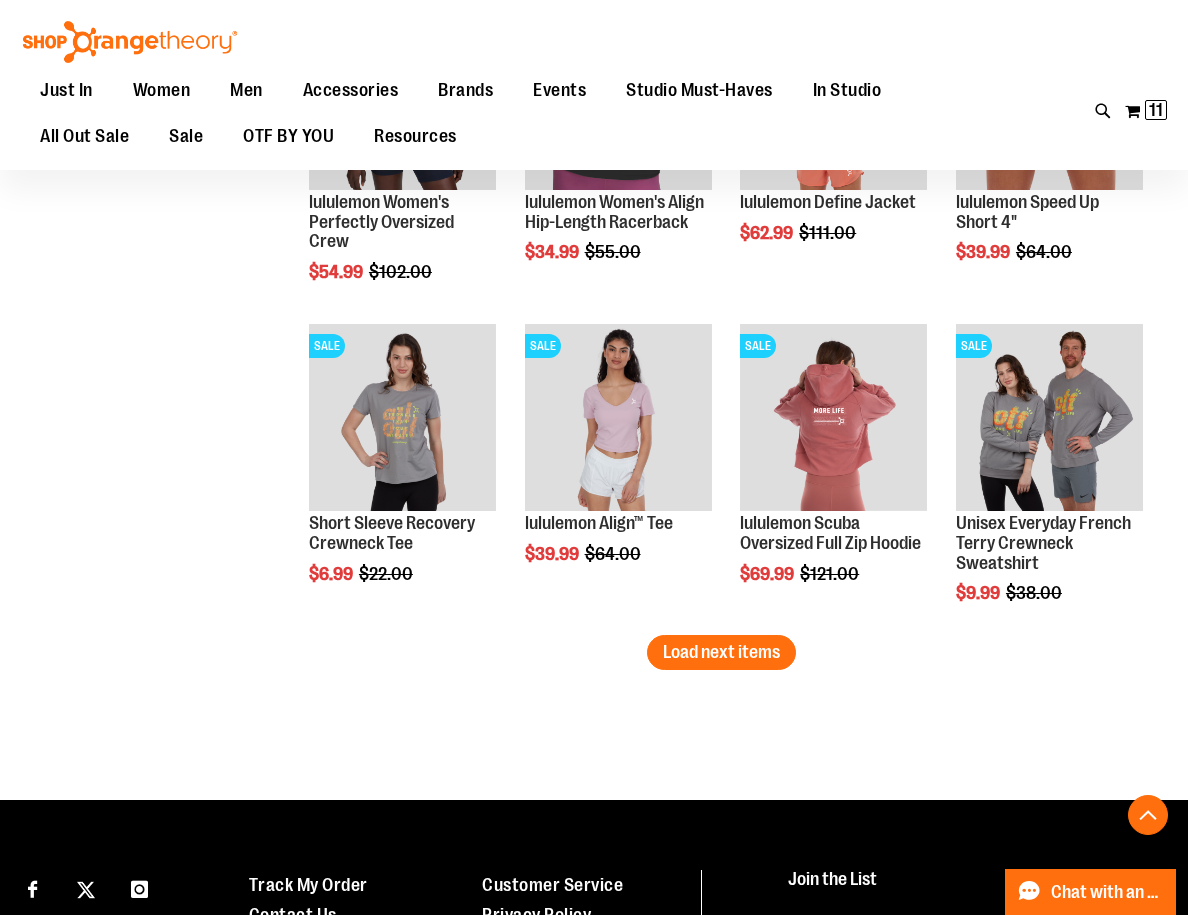 scroll, scrollTop: 3652, scrollLeft: 0, axis: vertical 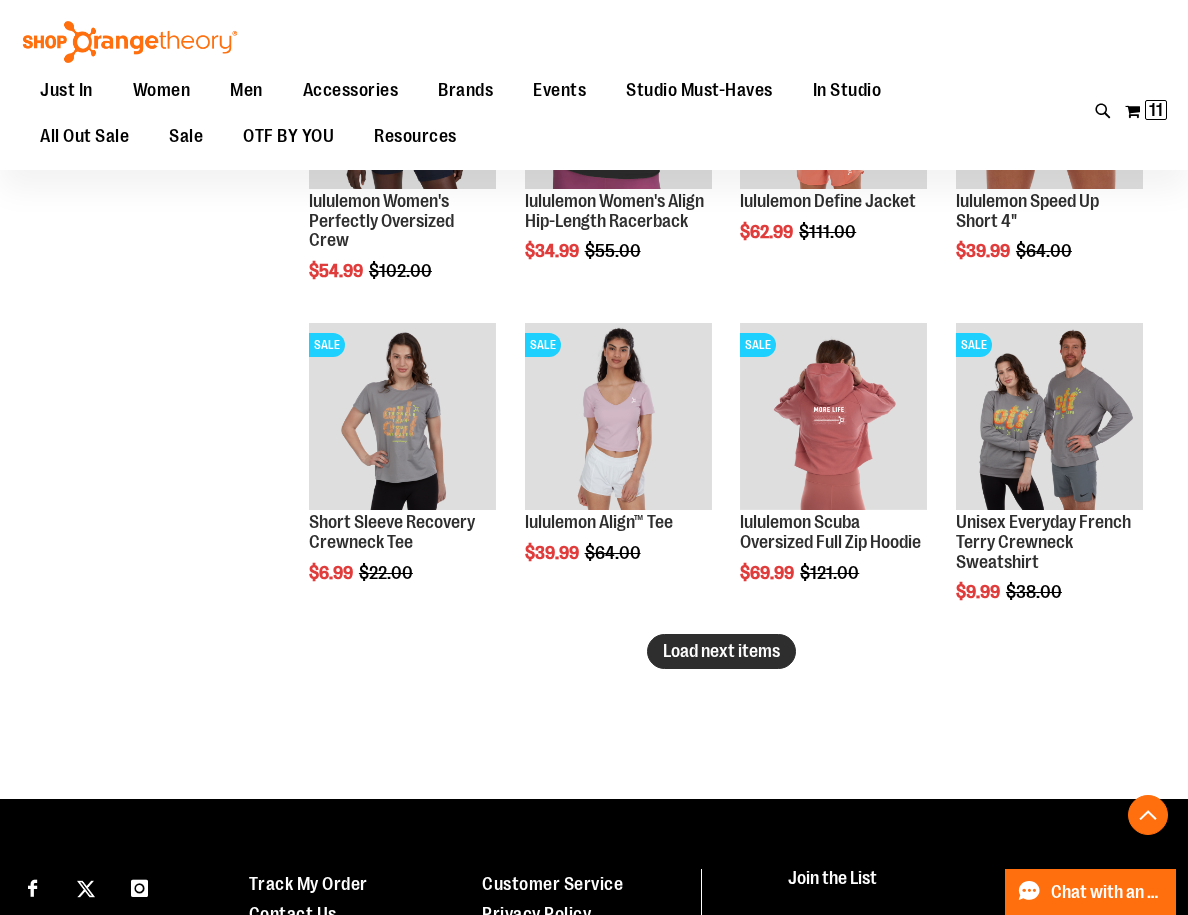 click on "Load next items" at bounding box center [721, 651] 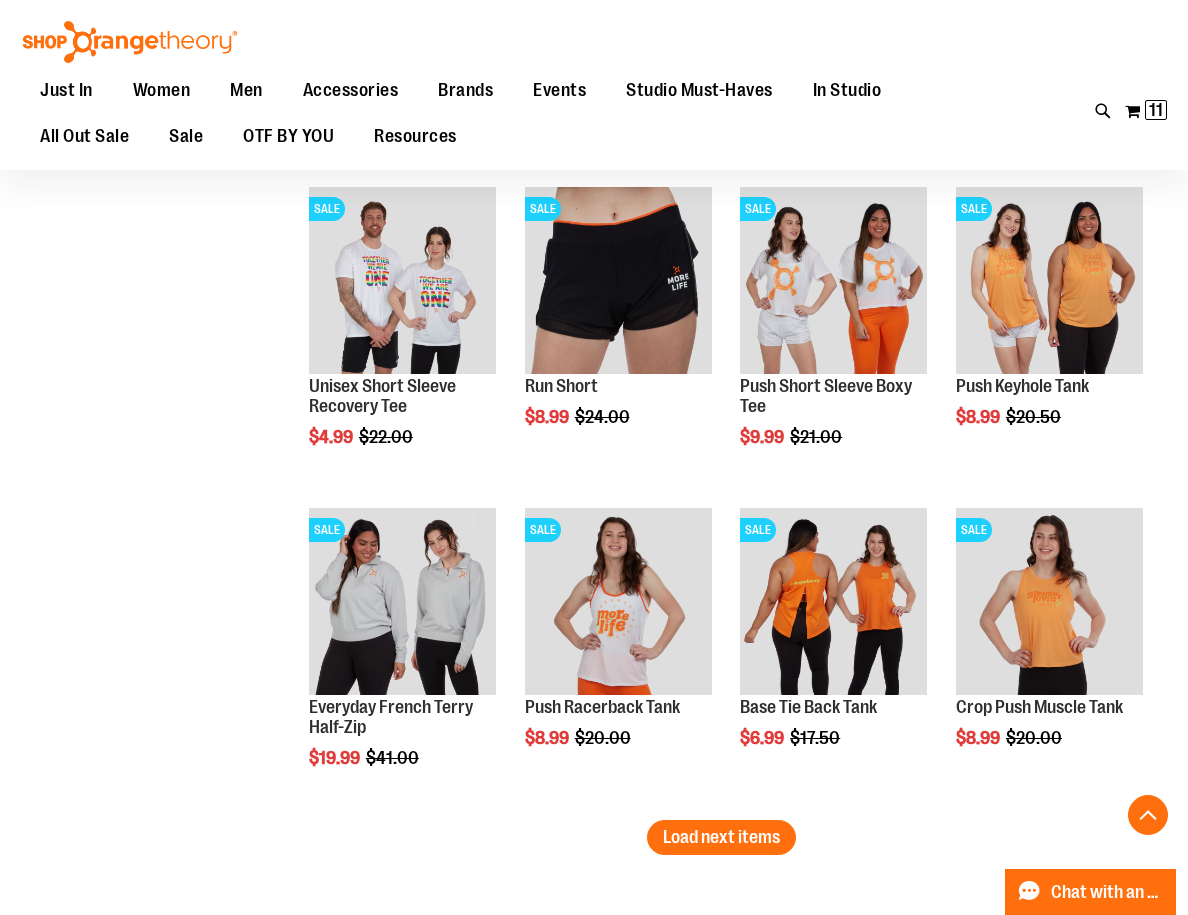 scroll, scrollTop: 4433, scrollLeft: 0, axis: vertical 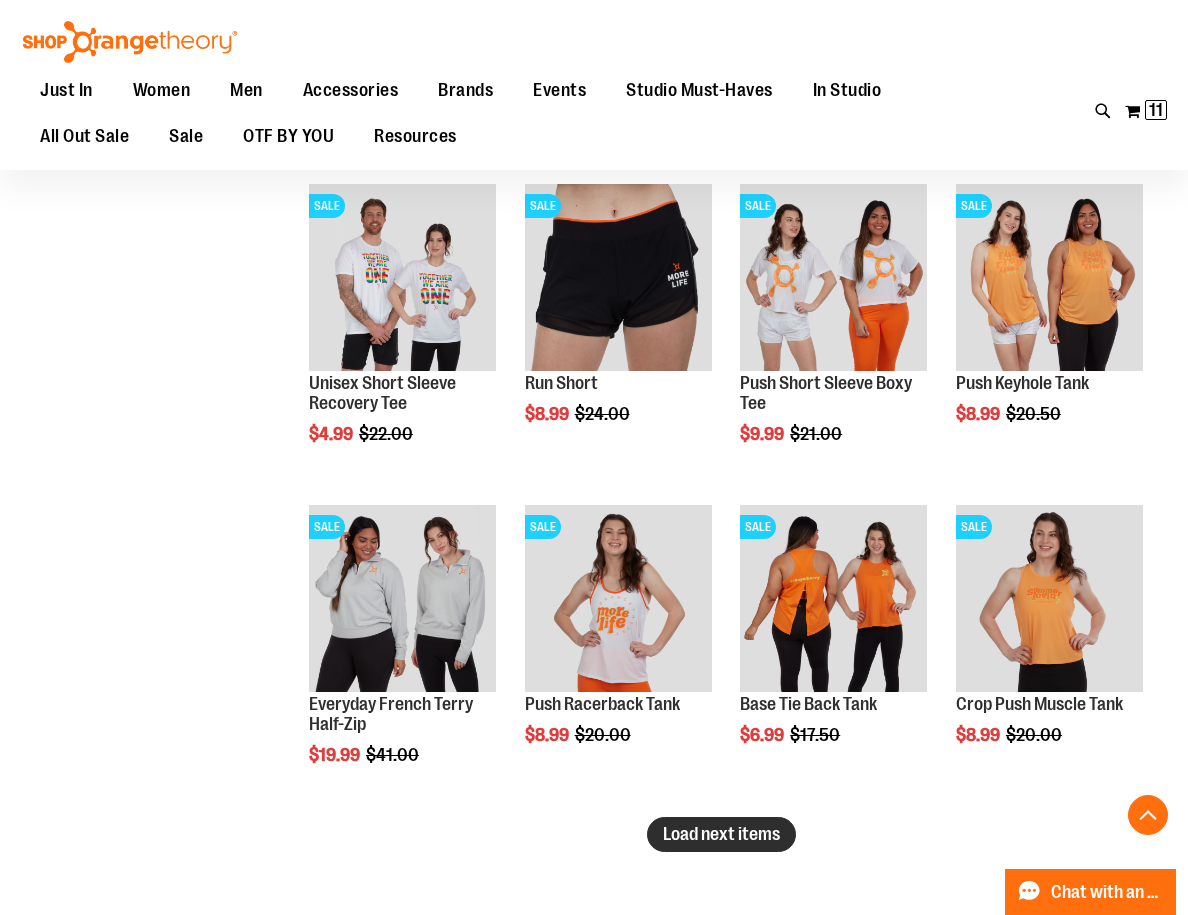 click on "Load next items" at bounding box center (721, 834) 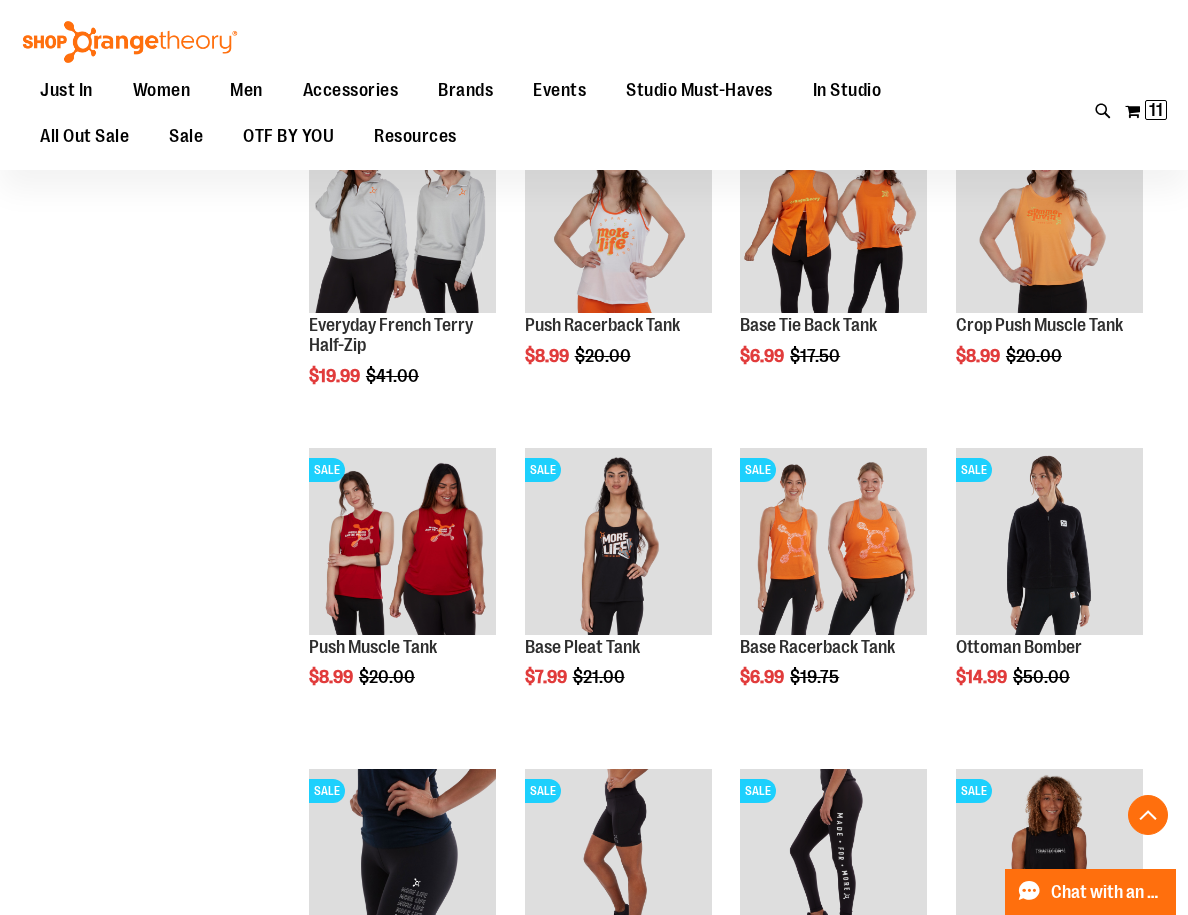 scroll, scrollTop: 4818, scrollLeft: 0, axis: vertical 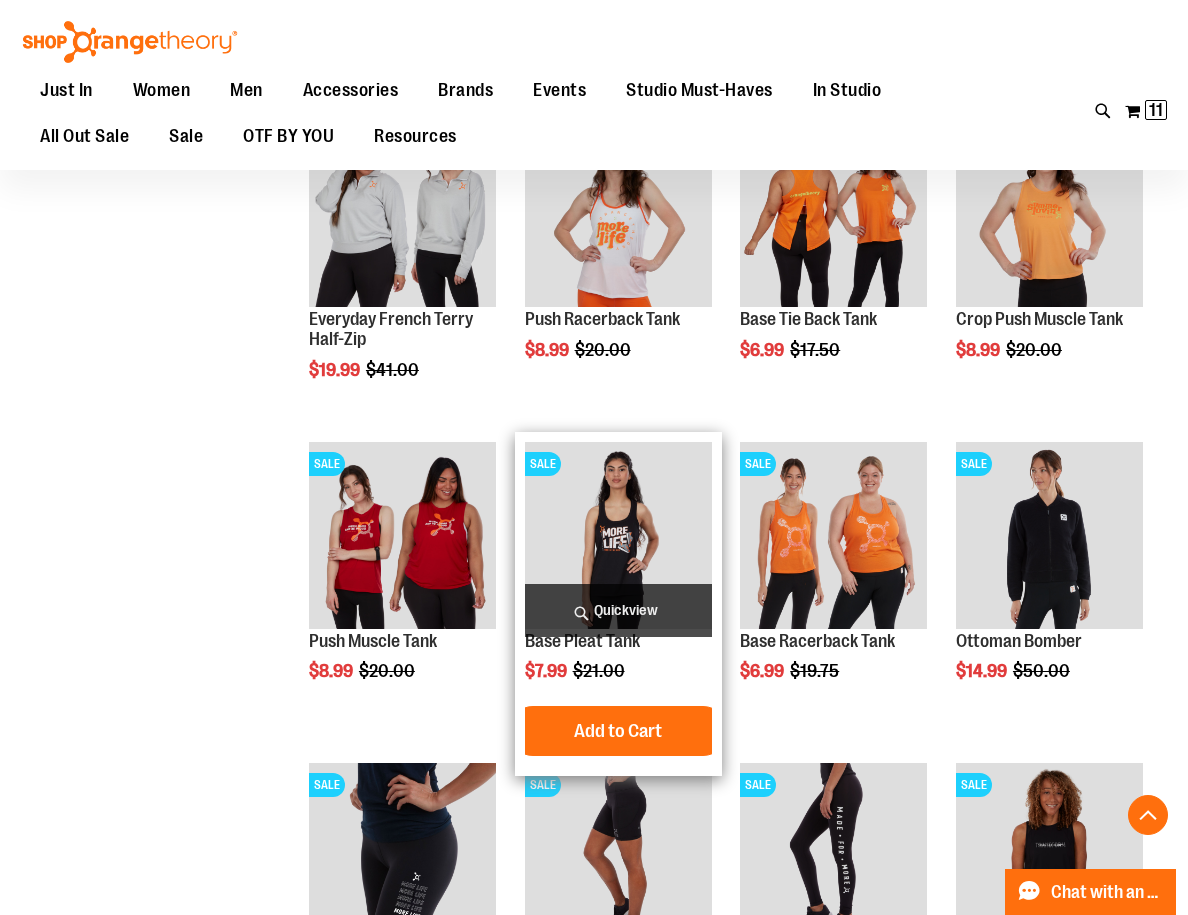 click on "Quickview" at bounding box center (618, 610) 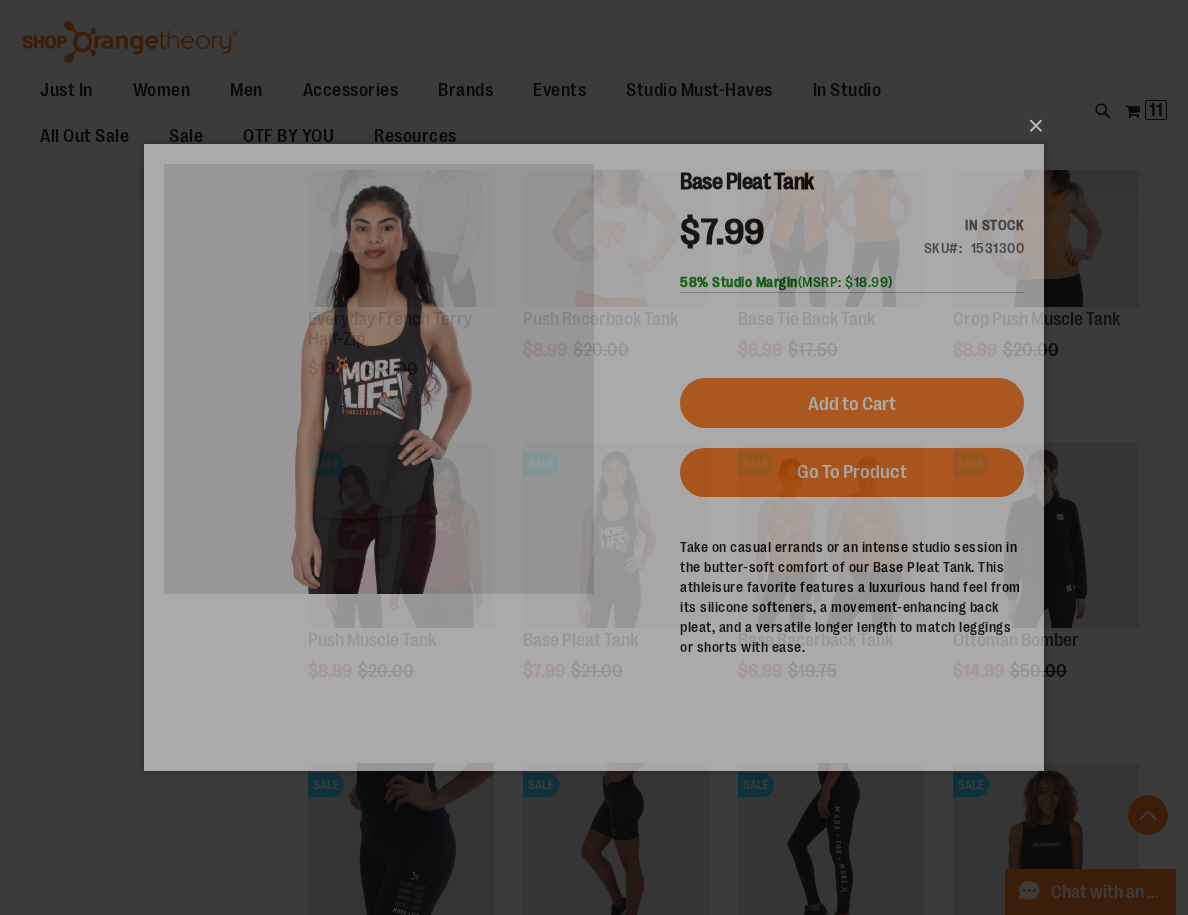 scroll, scrollTop: 0, scrollLeft: 0, axis: both 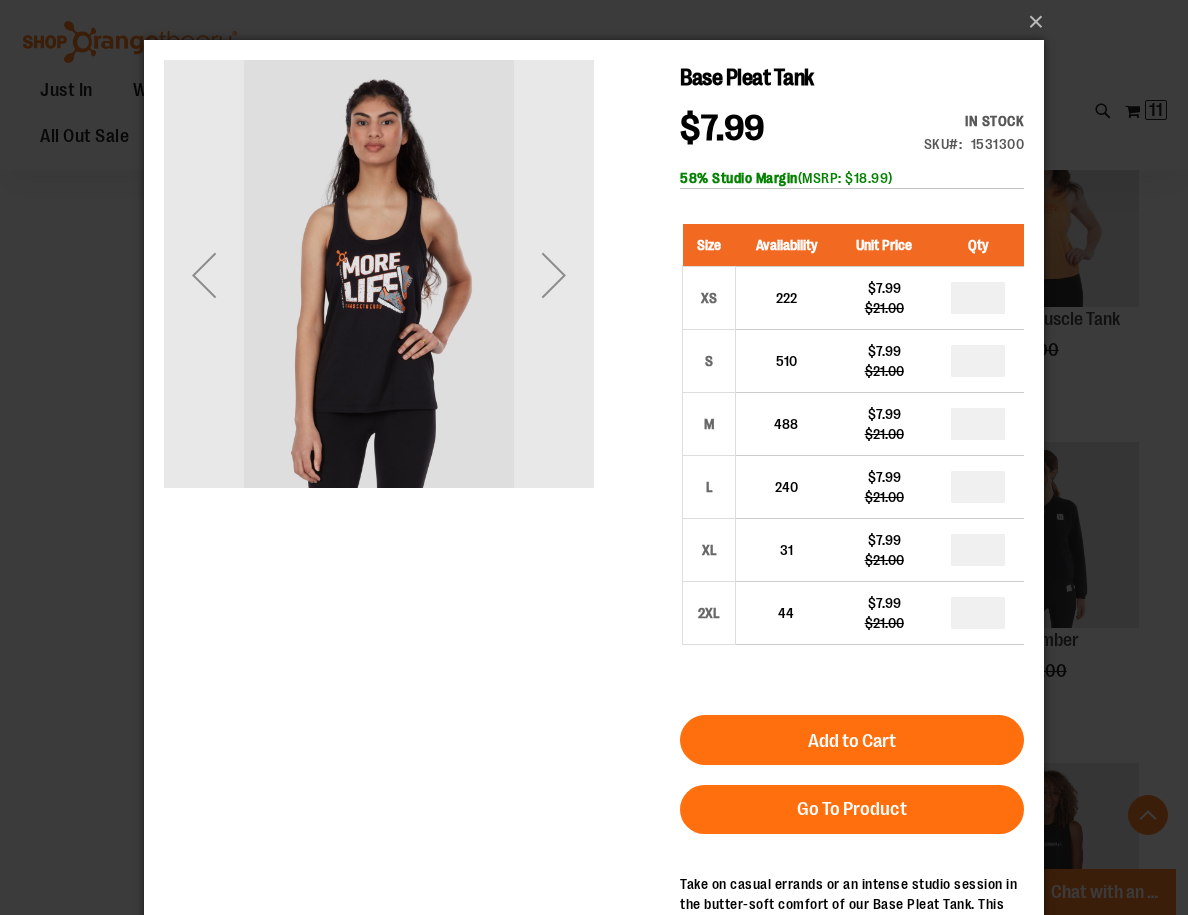 click at bounding box center [554, 275] 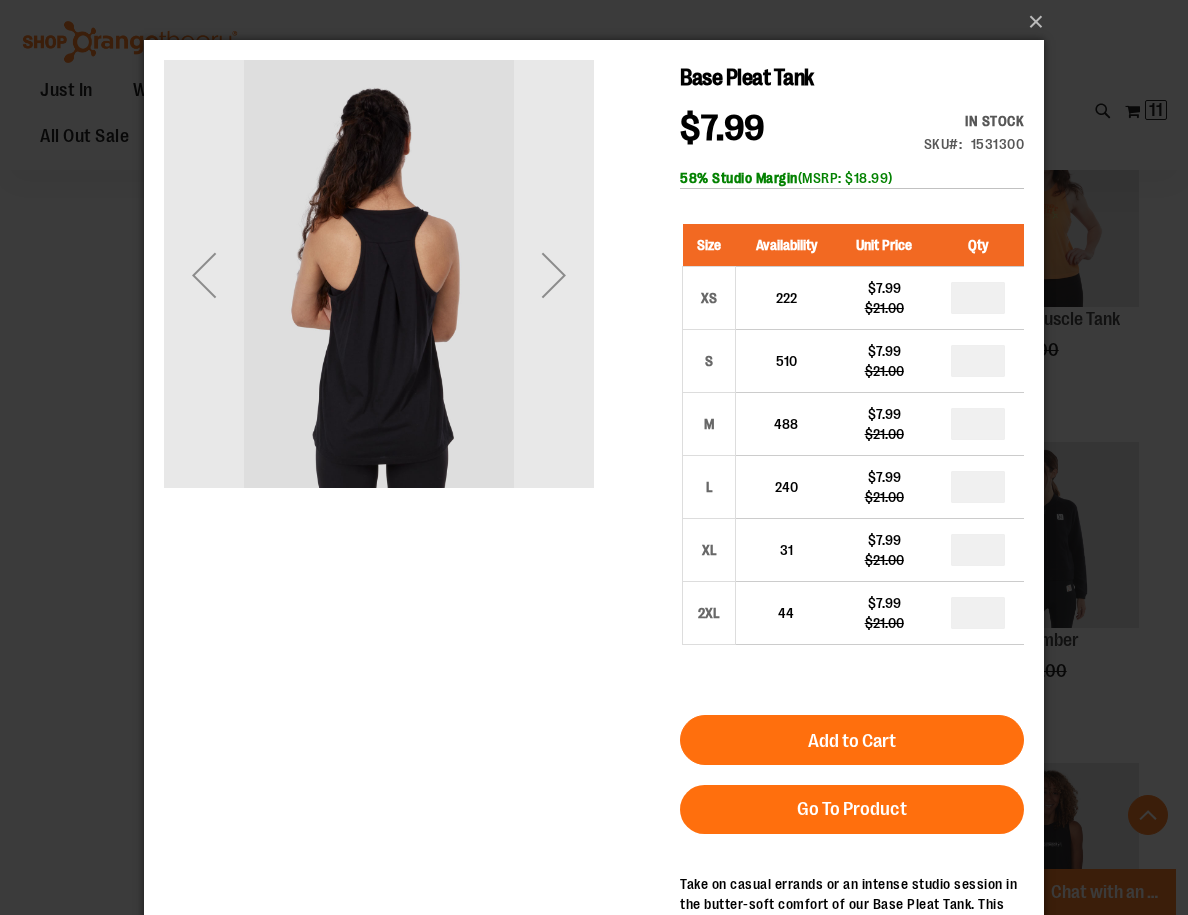click at bounding box center (554, 275) 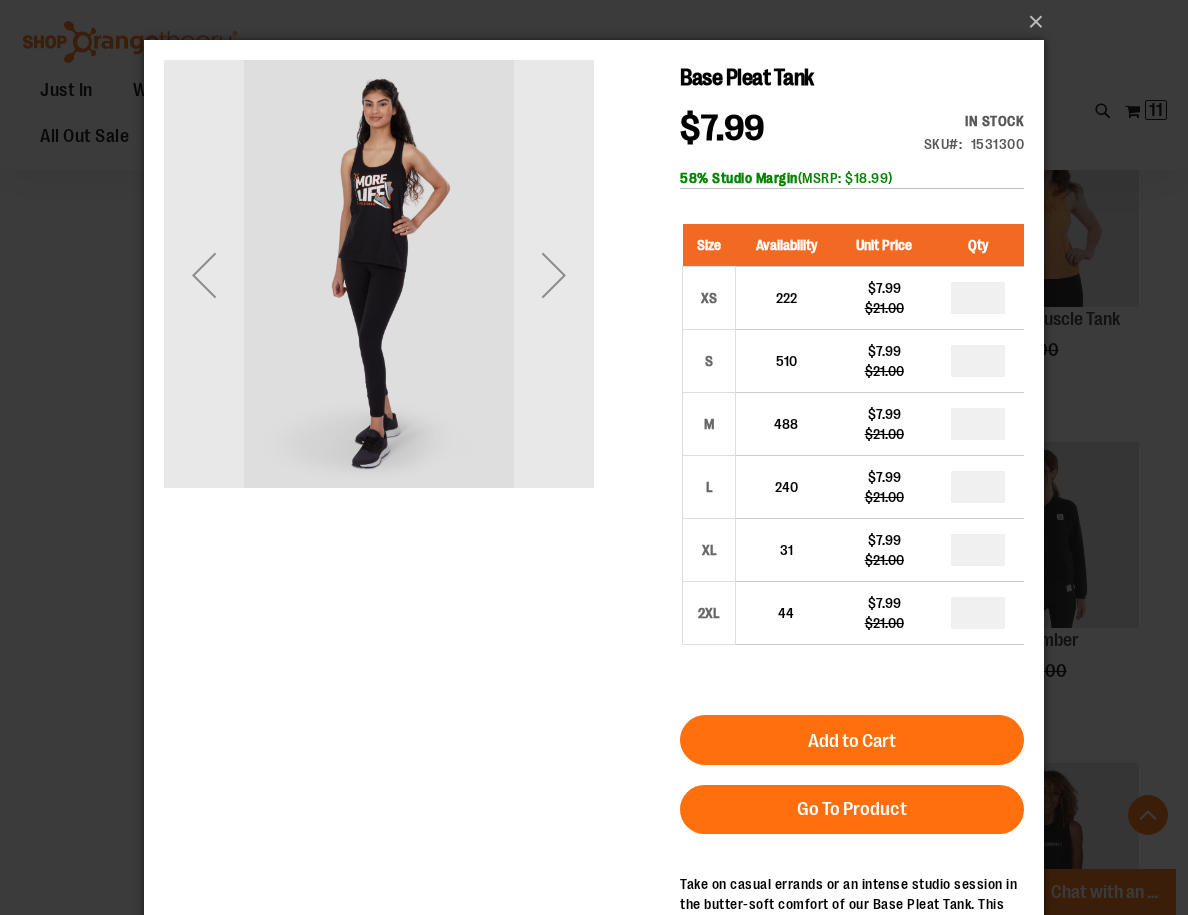 click at bounding box center [554, 275] 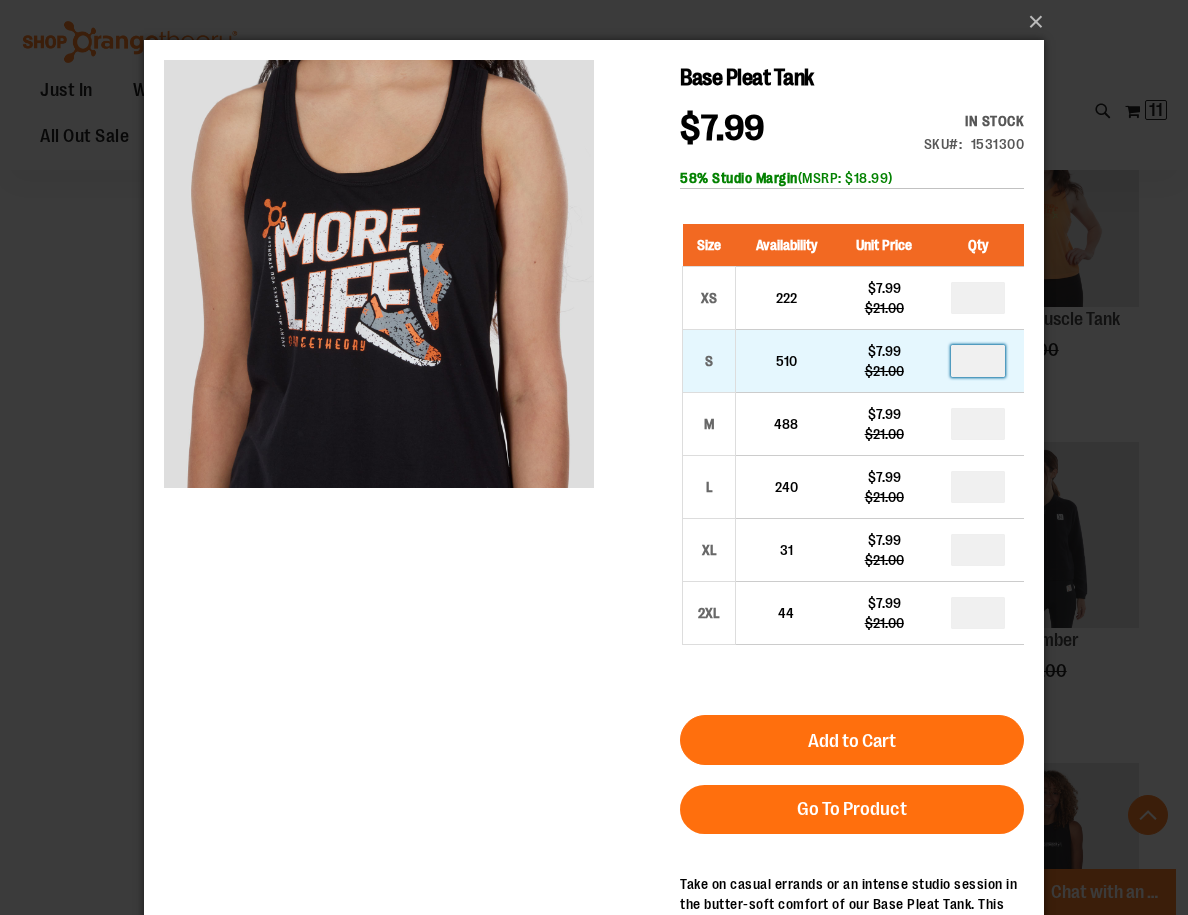 click at bounding box center (978, 361) 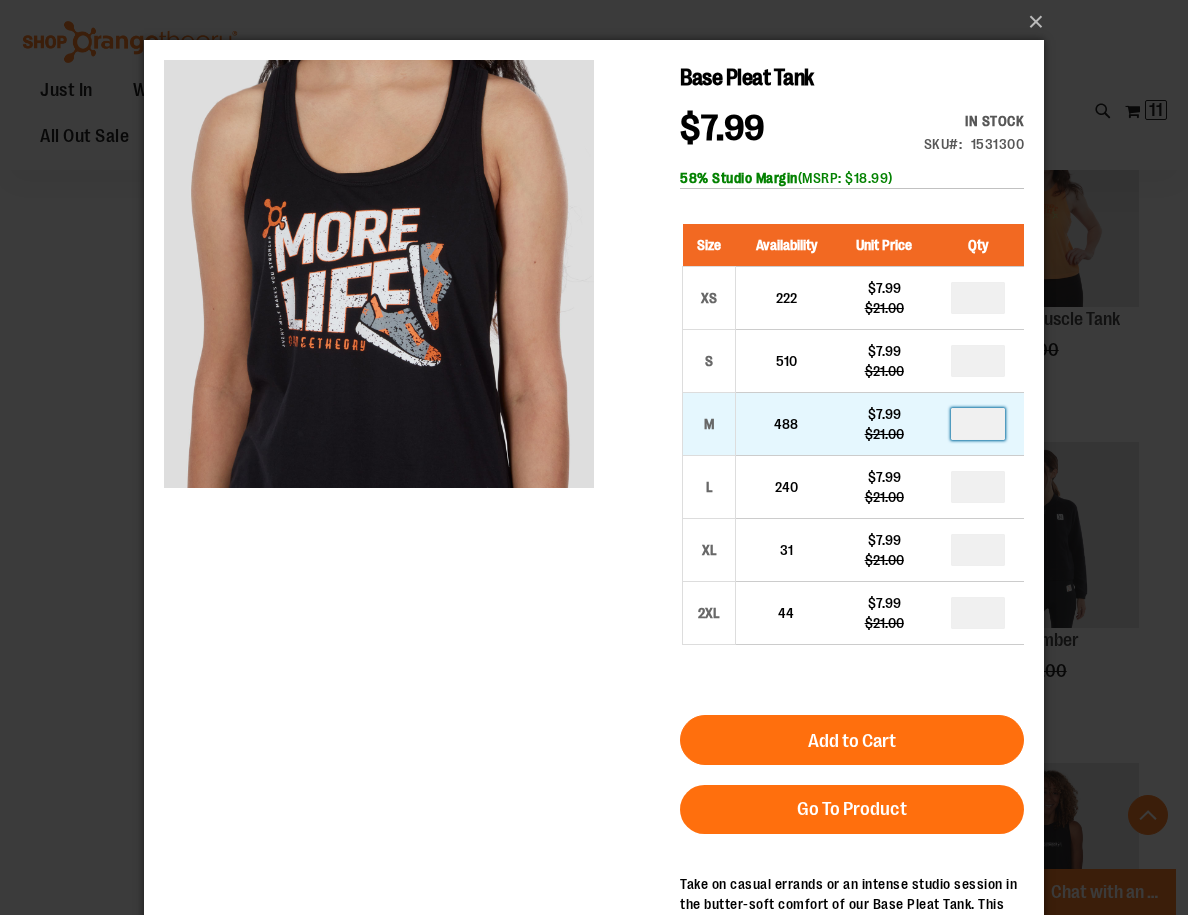 click at bounding box center [978, 424] 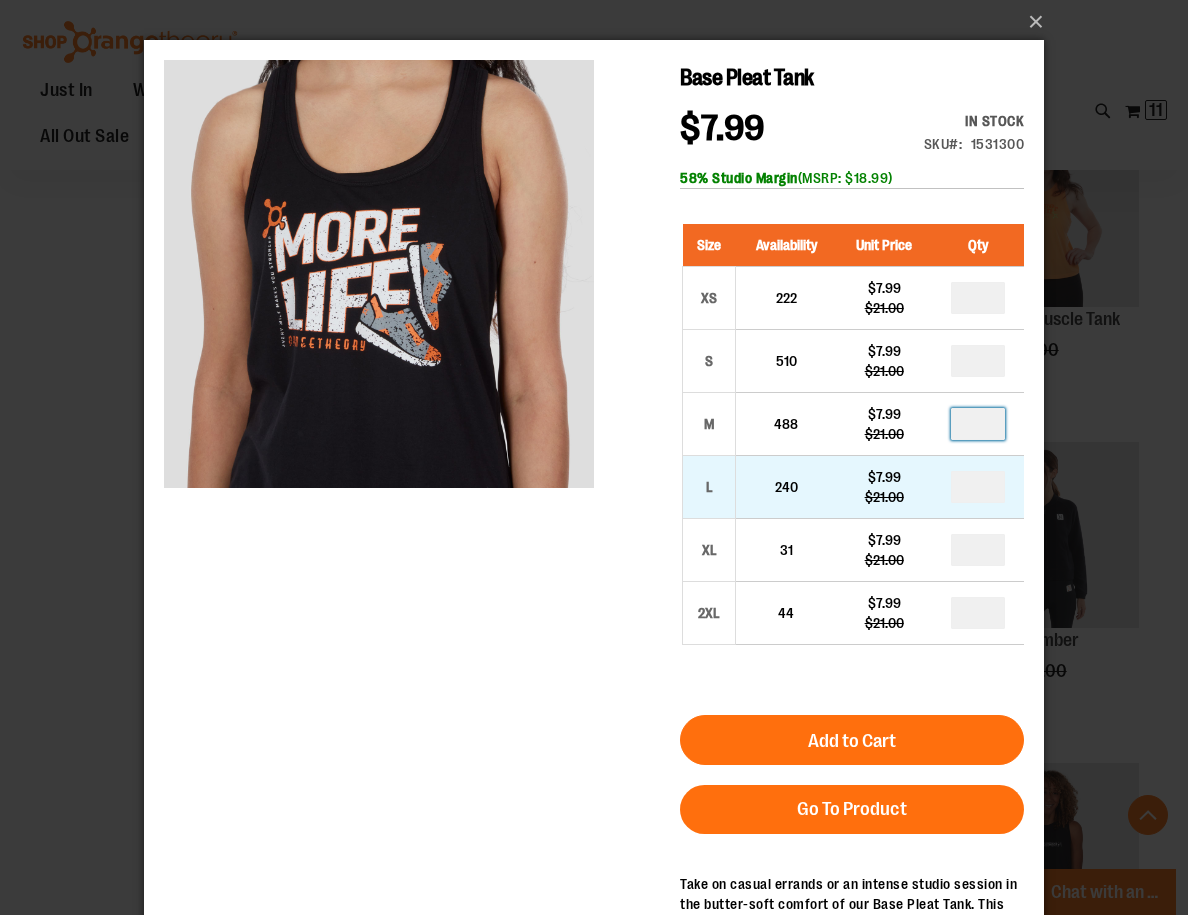 type on "*" 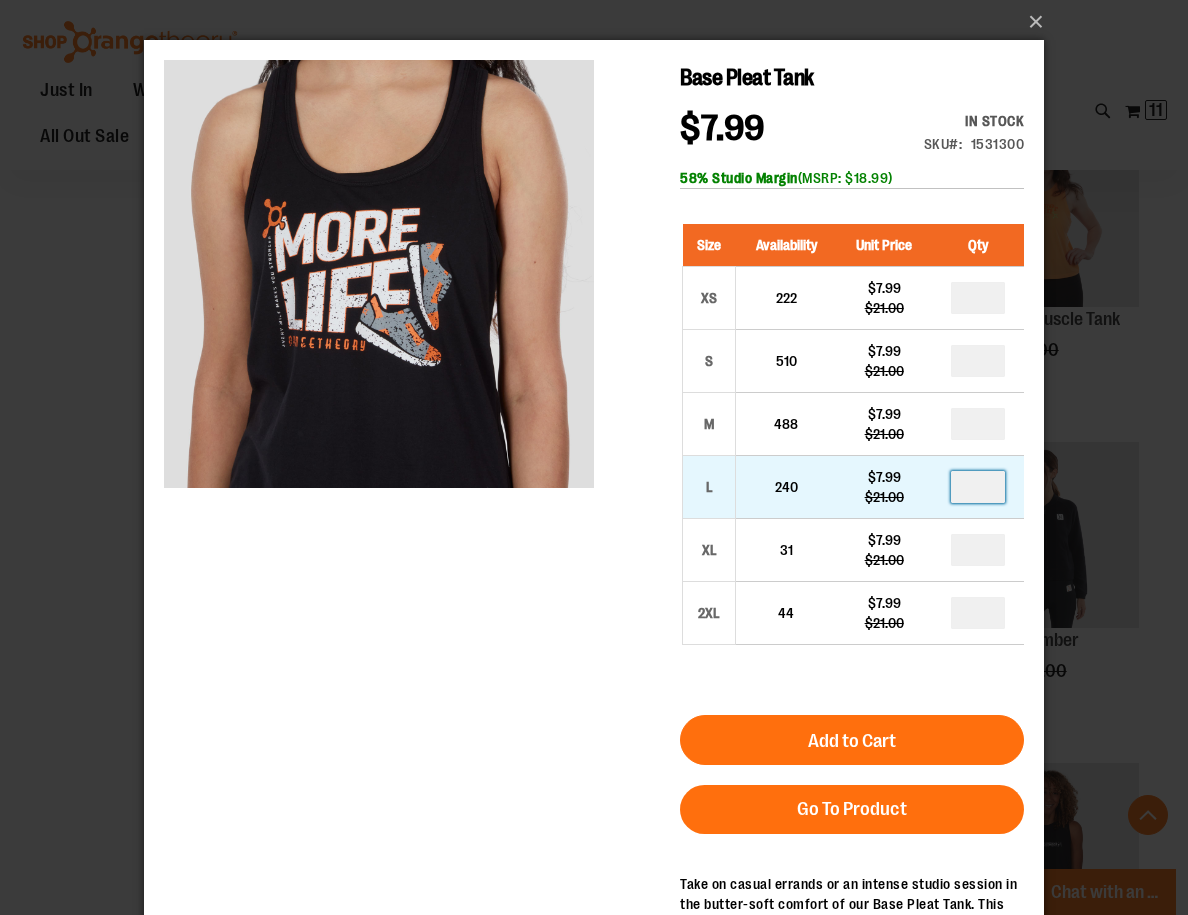 click at bounding box center (978, 487) 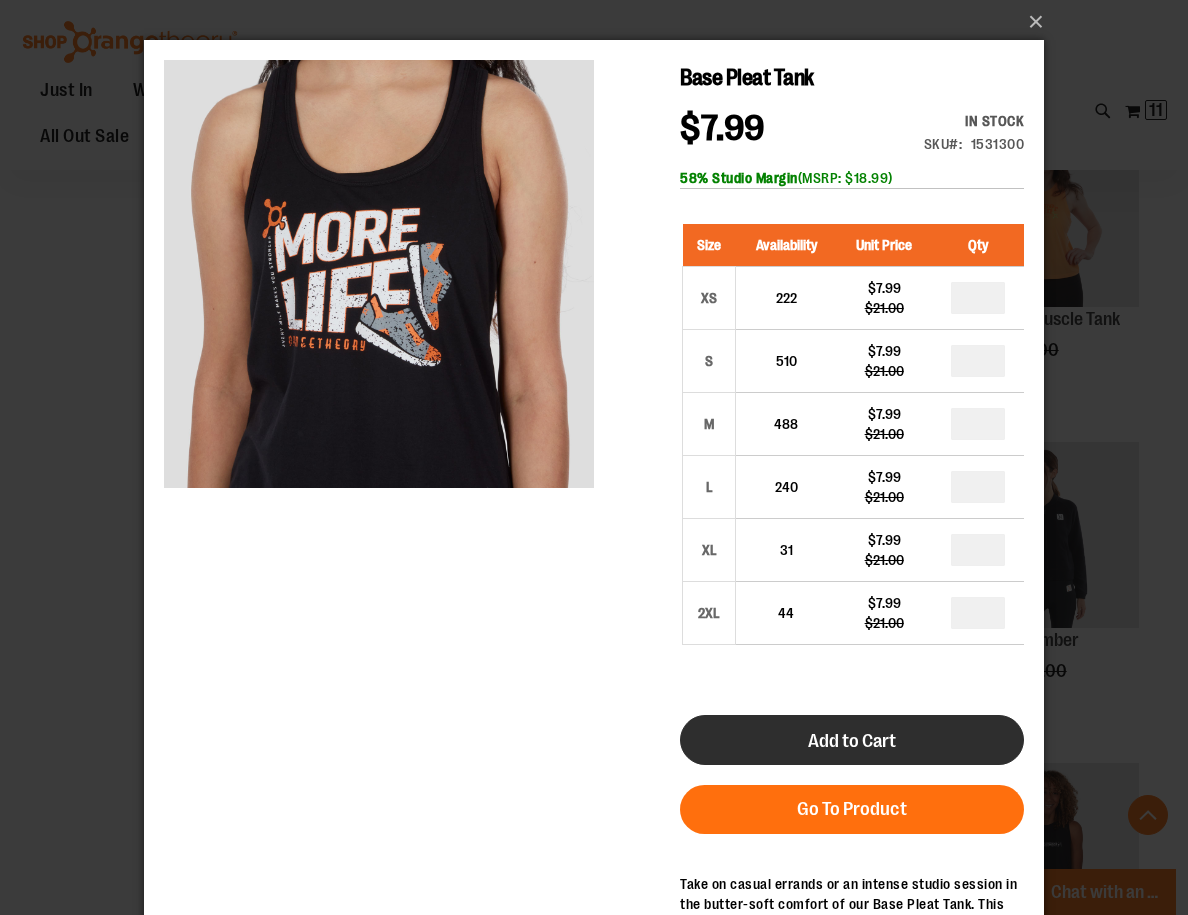 click on "Add to Cart" at bounding box center [852, 740] 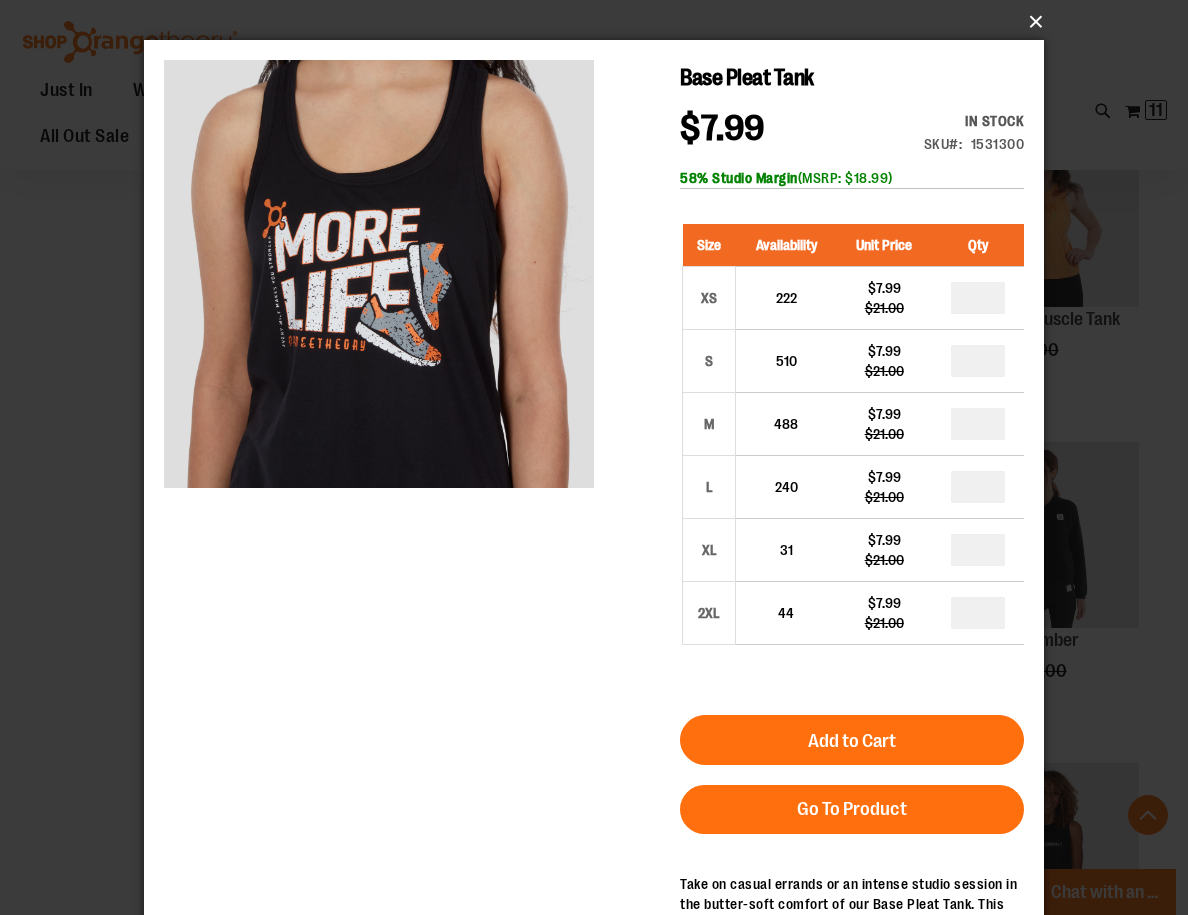 click on "×" at bounding box center (600, 22) 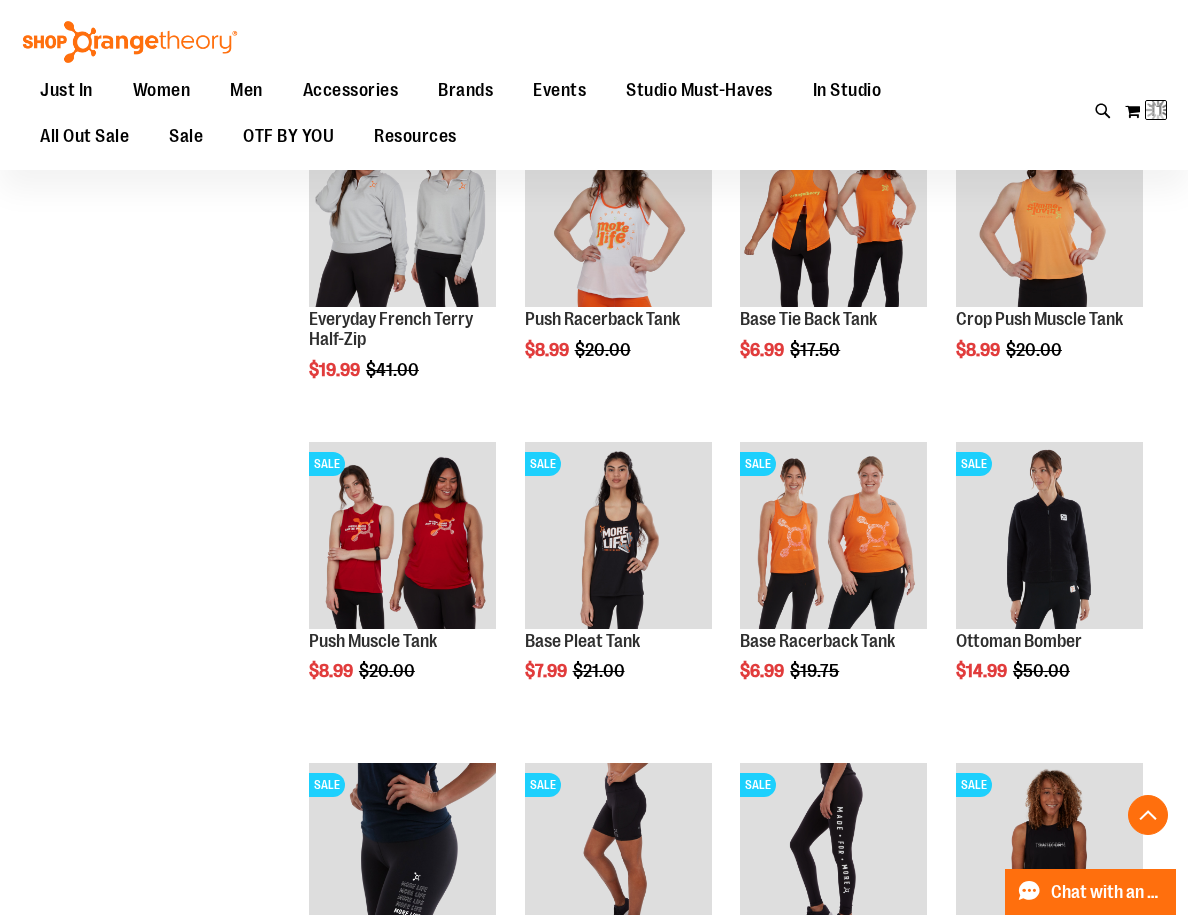 scroll, scrollTop: 1538, scrollLeft: 0, axis: vertical 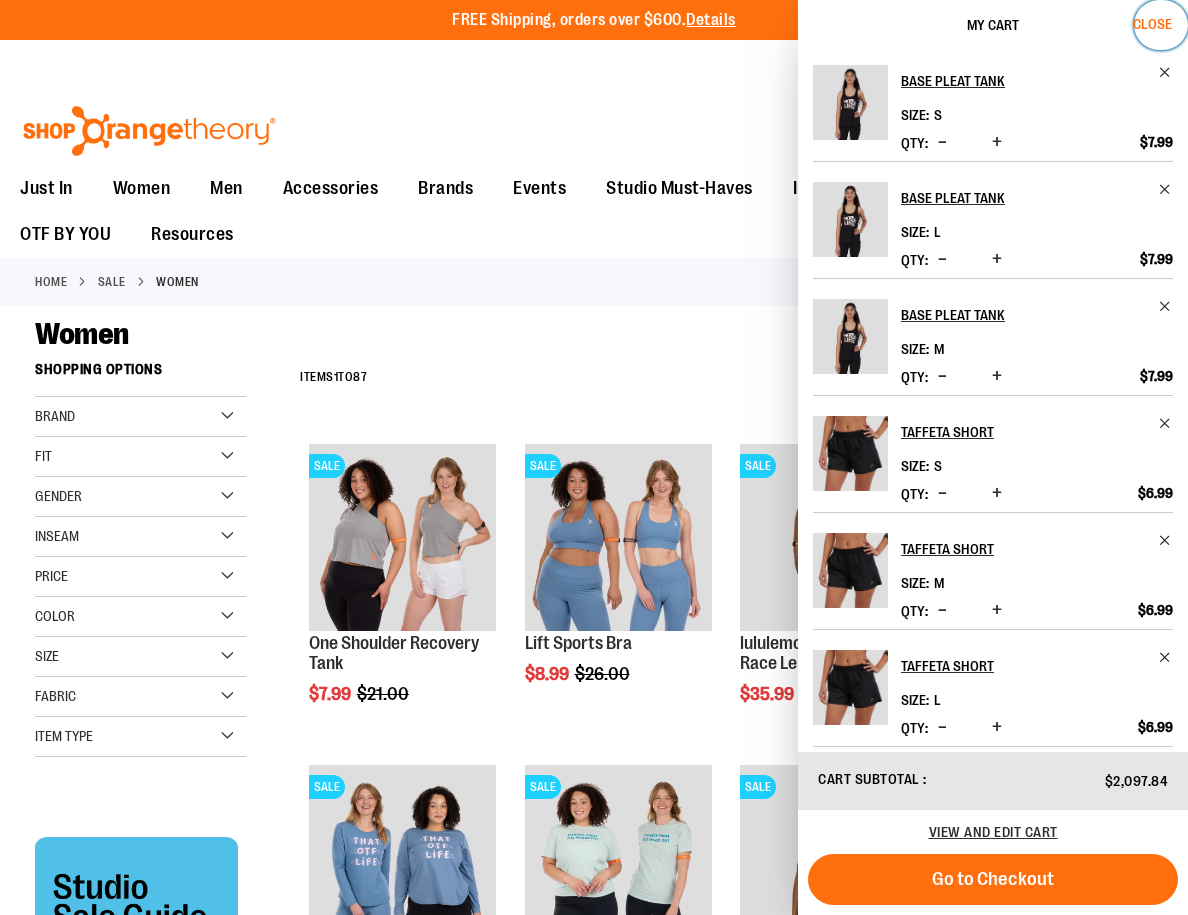 click on "Close" at bounding box center [1152, 24] 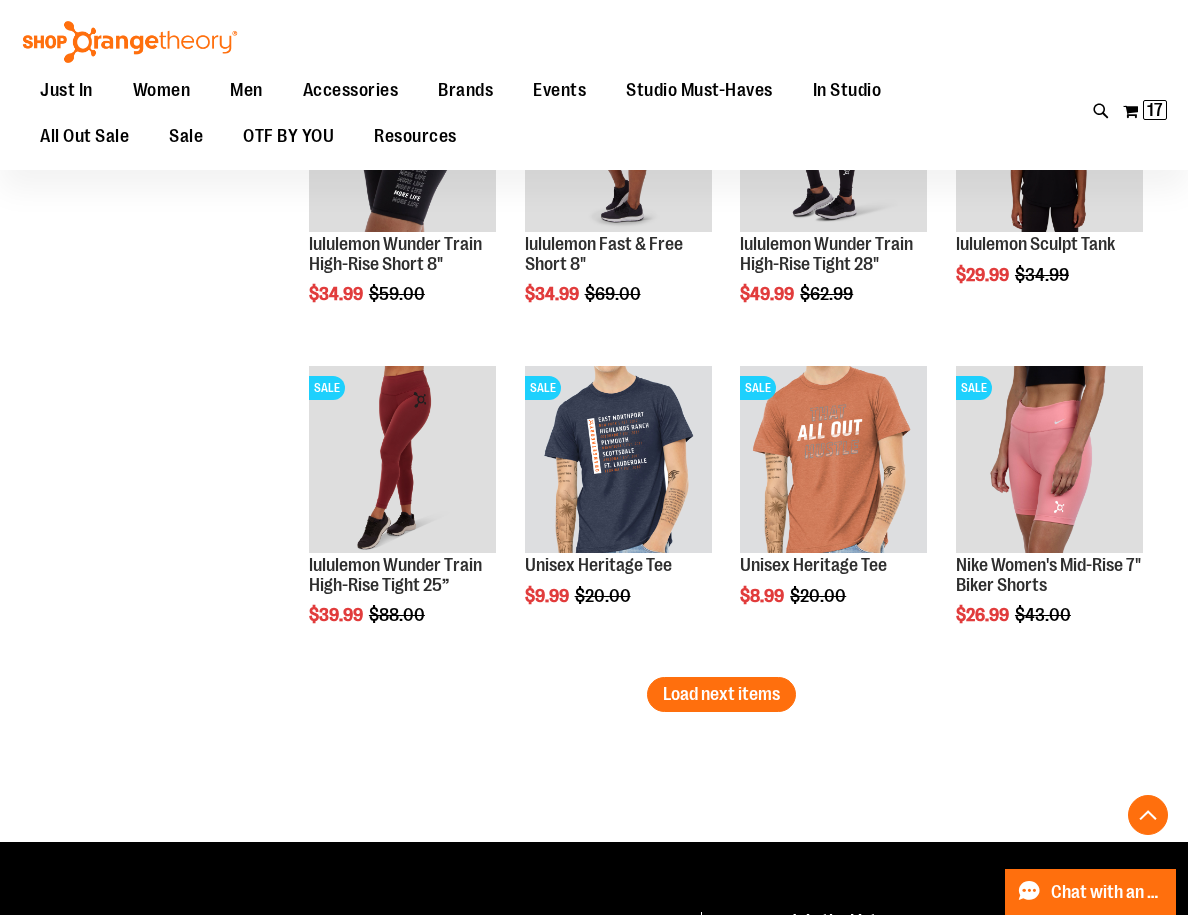scroll, scrollTop: 5538, scrollLeft: 0, axis: vertical 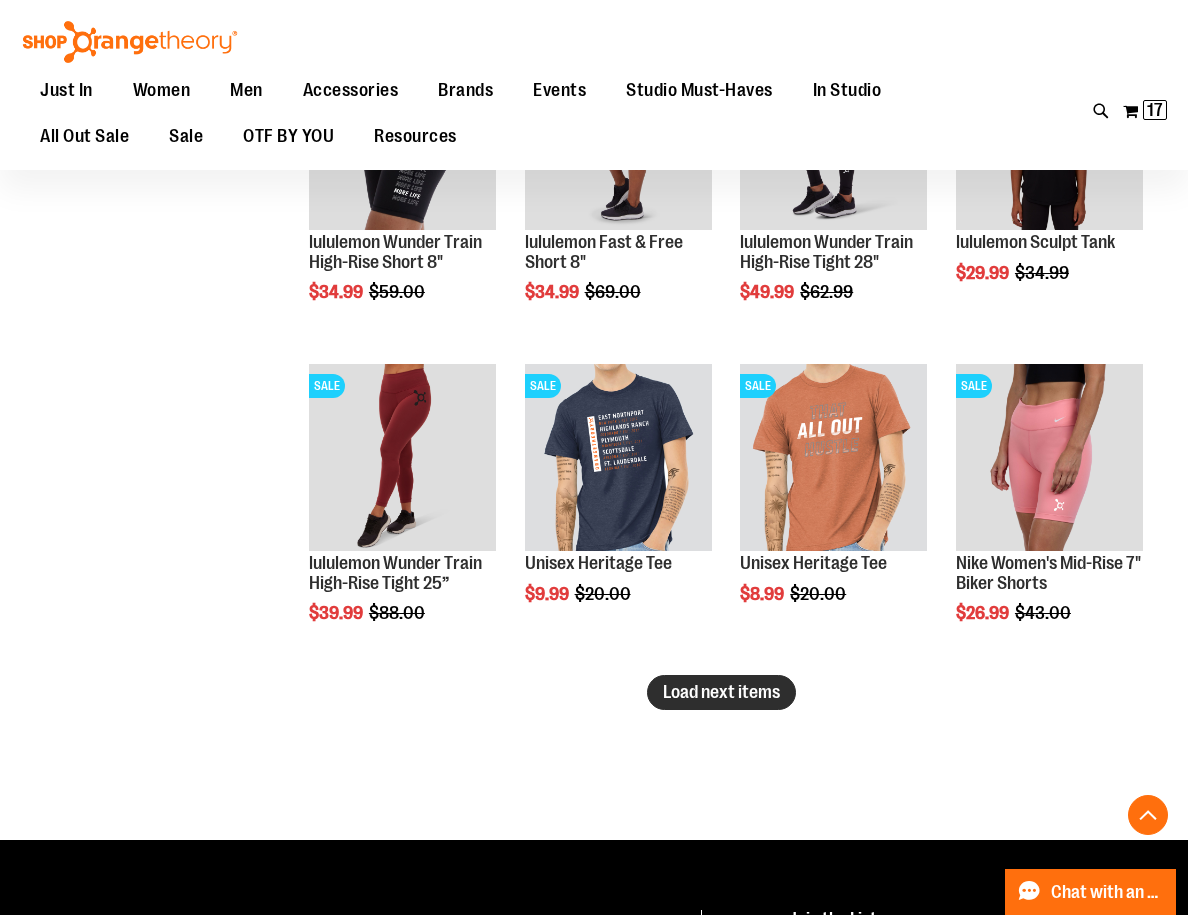 click on "Load next items" at bounding box center (721, 692) 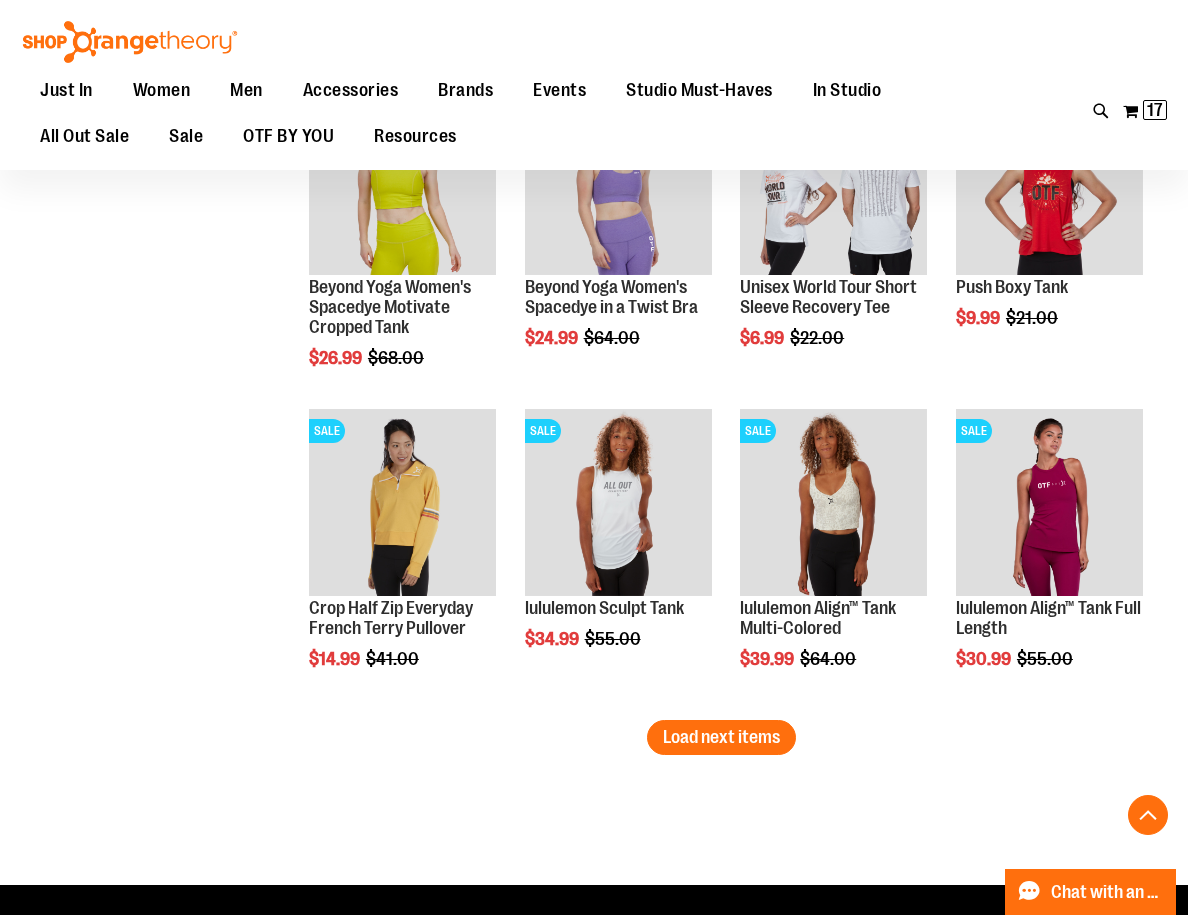 scroll, scrollTop: 6462, scrollLeft: 0, axis: vertical 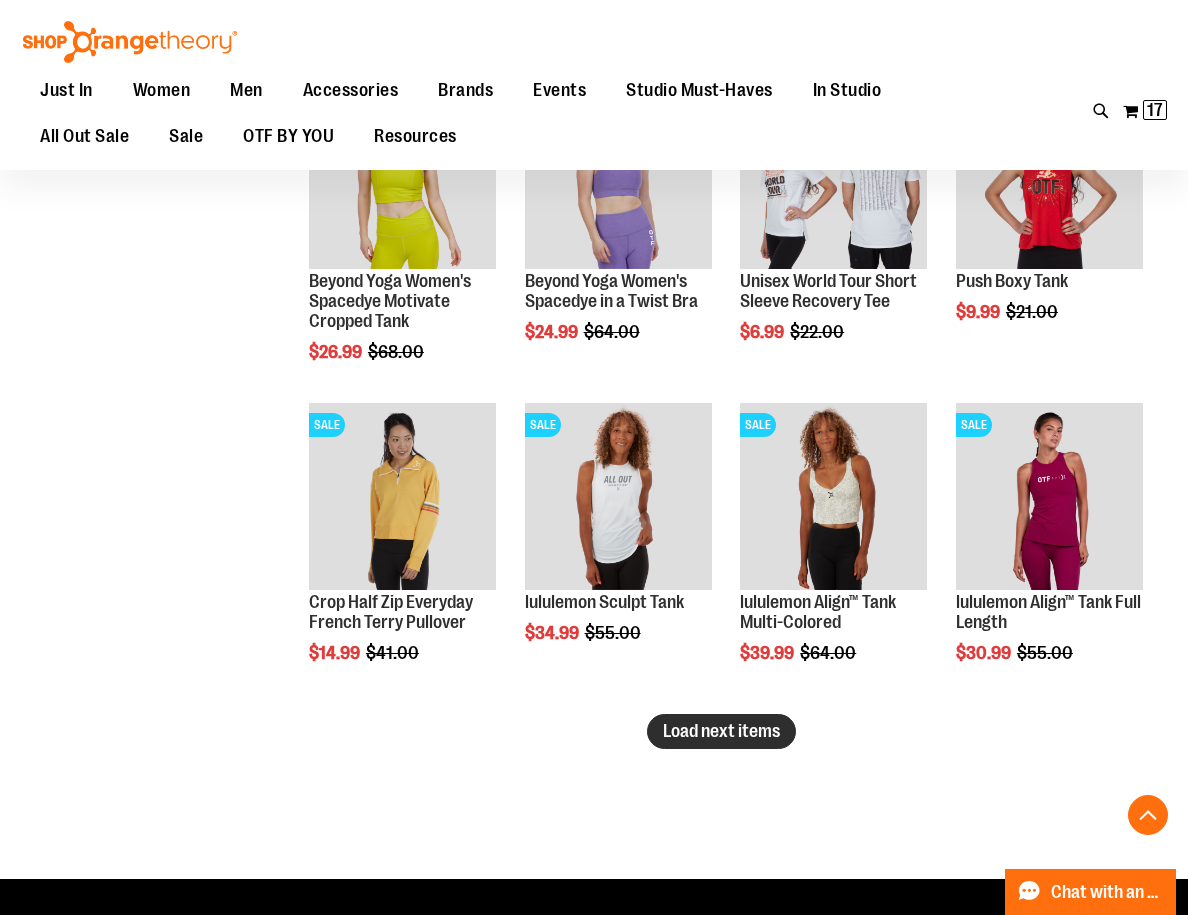 click on "Load next items" at bounding box center [721, 731] 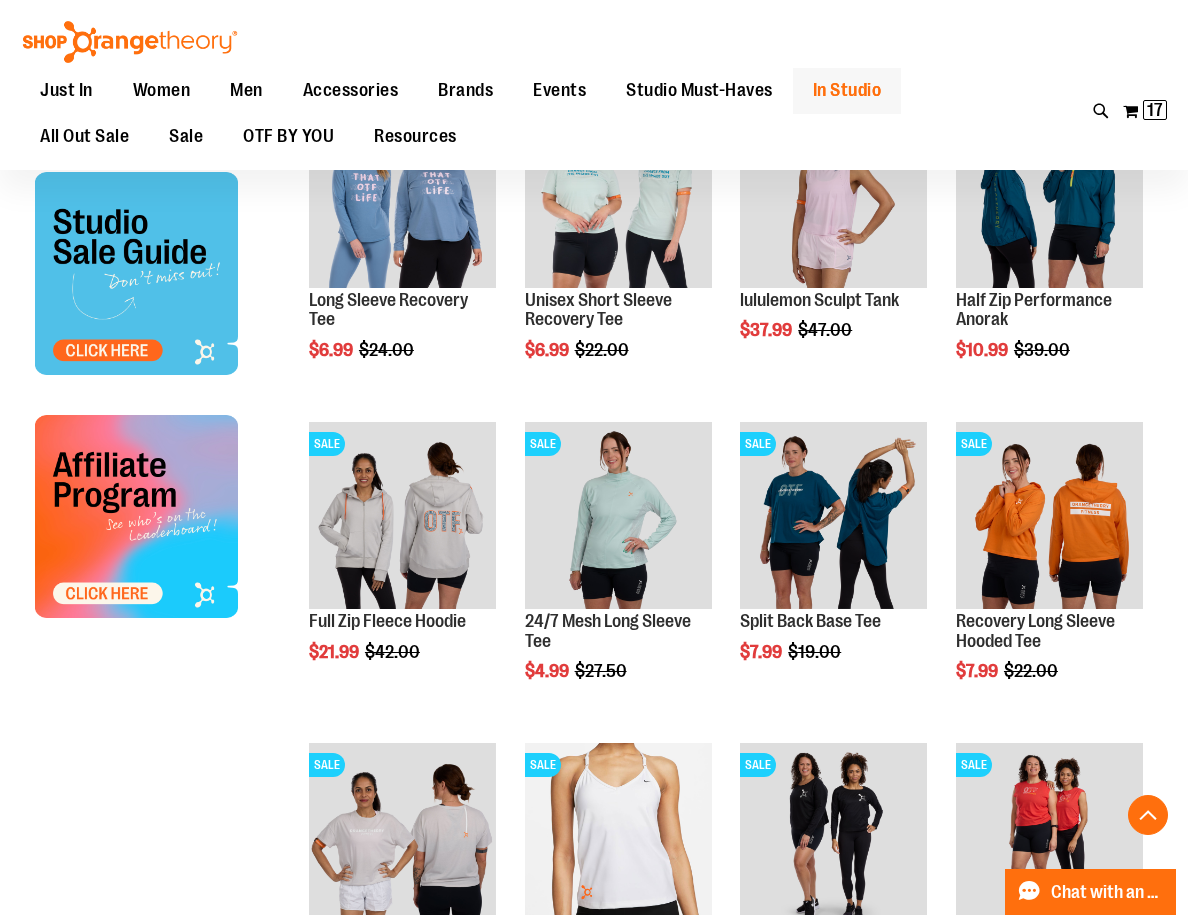 scroll, scrollTop: 657, scrollLeft: 0, axis: vertical 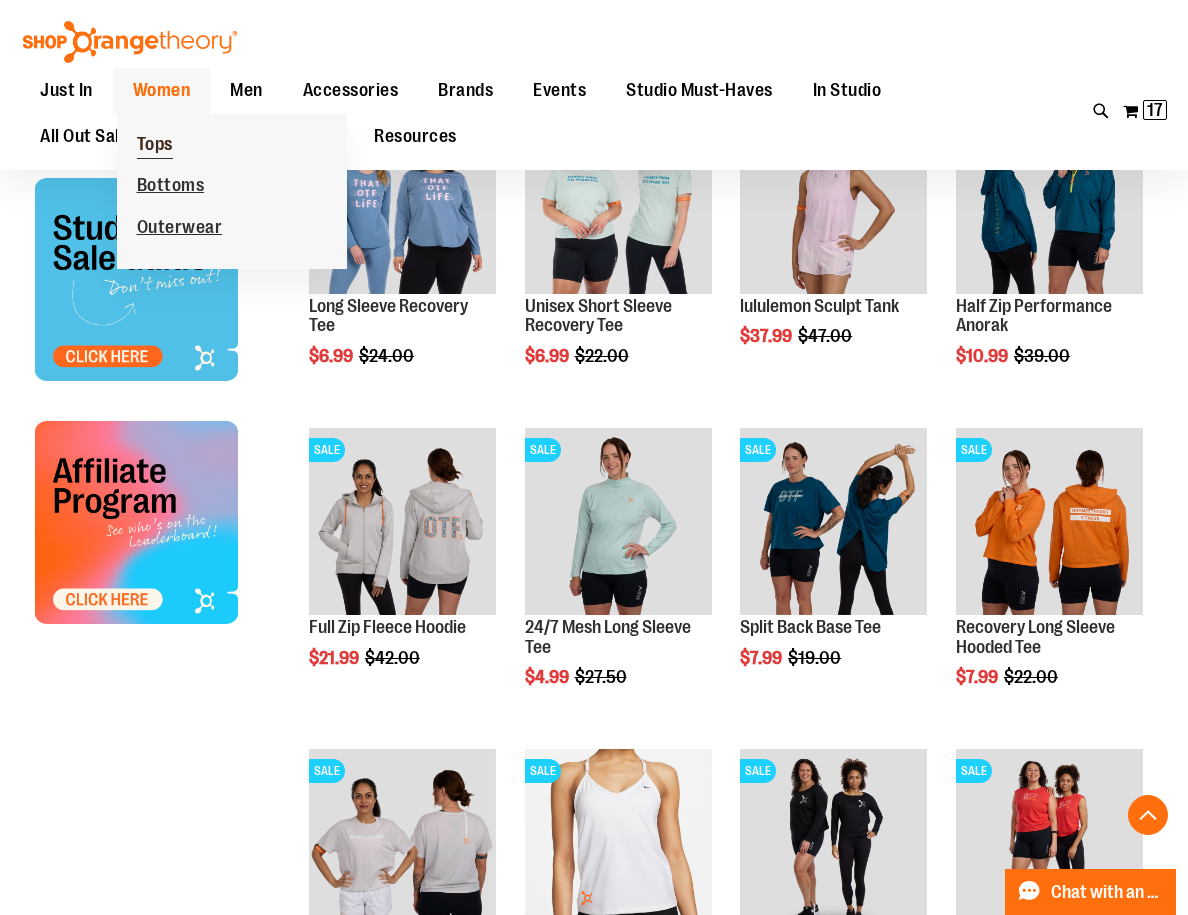 click on "Tops" at bounding box center [155, 146] 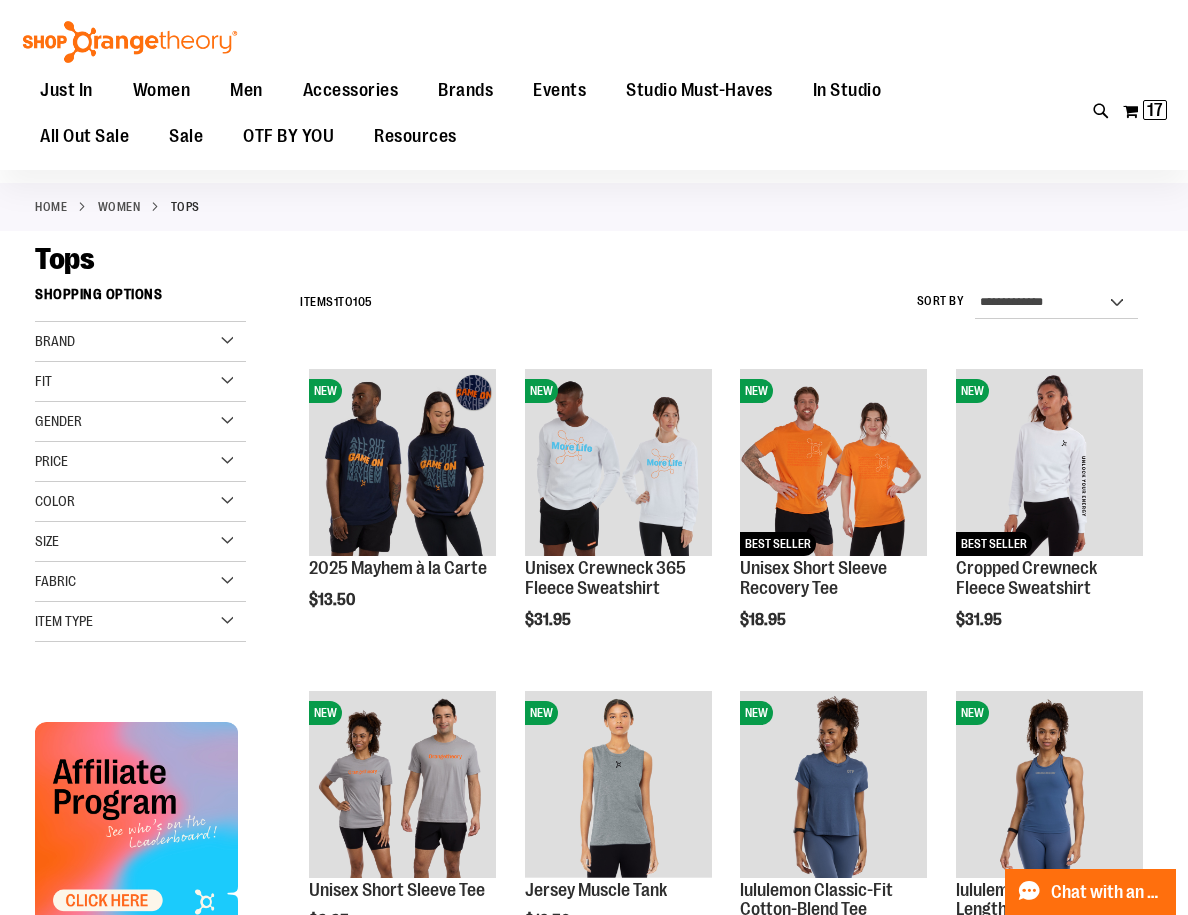 scroll, scrollTop: 0, scrollLeft: 0, axis: both 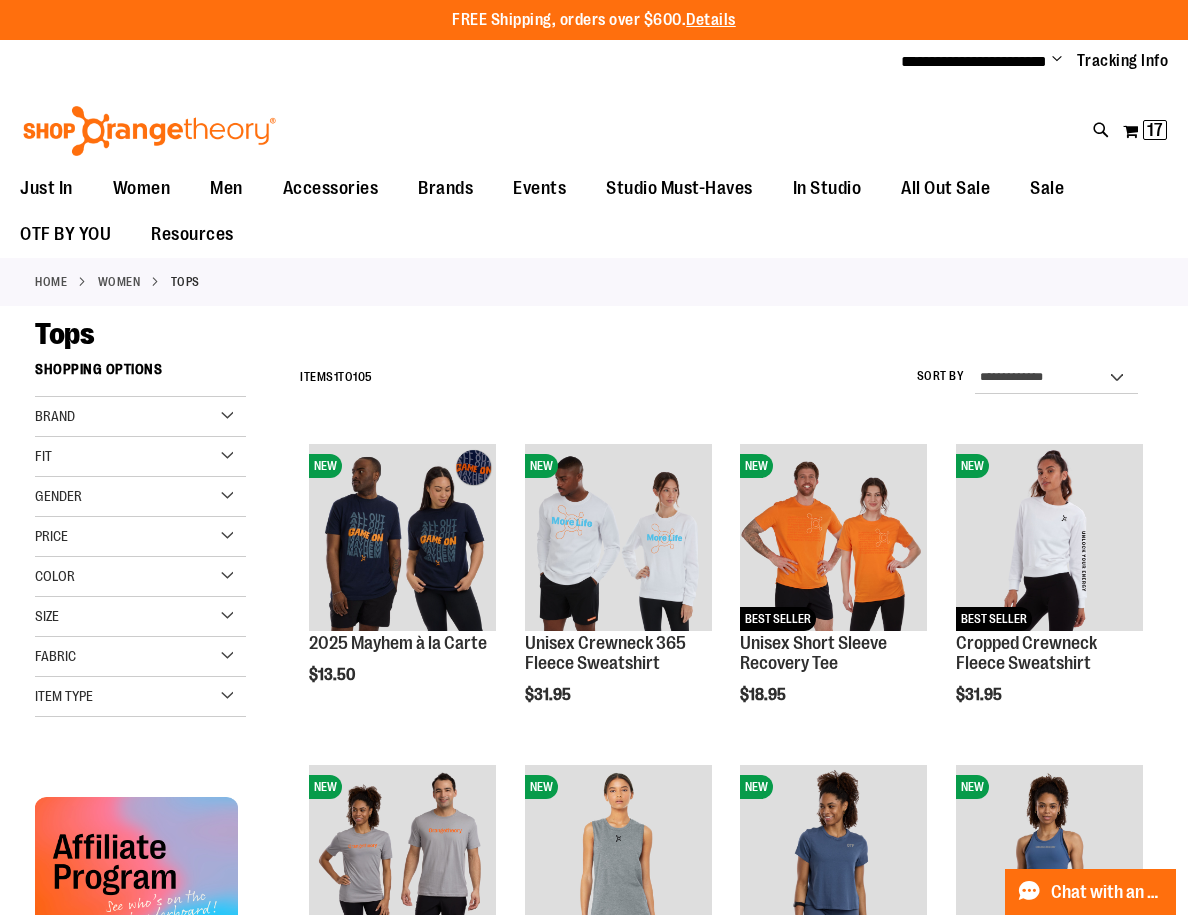 type on "**********" 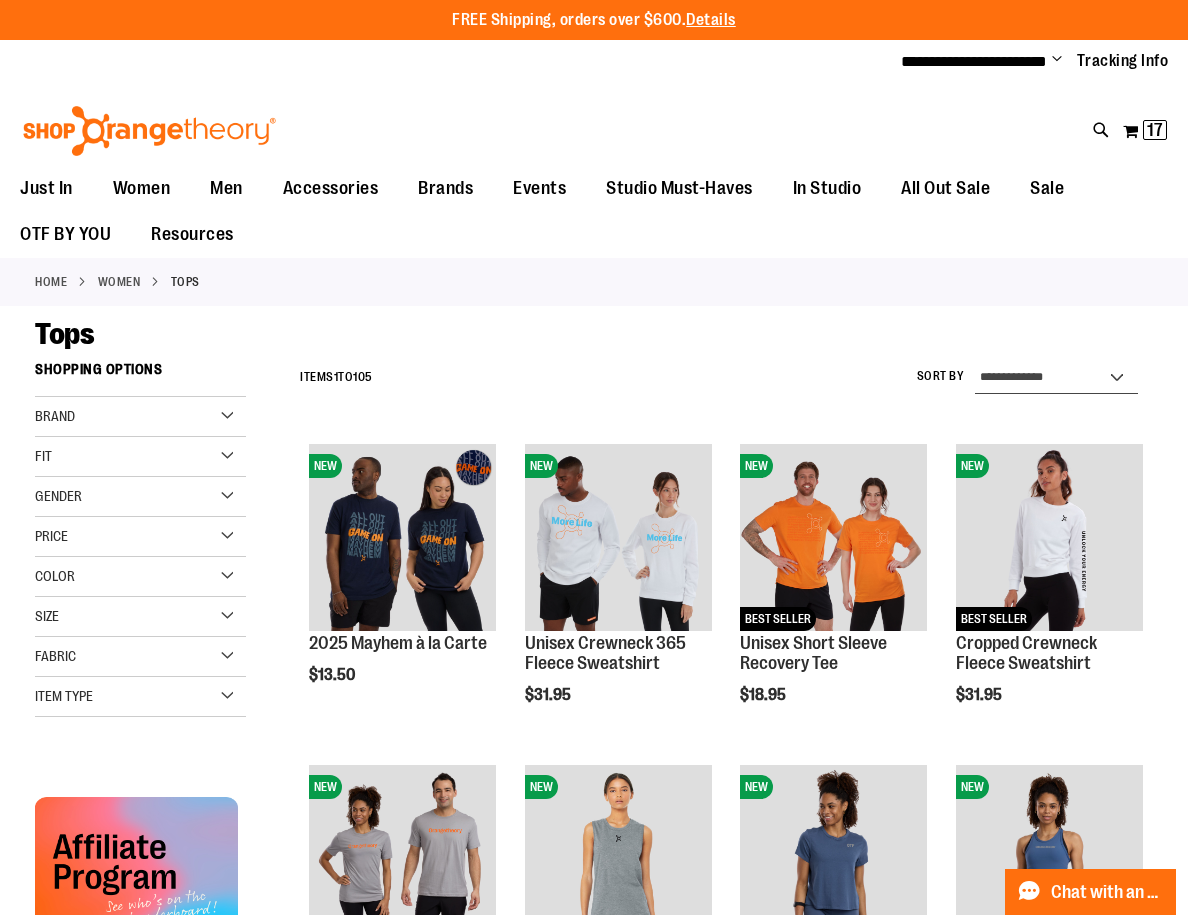 click on "**********" at bounding box center [1057, 378] 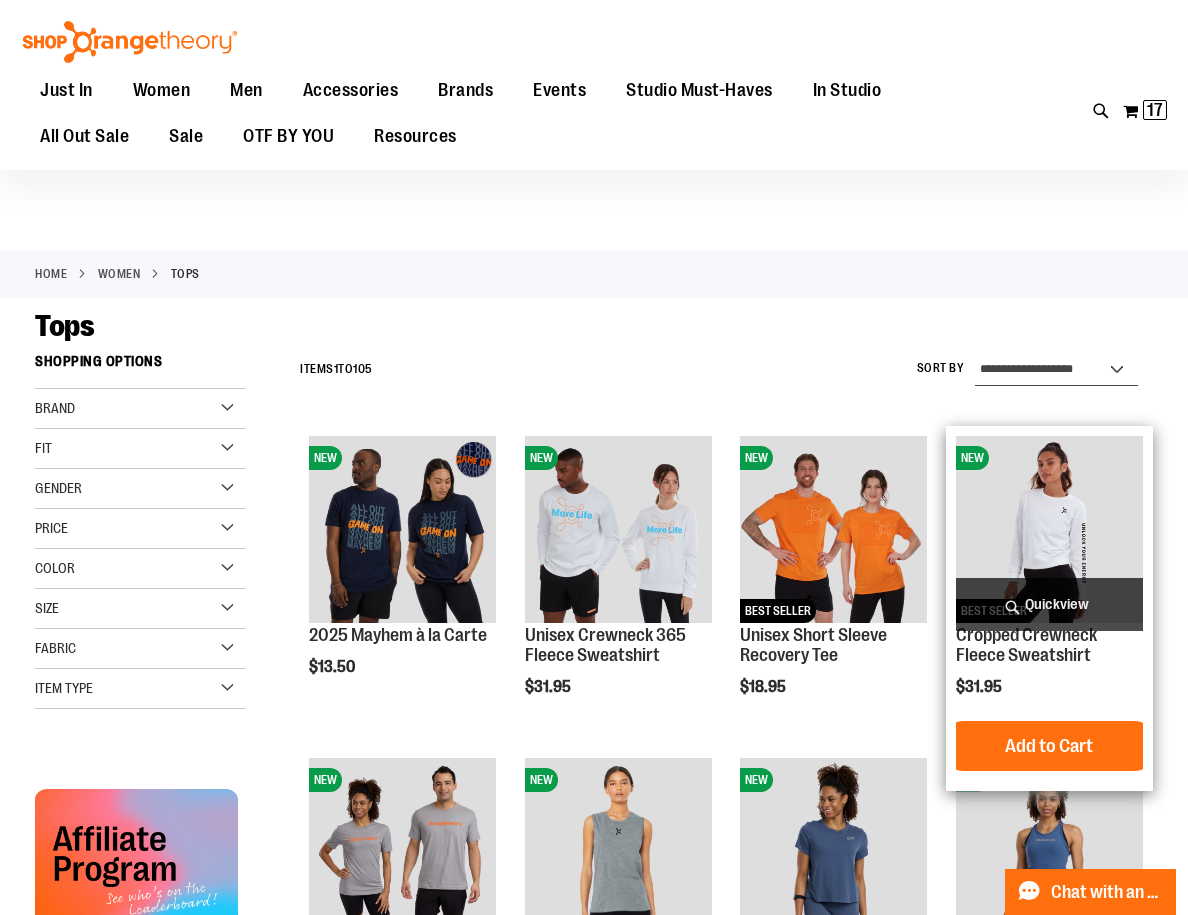 scroll, scrollTop: 0, scrollLeft: 0, axis: both 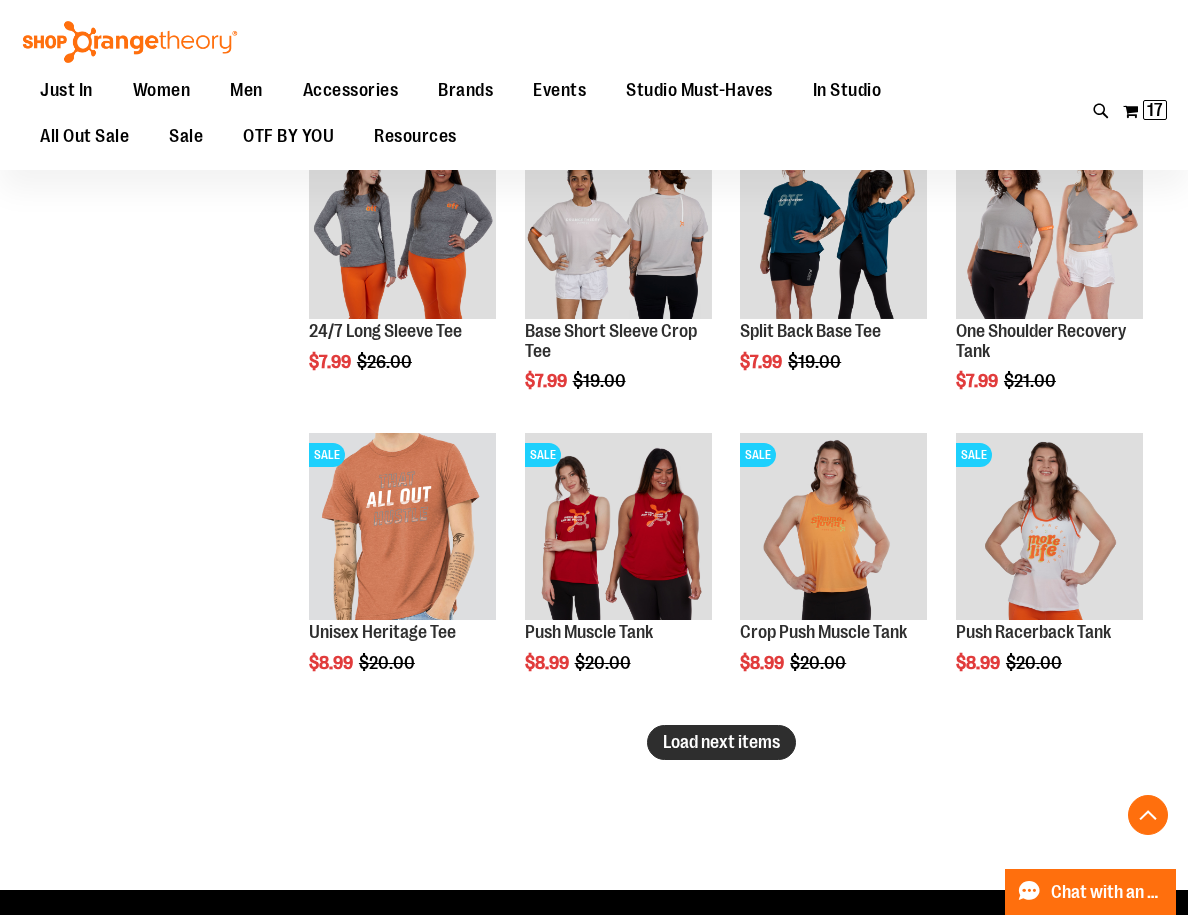 click on "Load next items" at bounding box center [721, 742] 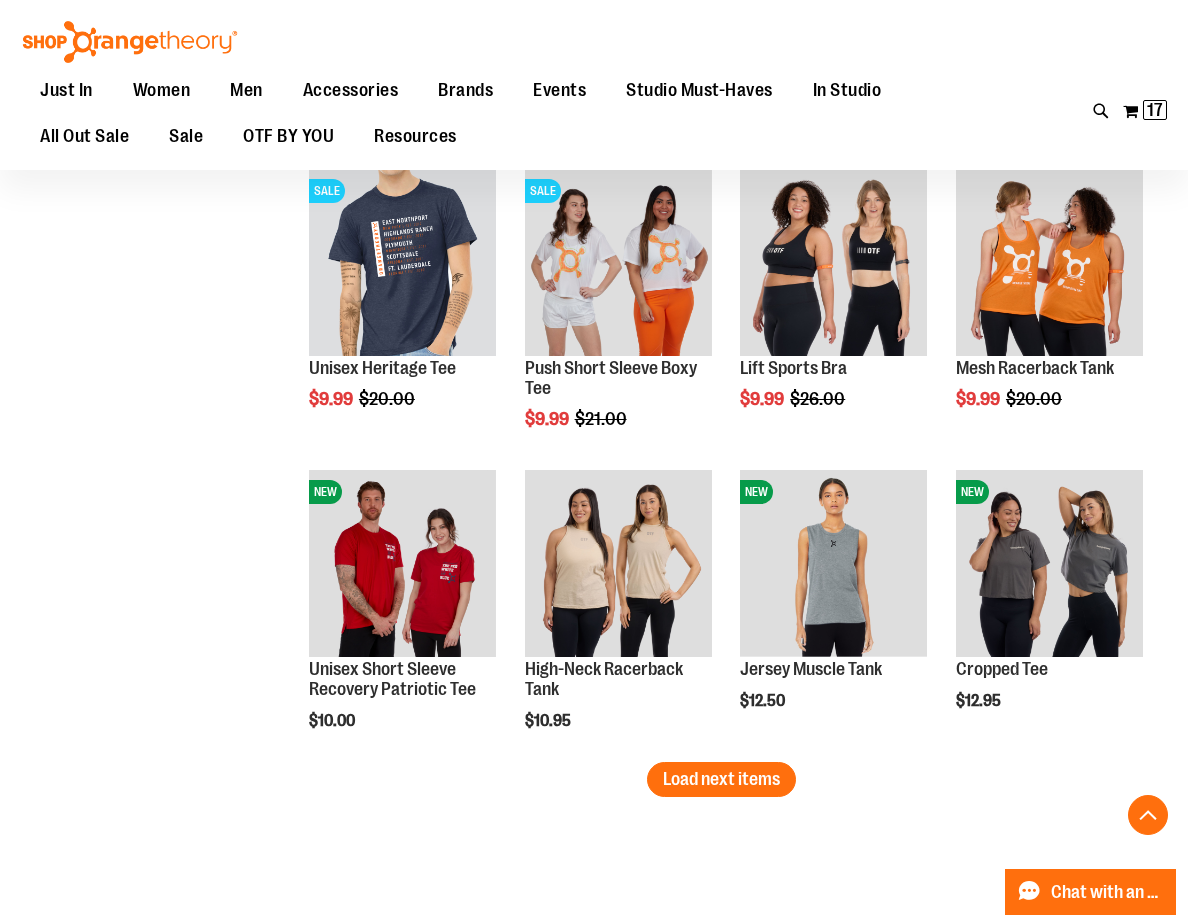scroll, scrollTop: 3296, scrollLeft: 0, axis: vertical 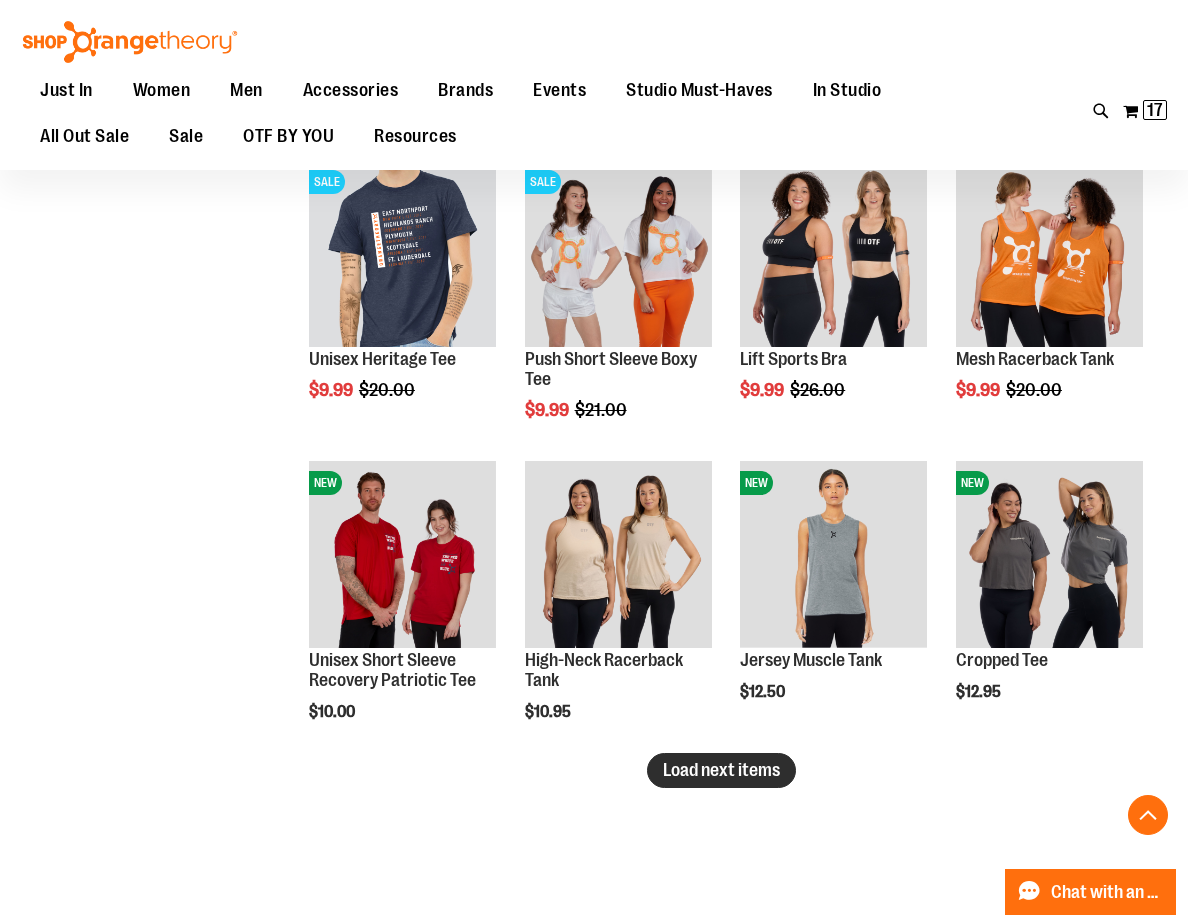 click on "Load next items" at bounding box center [721, 770] 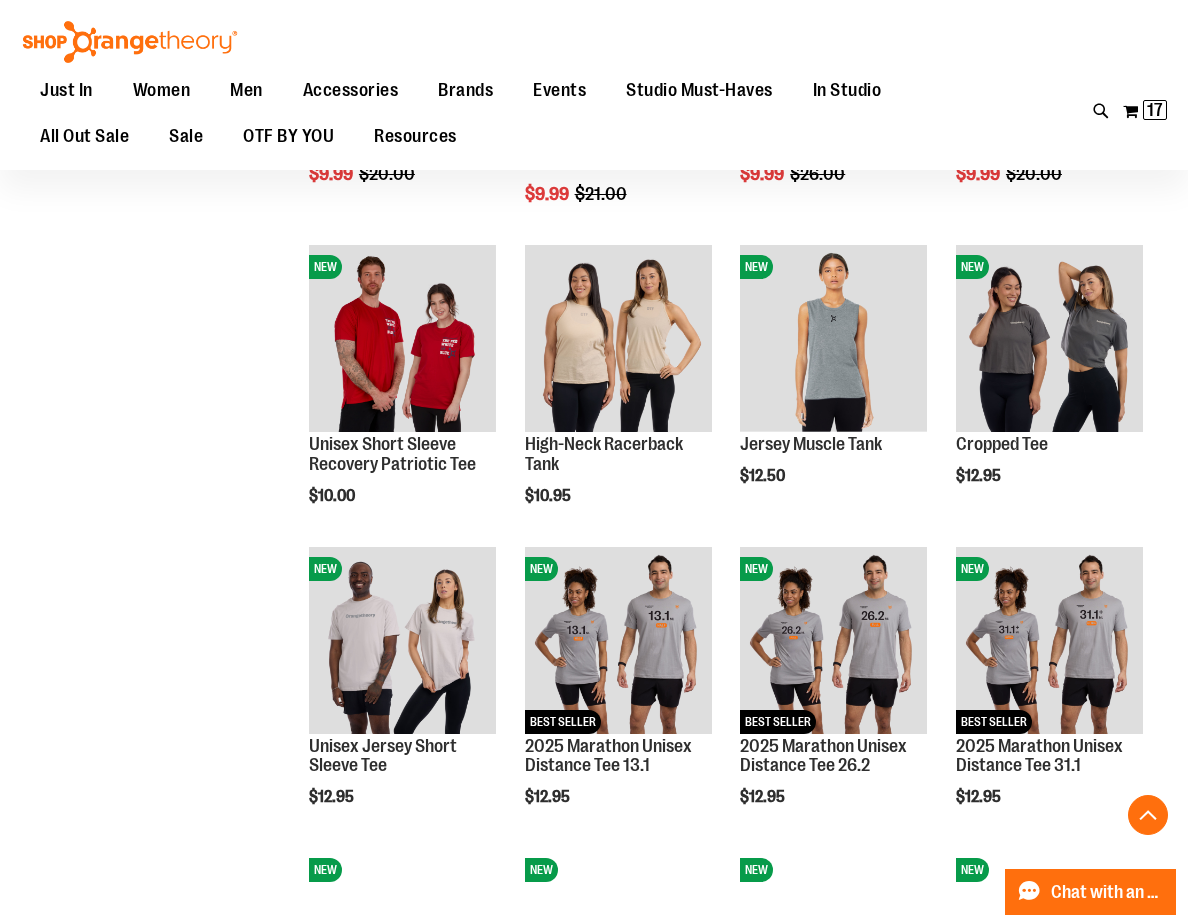 scroll, scrollTop: 3497, scrollLeft: 0, axis: vertical 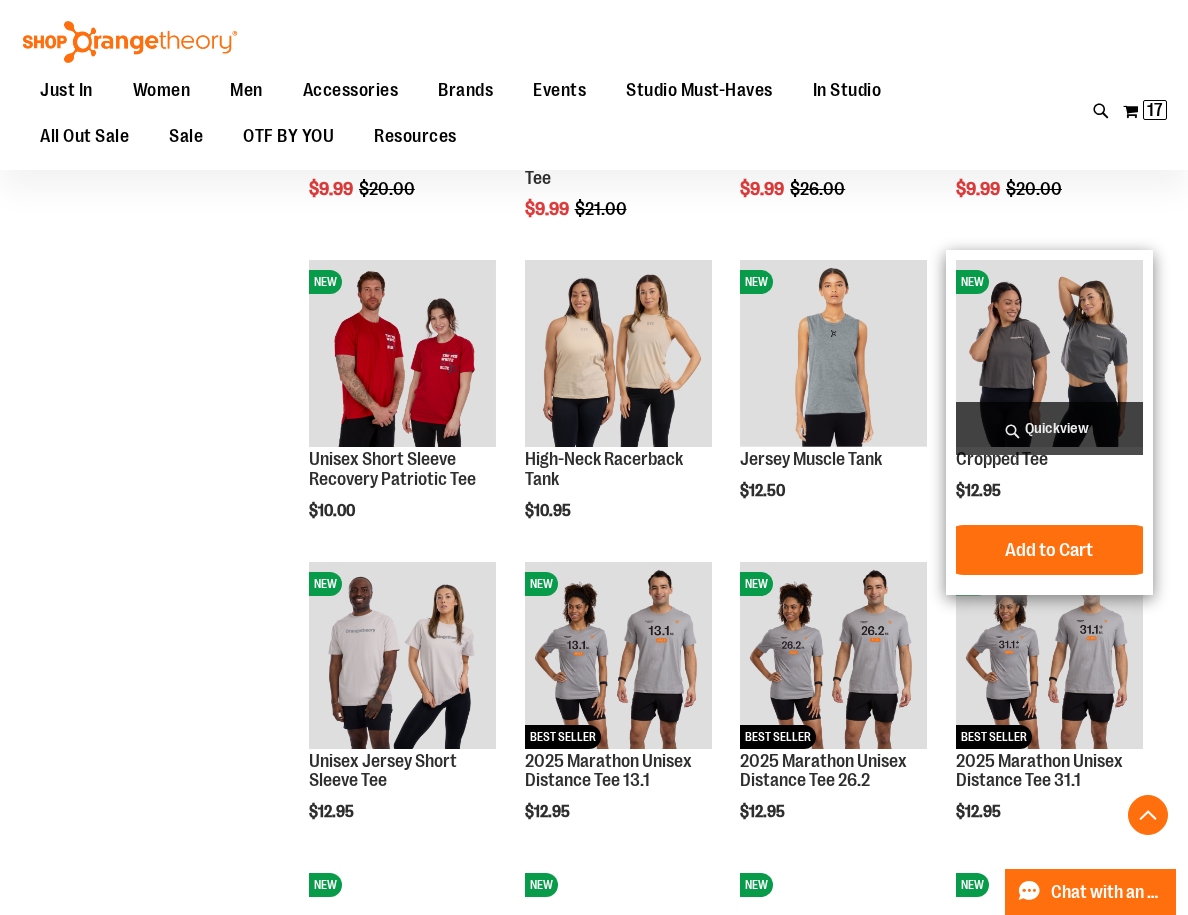 click on "Quickview" at bounding box center (1049, 428) 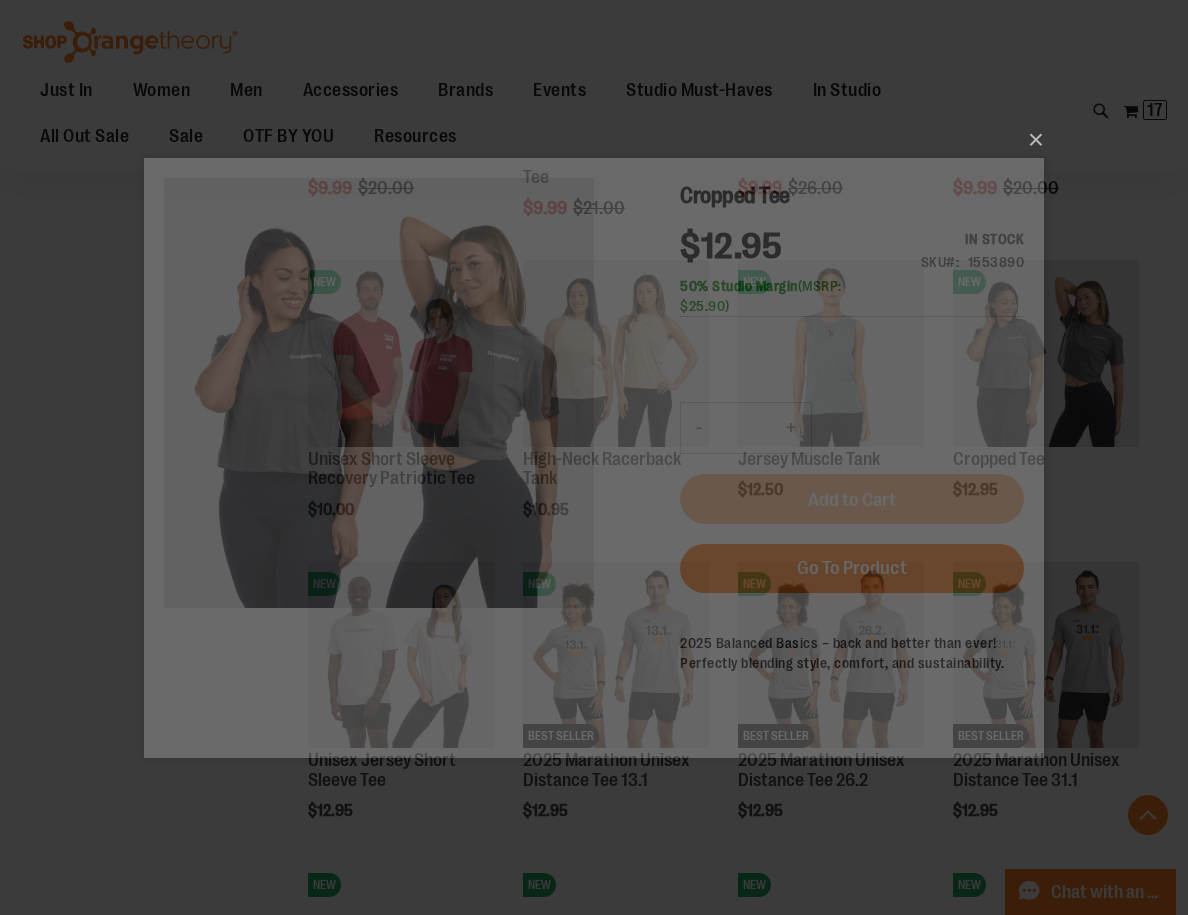 scroll, scrollTop: 0, scrollLeft: 0, axis: both 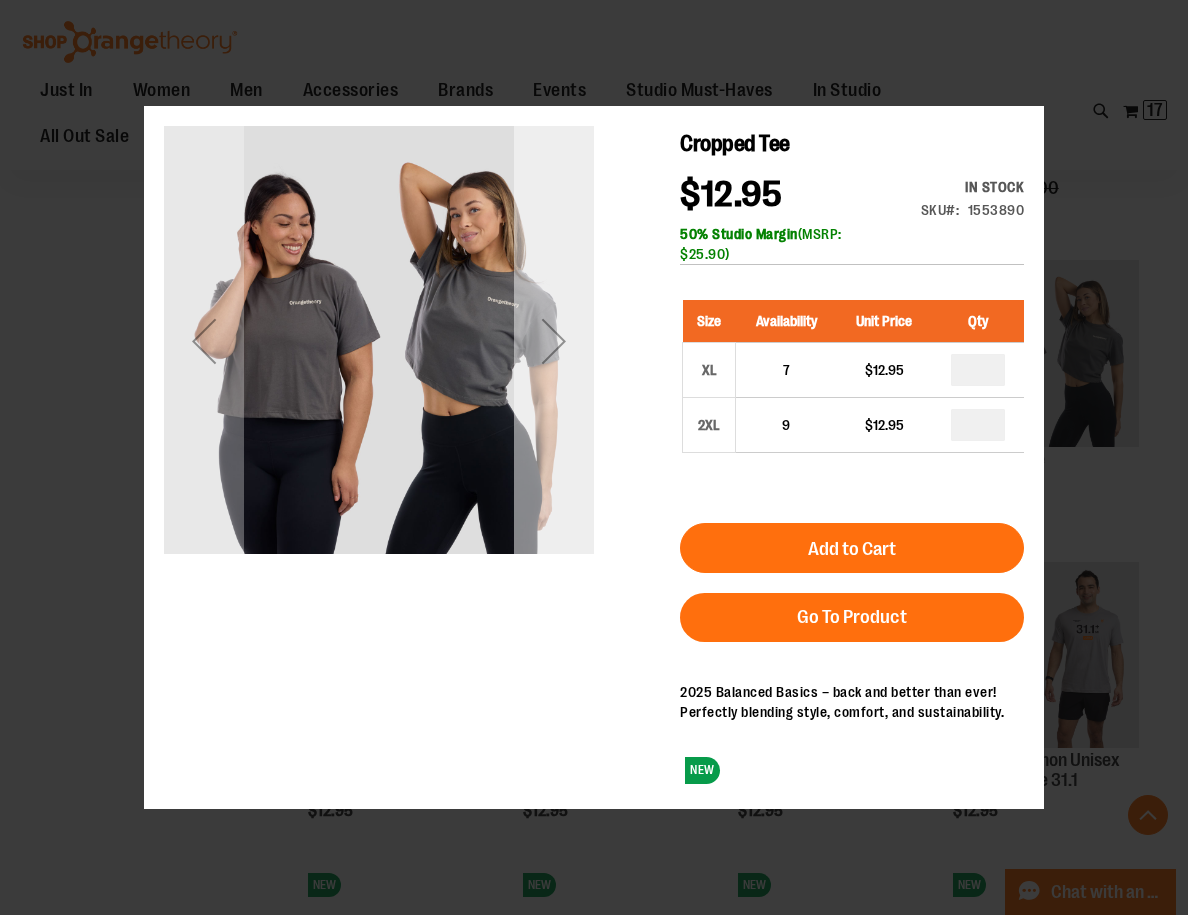click at bounding box center [554, 340] 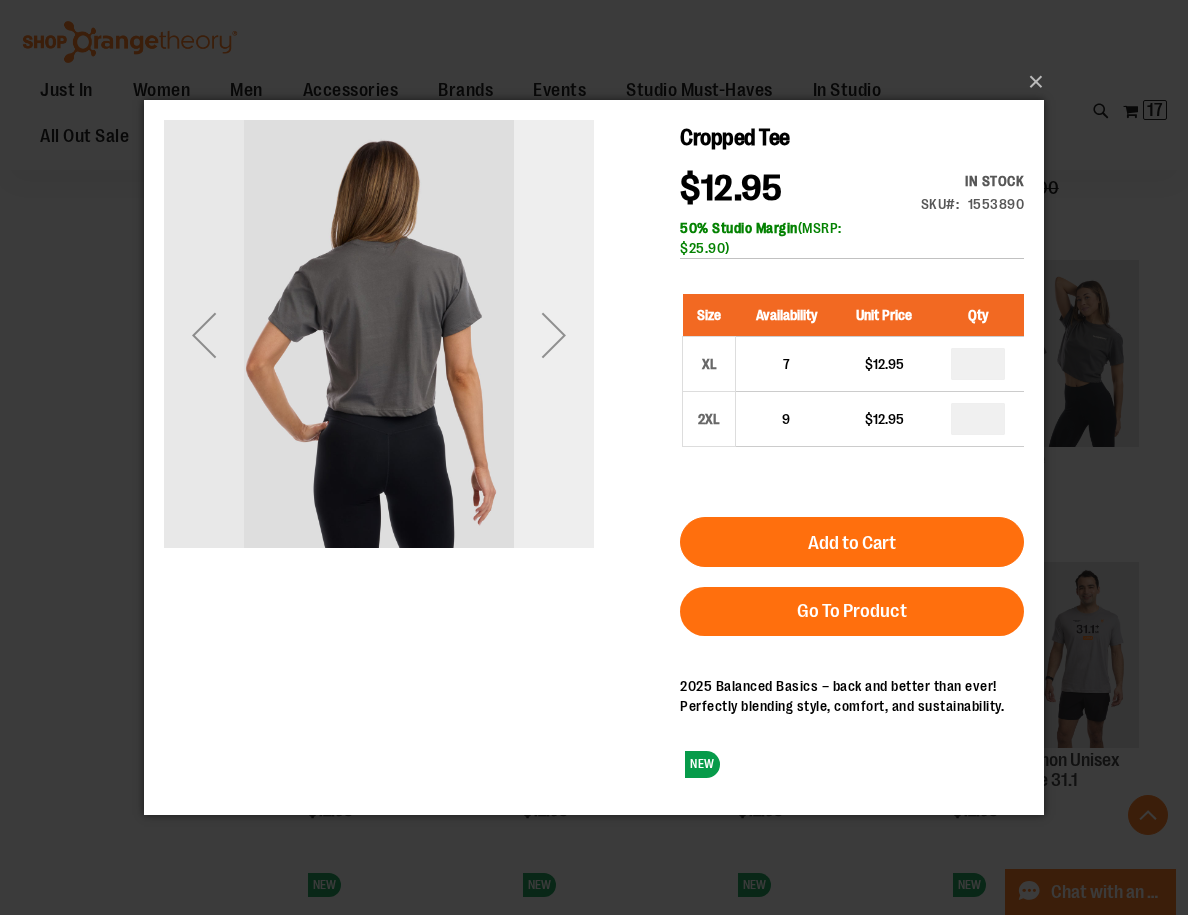 click at bounding box center [554, 335] 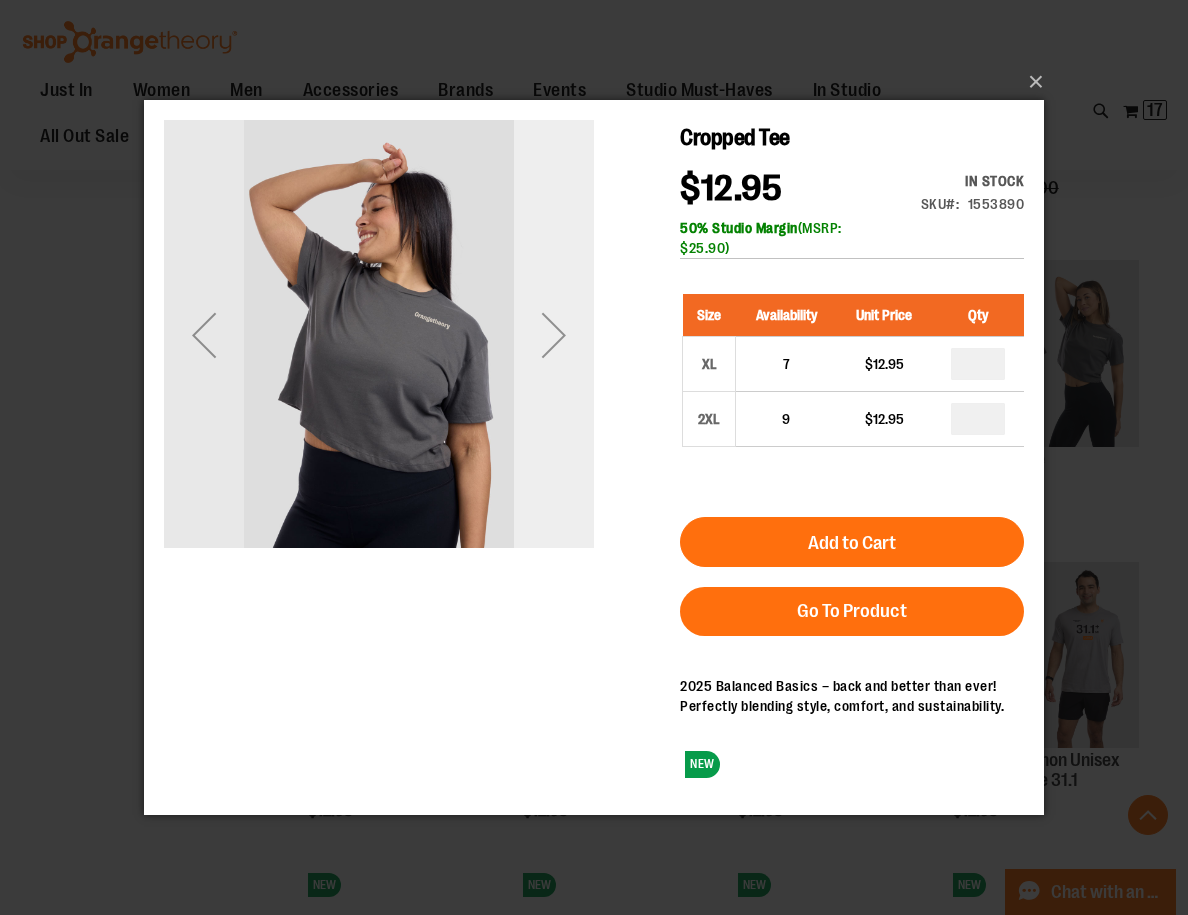 click at bounding box center [554, 335] 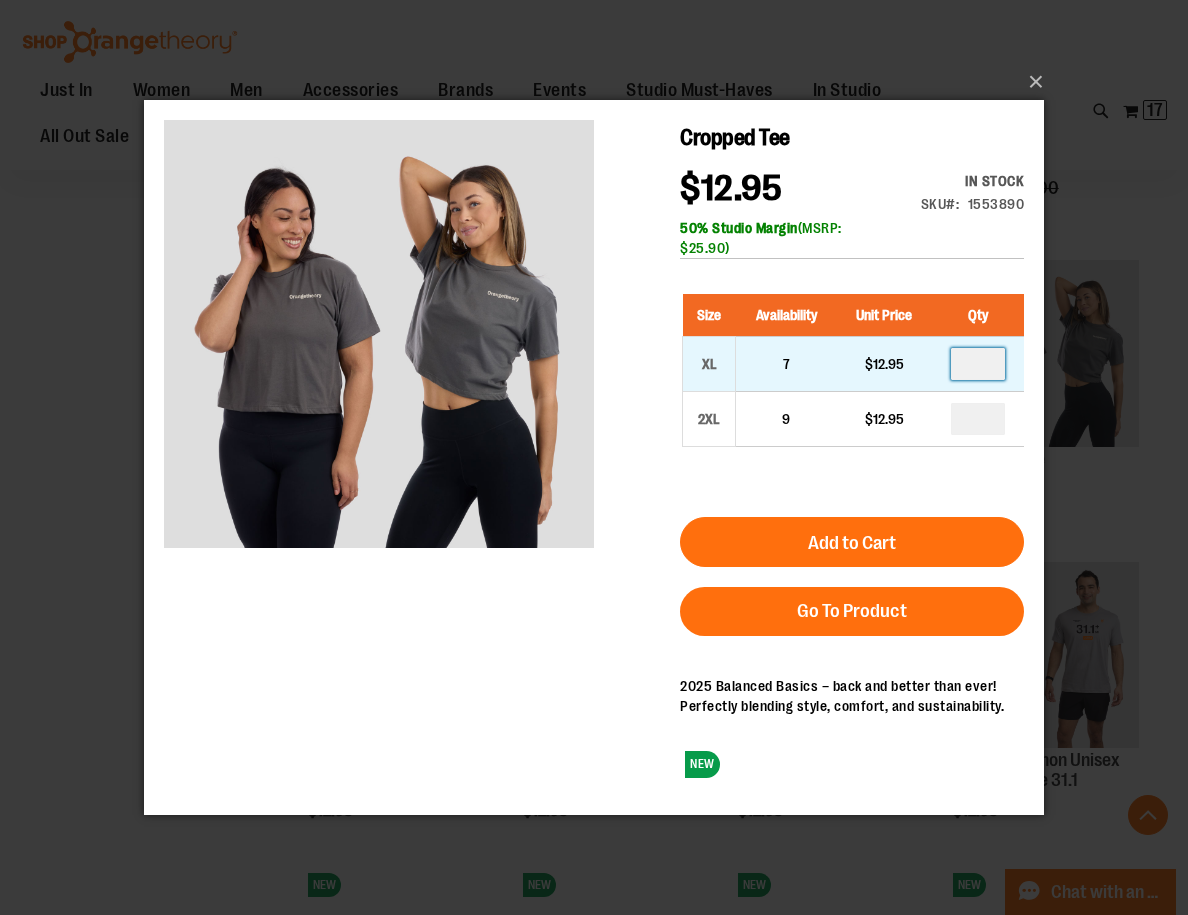 click at bounding box center (978, 364) 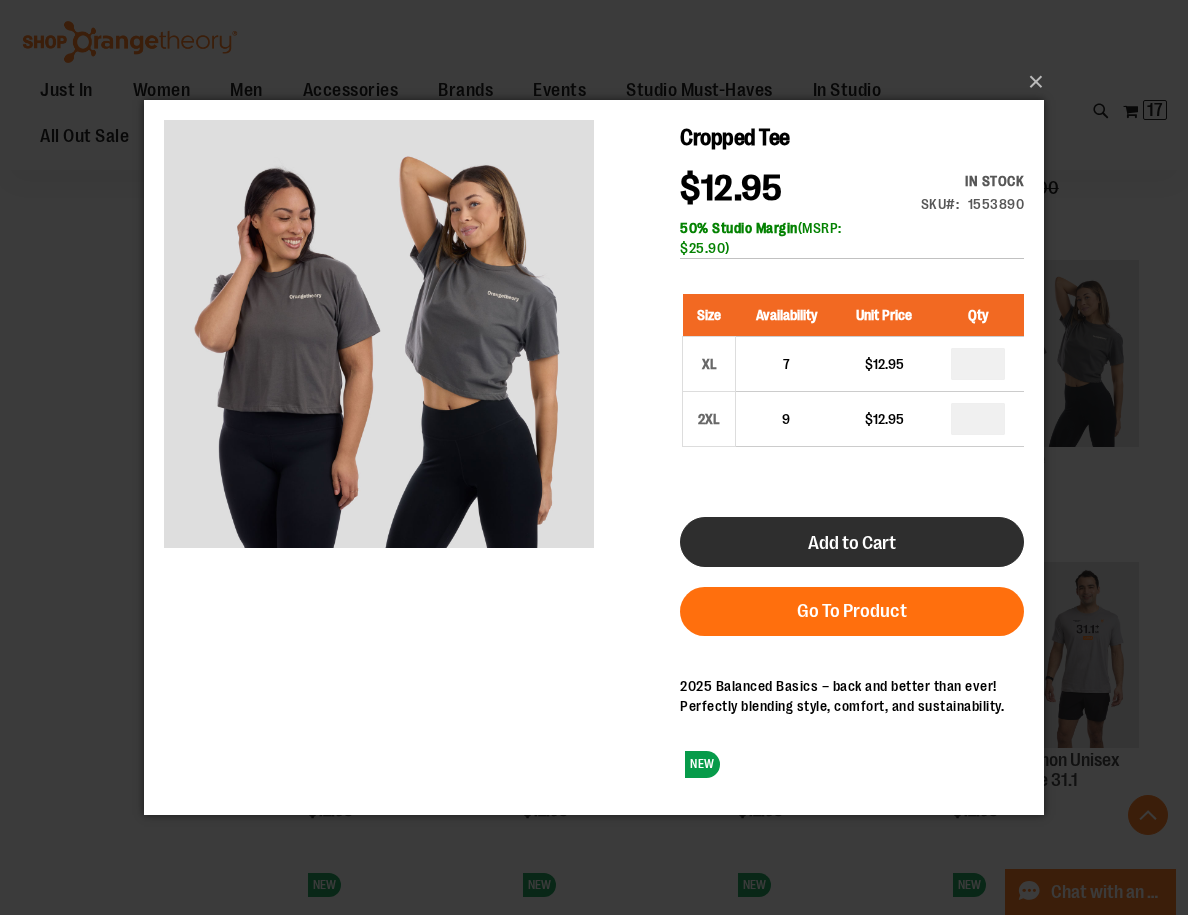 click on "Add to Cart" at bounding box center [852, 542] 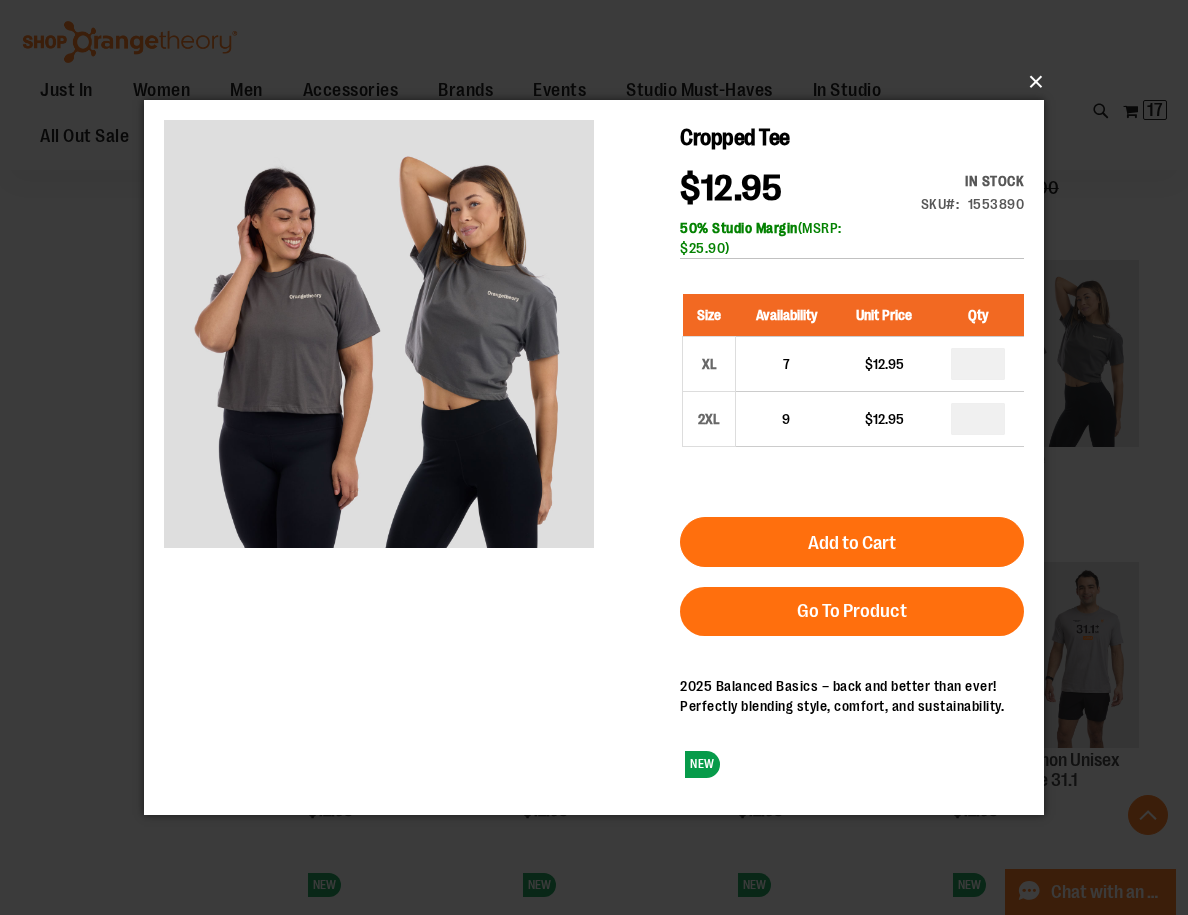 click on "×" at bounding box center [600, 82] 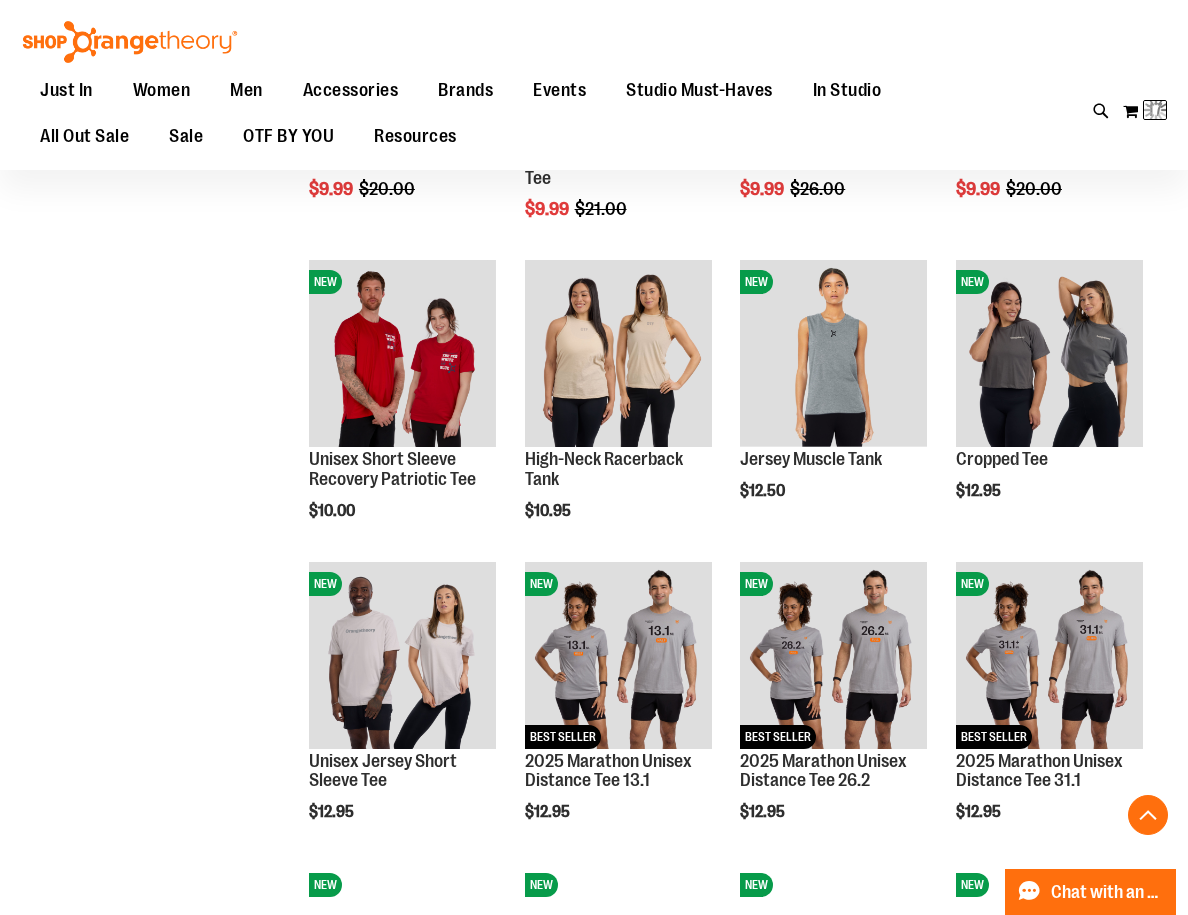scroll, scrollTop: 444, scrollLeft: 0, axis: vertical 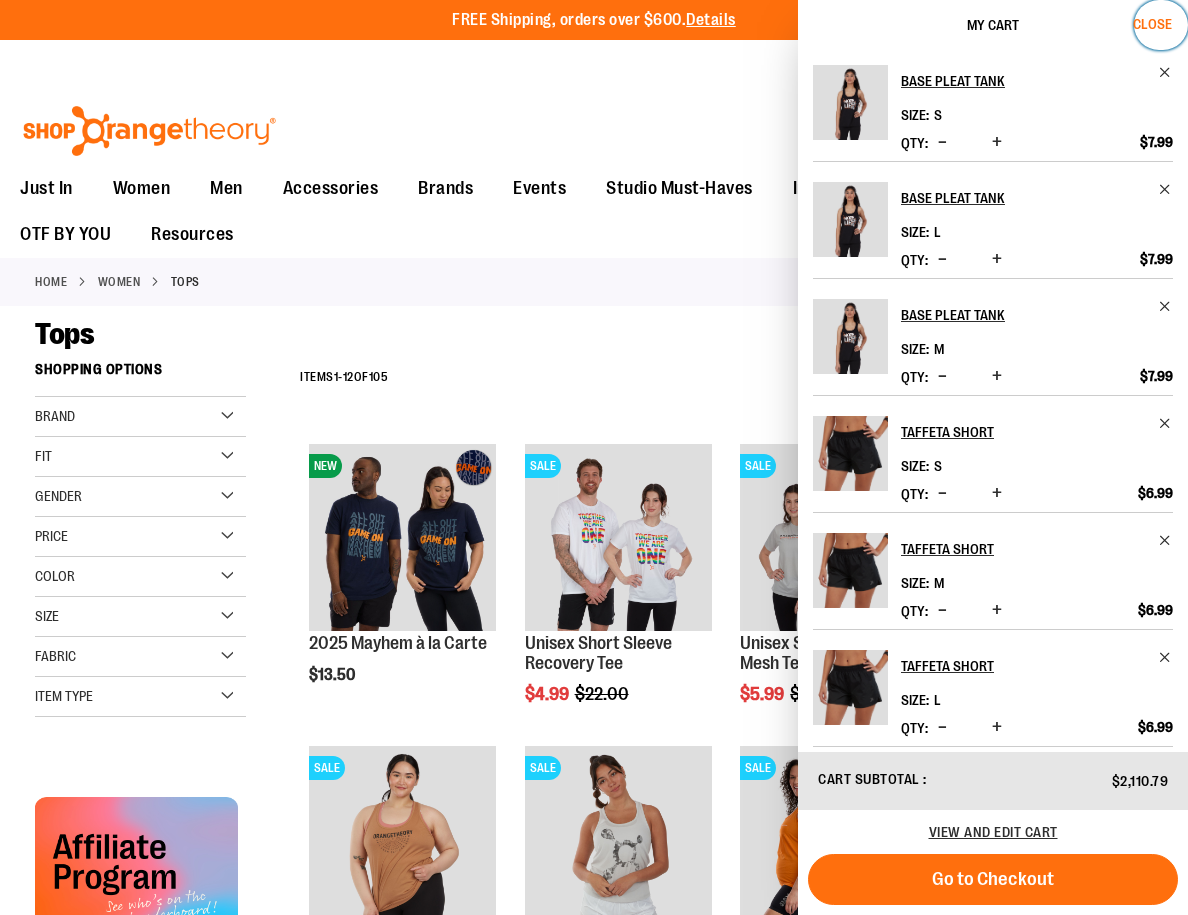 click on "Close" at bounding box center (1152, 24) 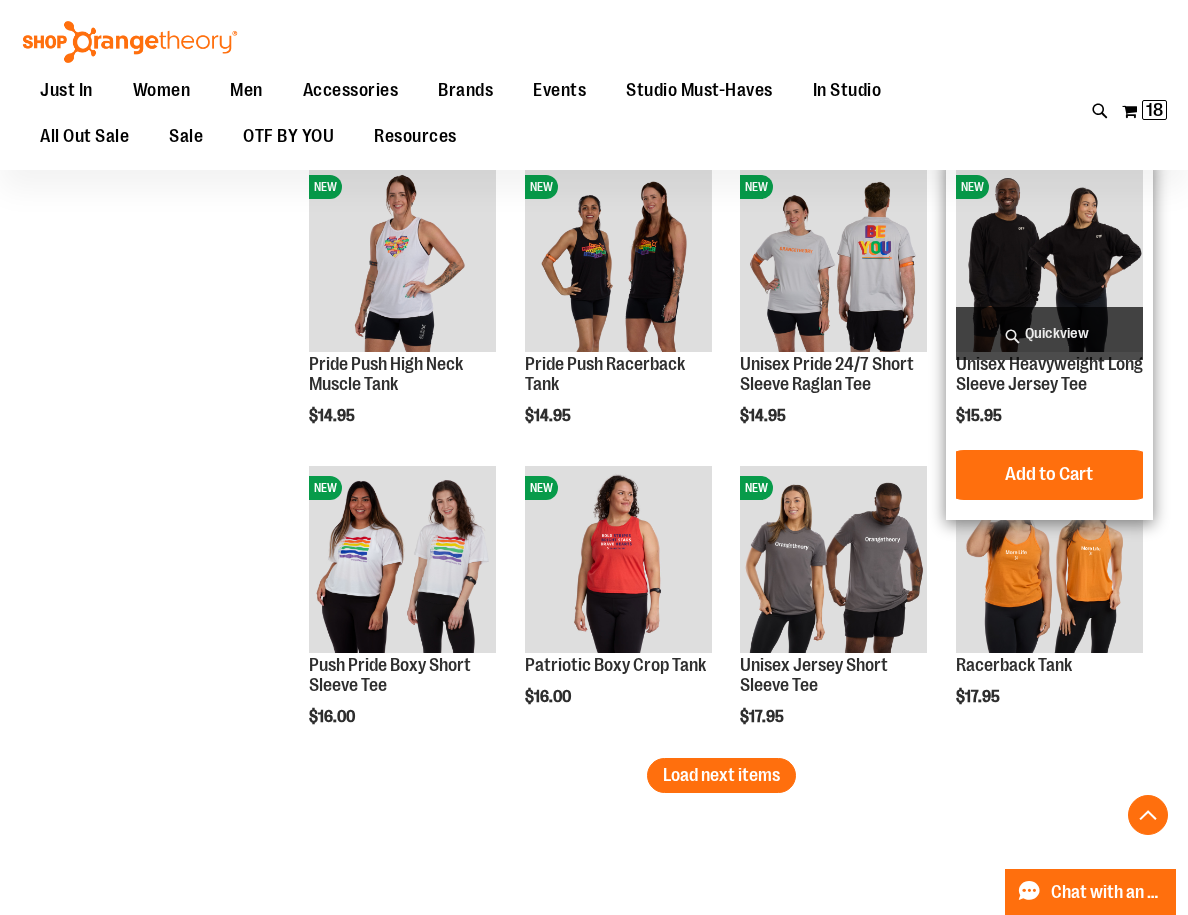 scroll, scrollTop: 4201, scrollLeft: 0, axis: vertical 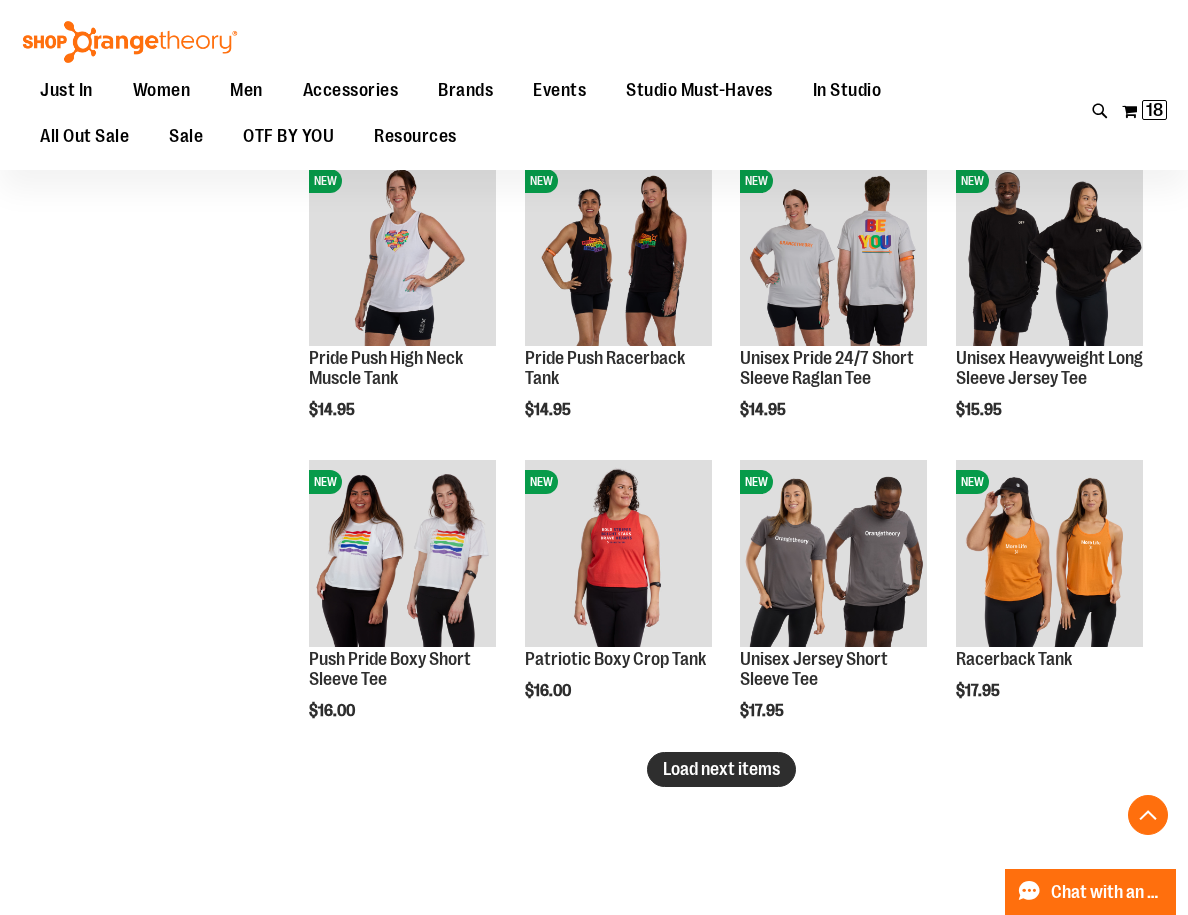 click on "Load next items" at bounding box center (721, 769) 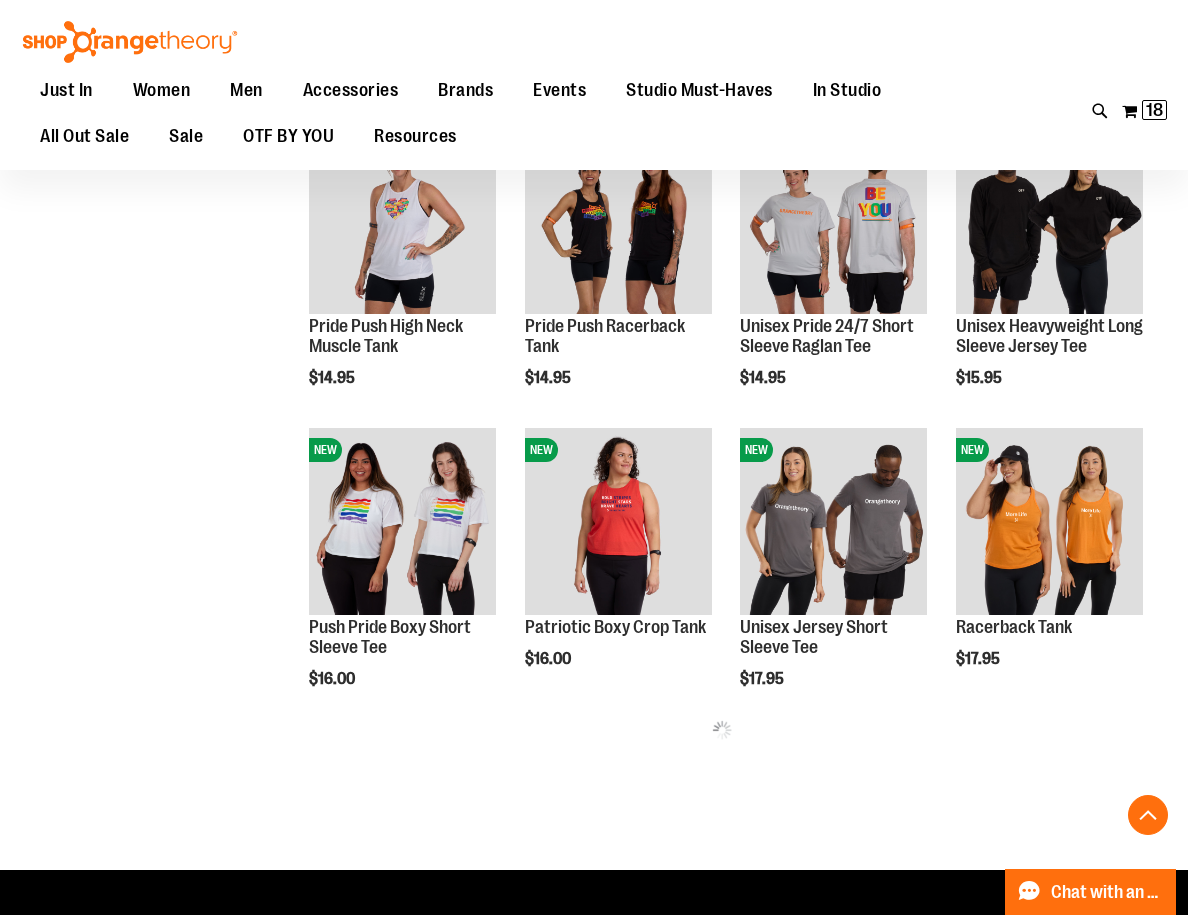 scroll, scrollTop: 4234, scrollLeft: 0, axis: vertical 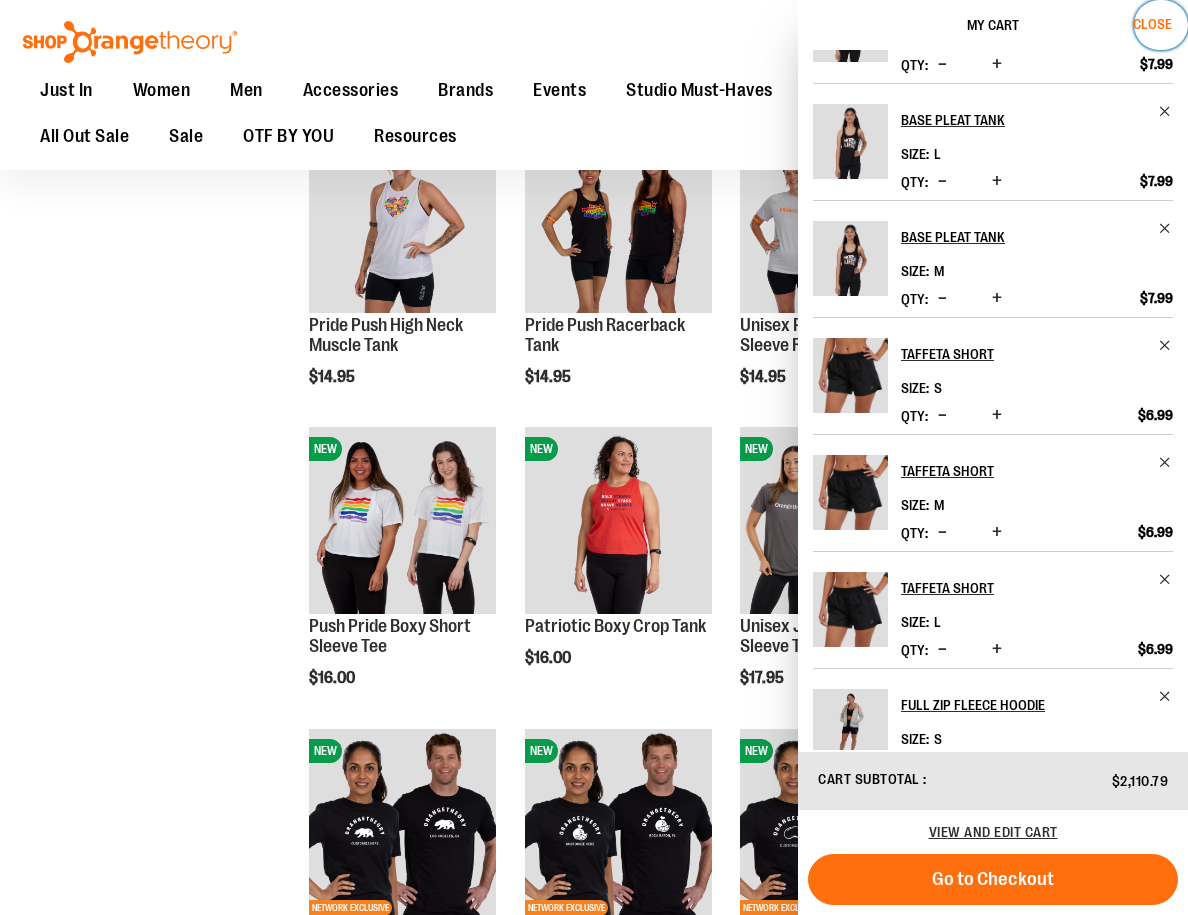 click on "Close" at bounding box center (1152, 24) 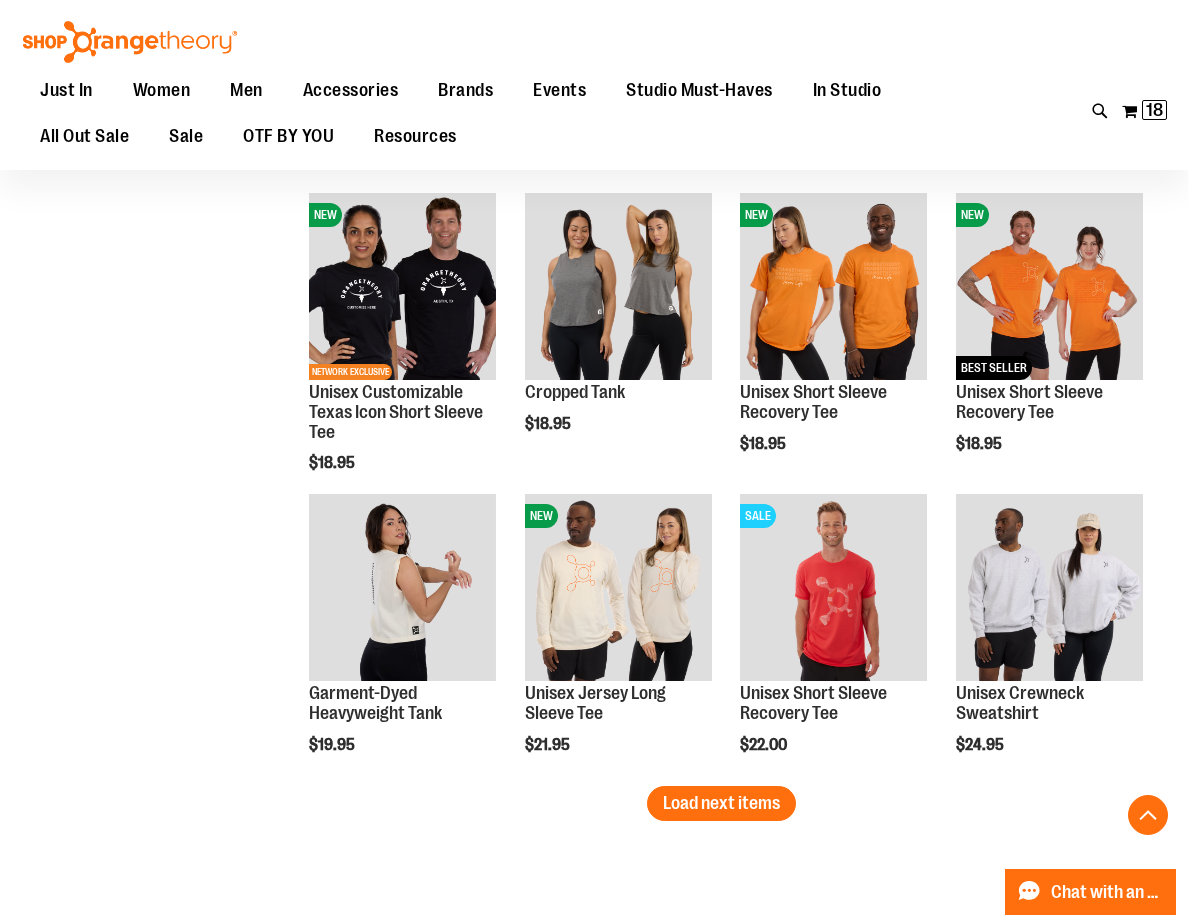 scroll, scrollTop: 5070, scrollLeft: 0, axis: vertical 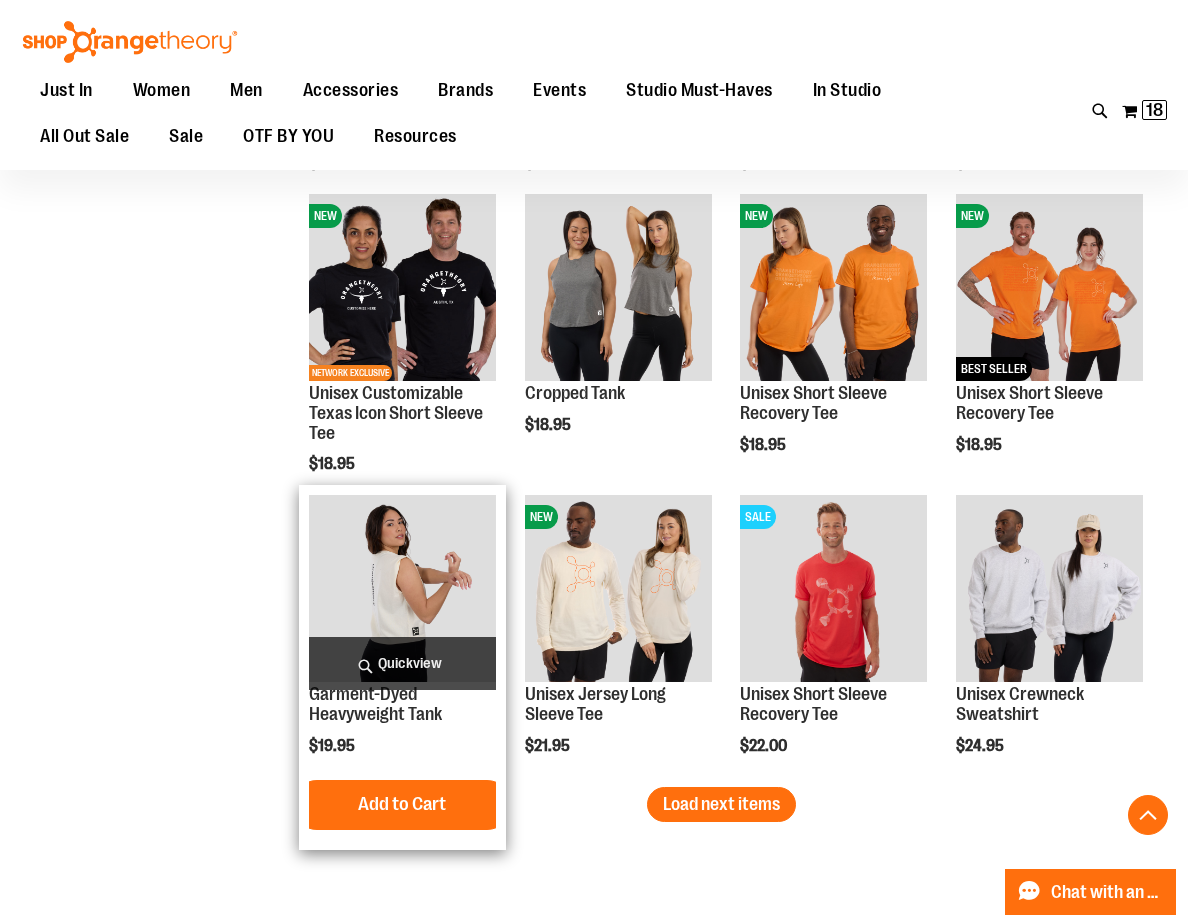 click on "Quickview" at bounding box center [402, 663] 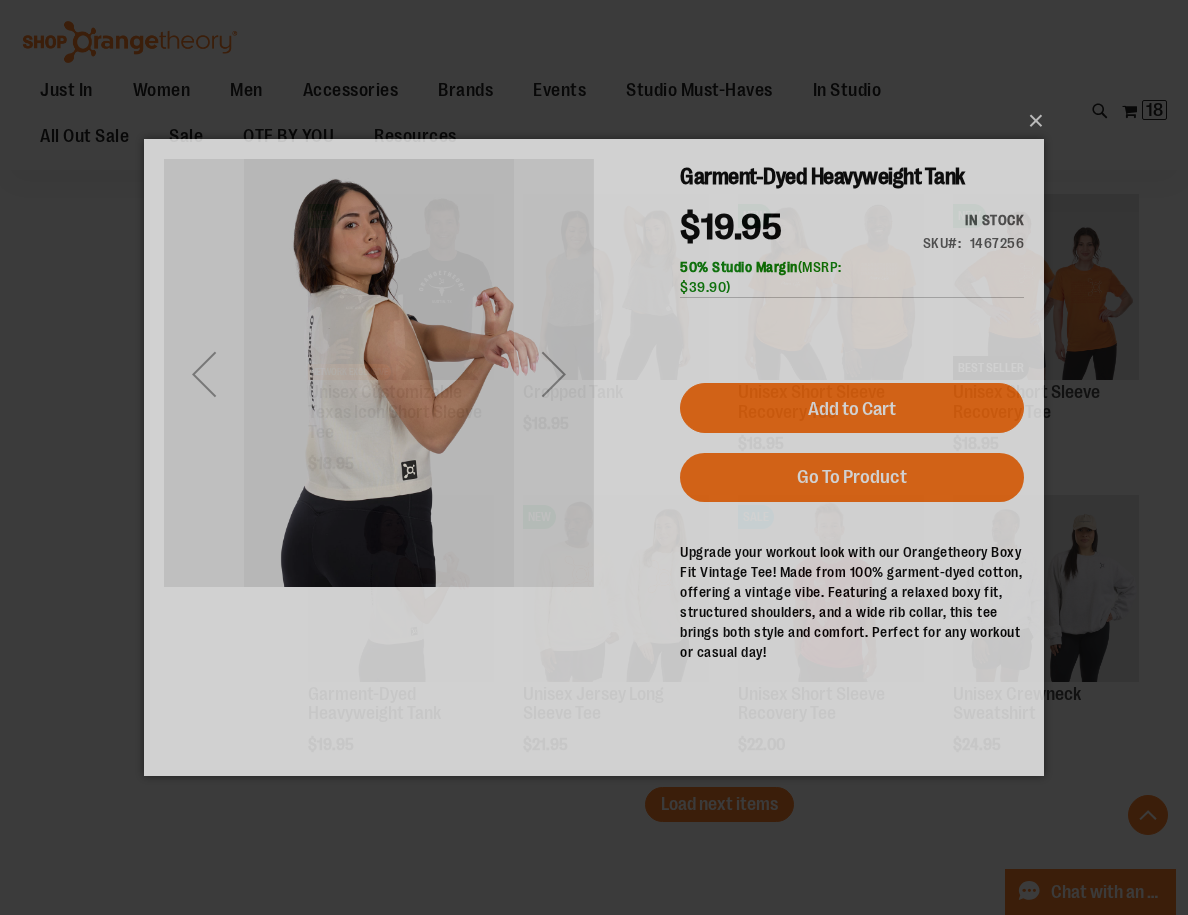 scroll, scrollTop: 0, scrollLeft: 0, axis: both 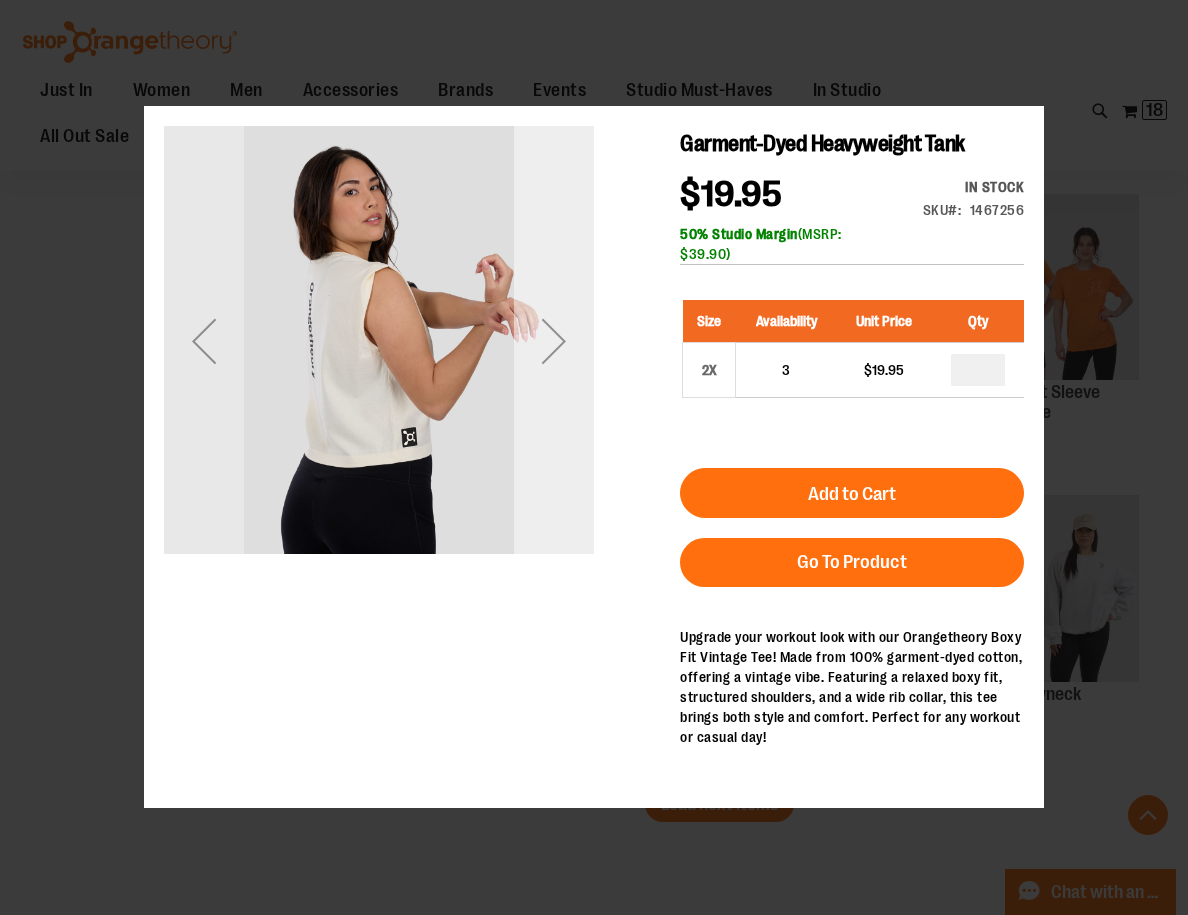 click at bounding box center [554, 341] 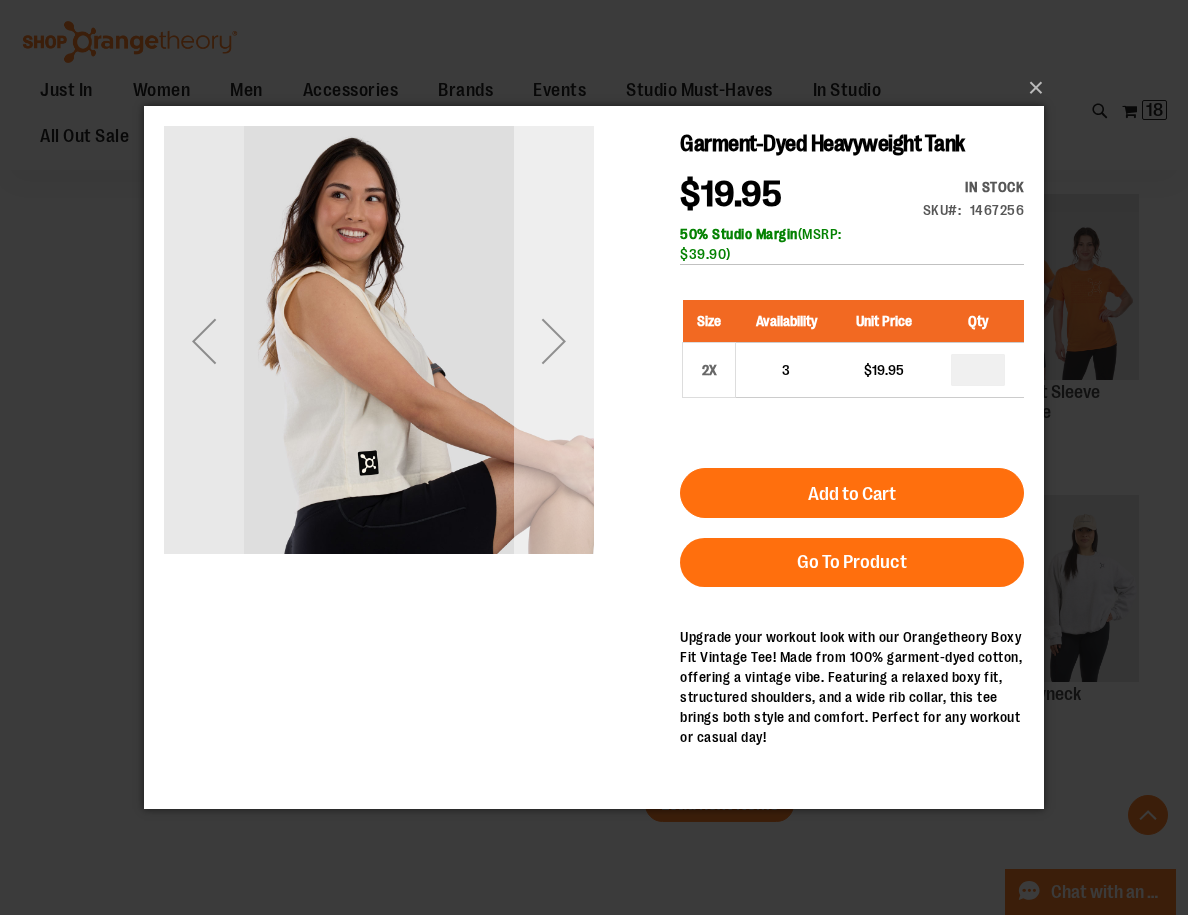 click at bounding box center [554, 341] 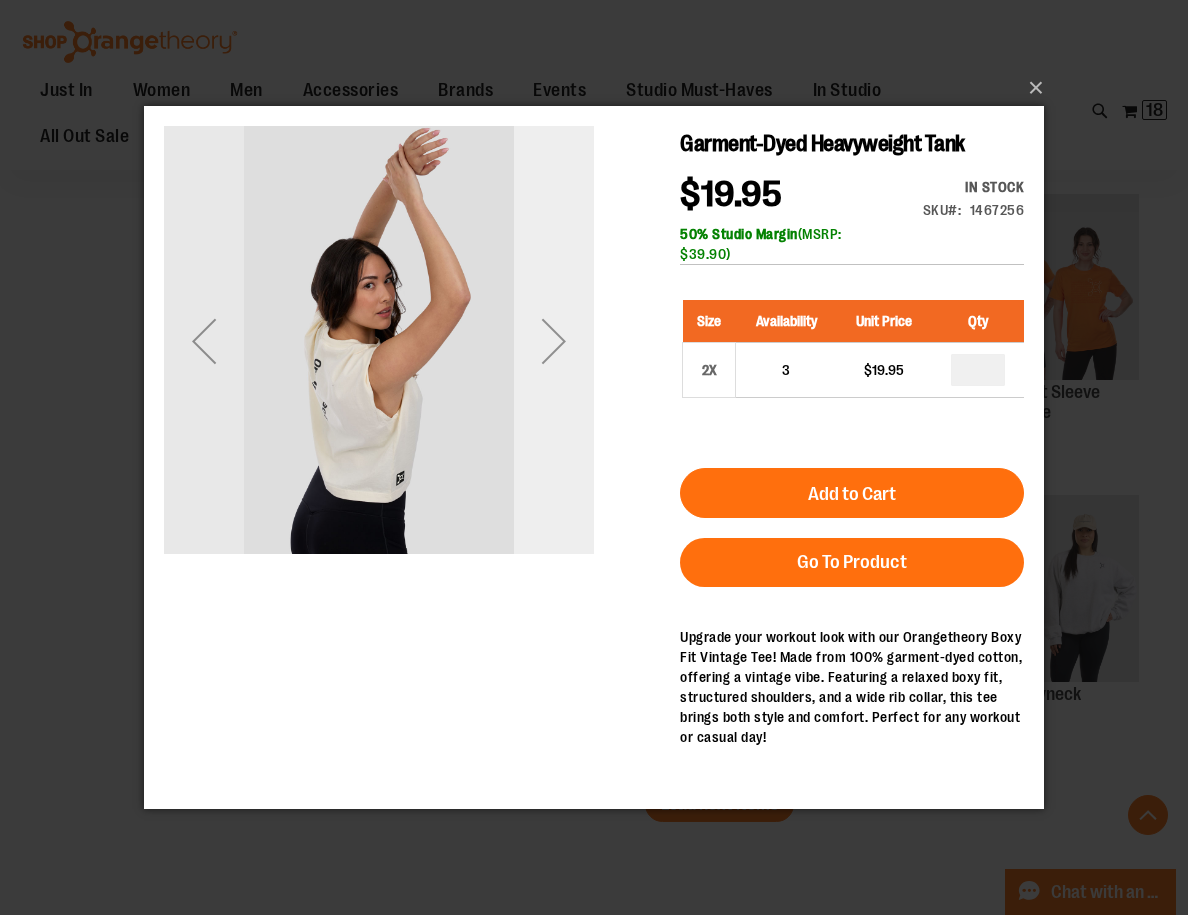 click at bounding box center [554, 341] 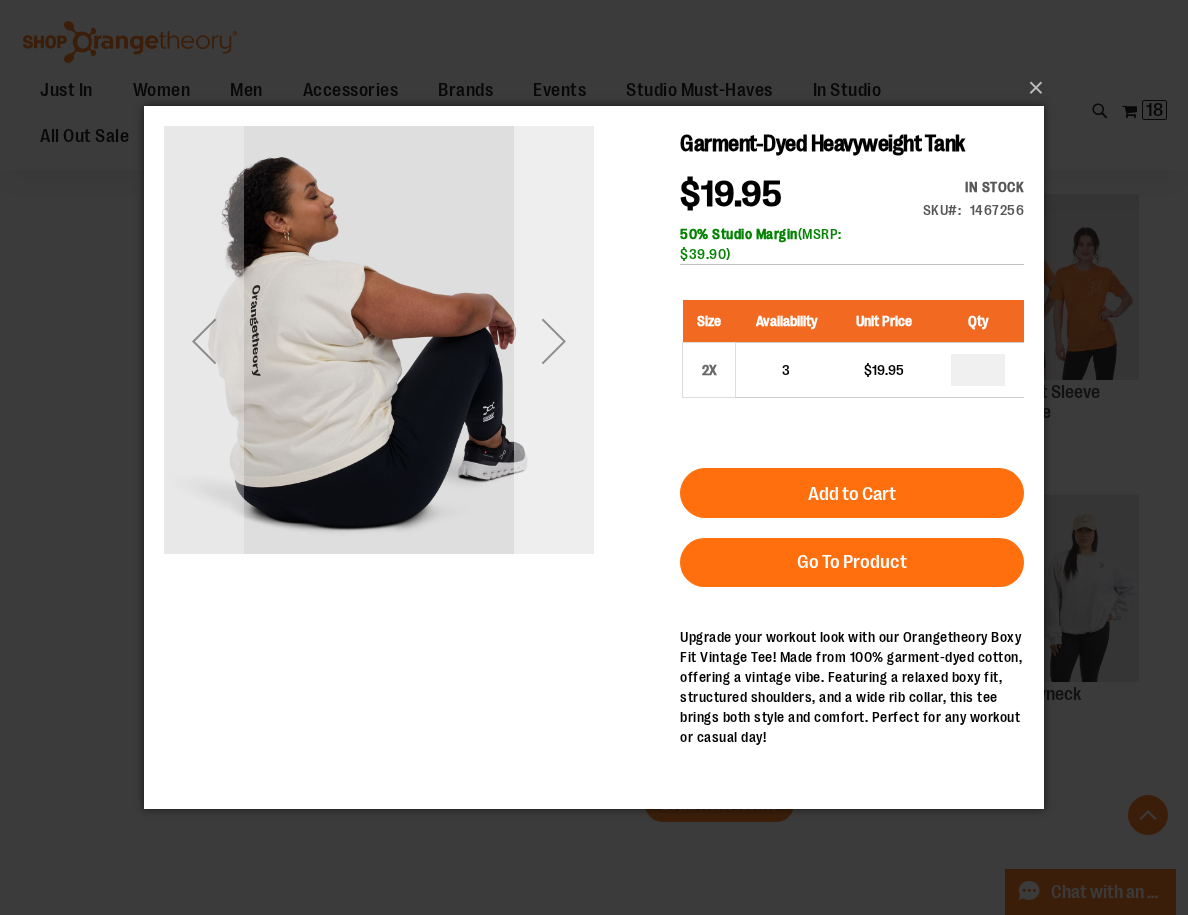 click at bounding box center [554, 341] 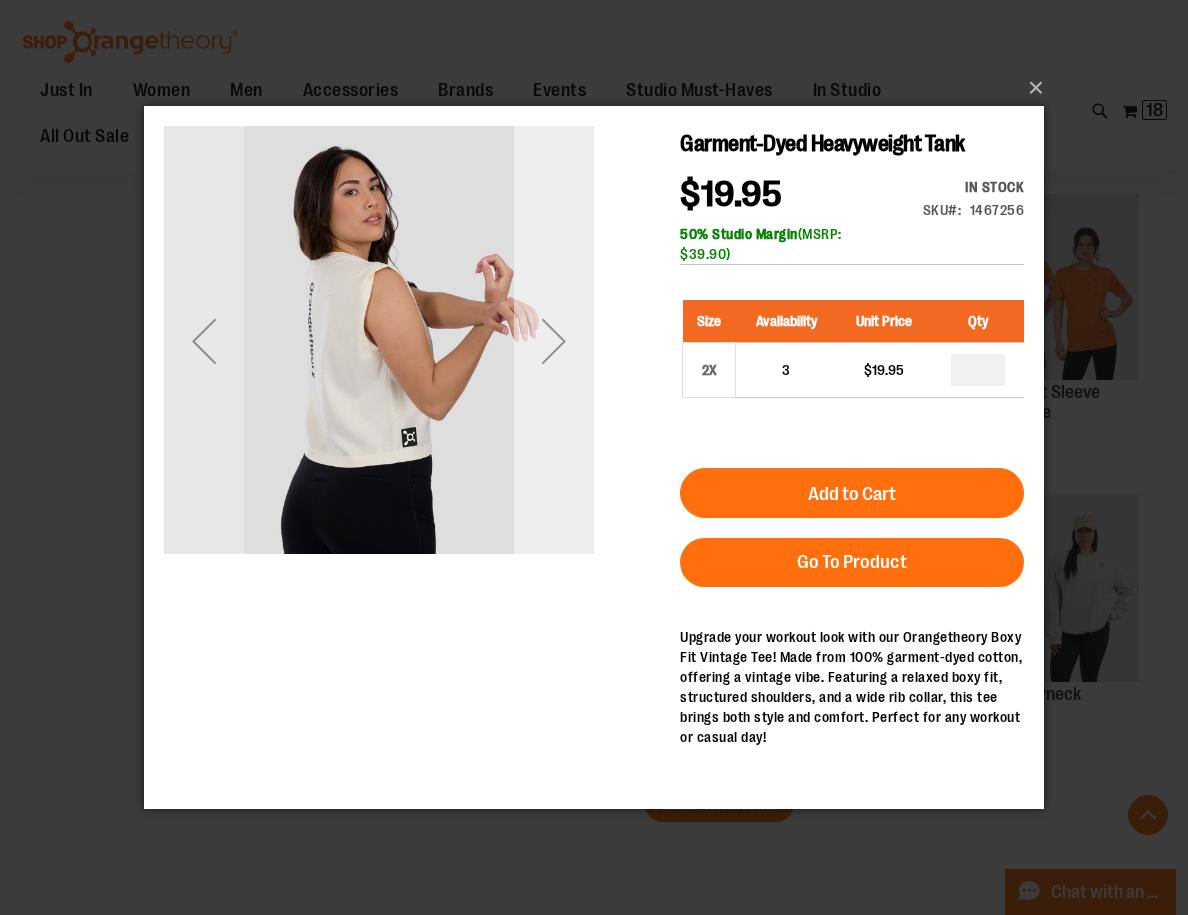 click at bounding box center [554, 341] 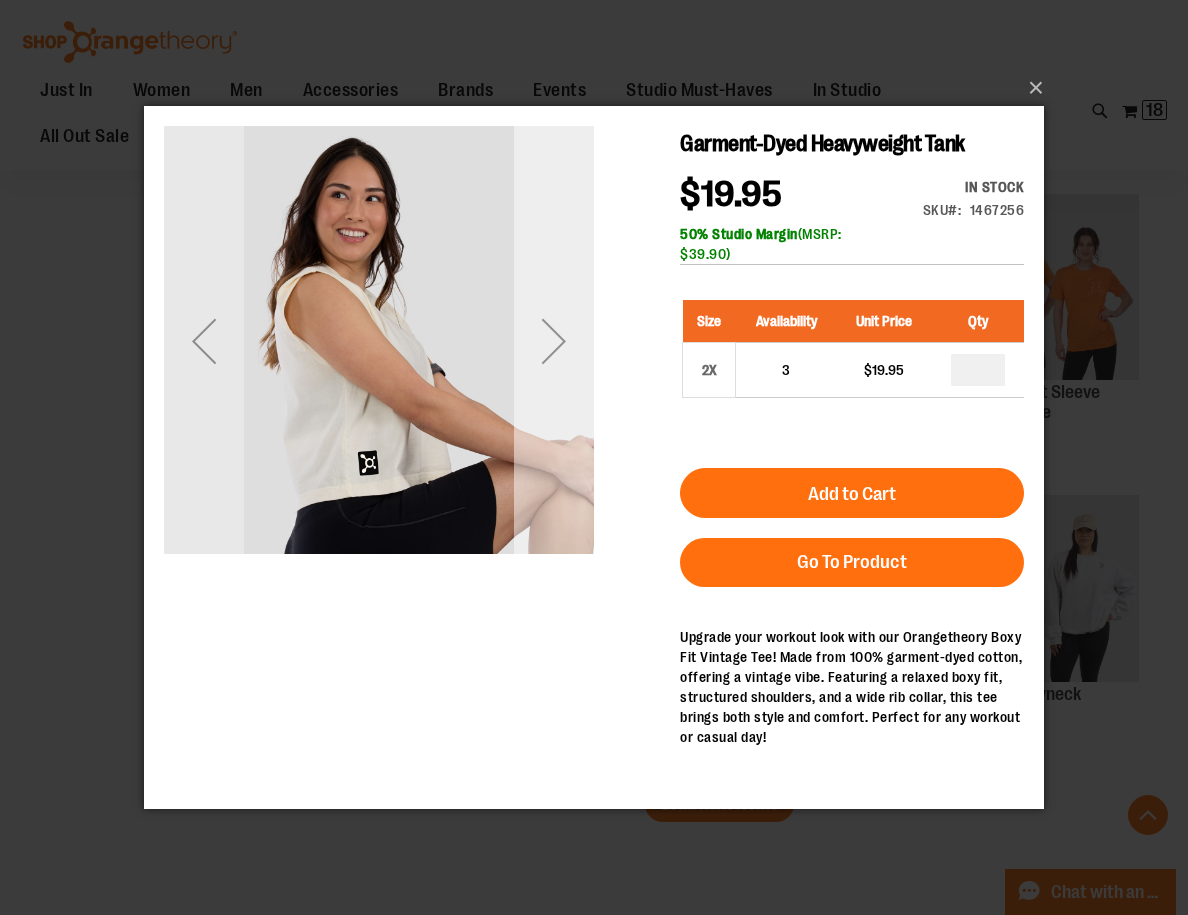 click at bounding box center (554, 341) 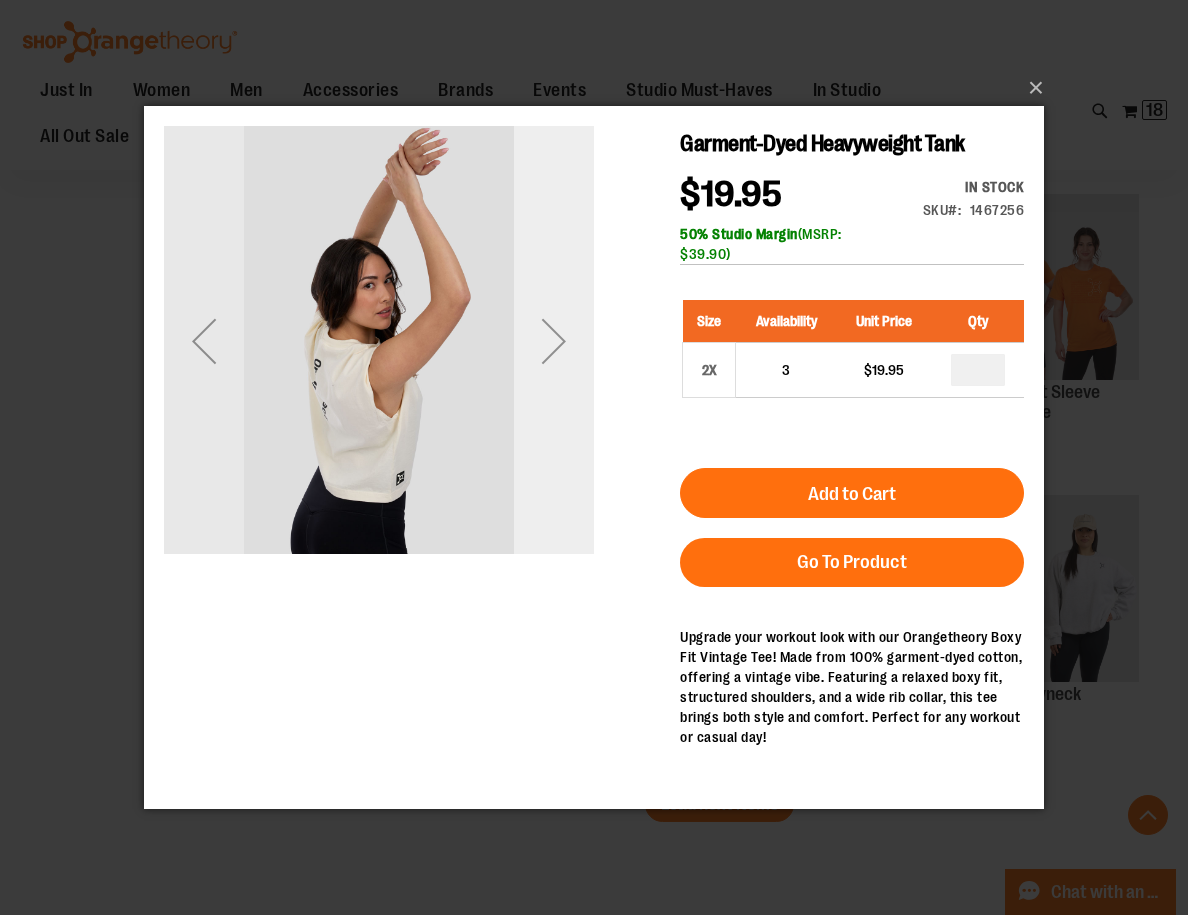 click at bounding box center (554, 341) 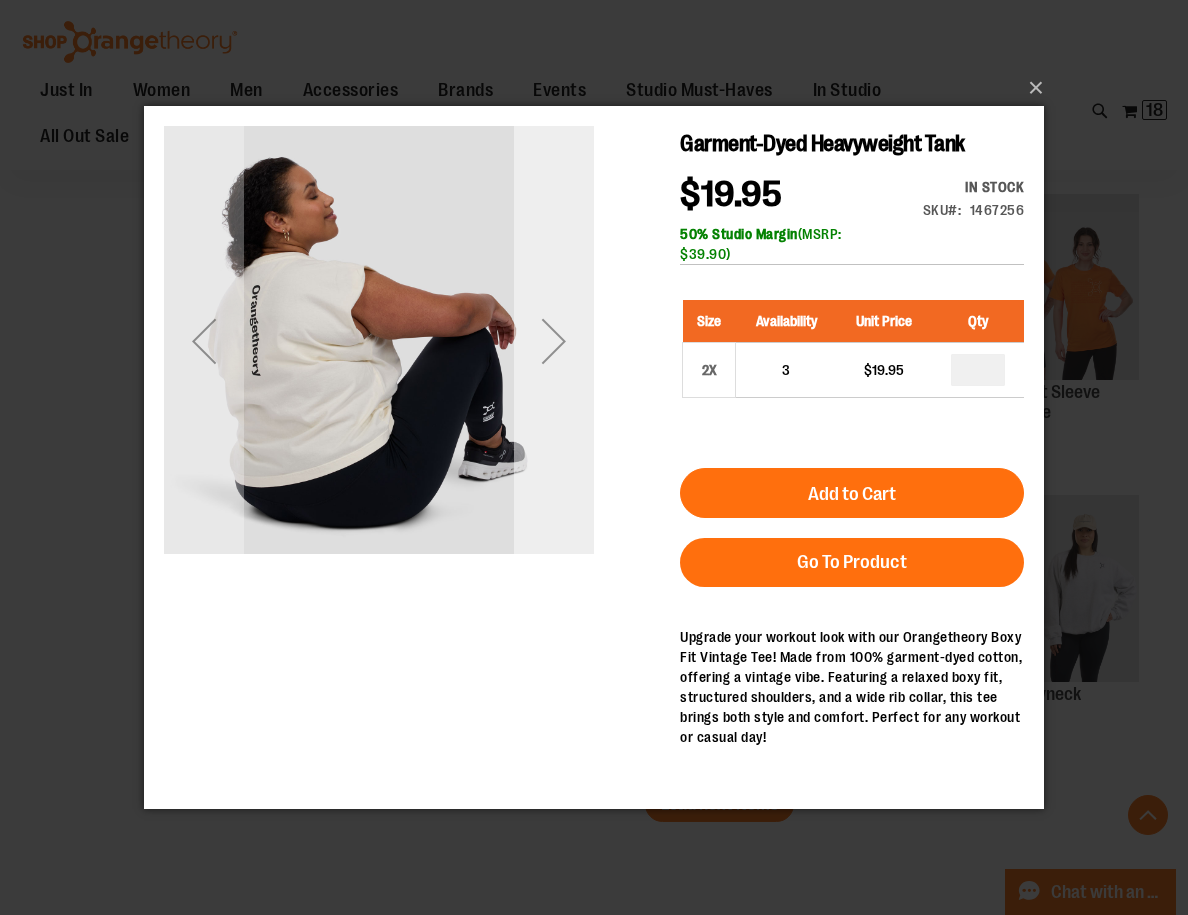 click at bounding box center (554, 341) 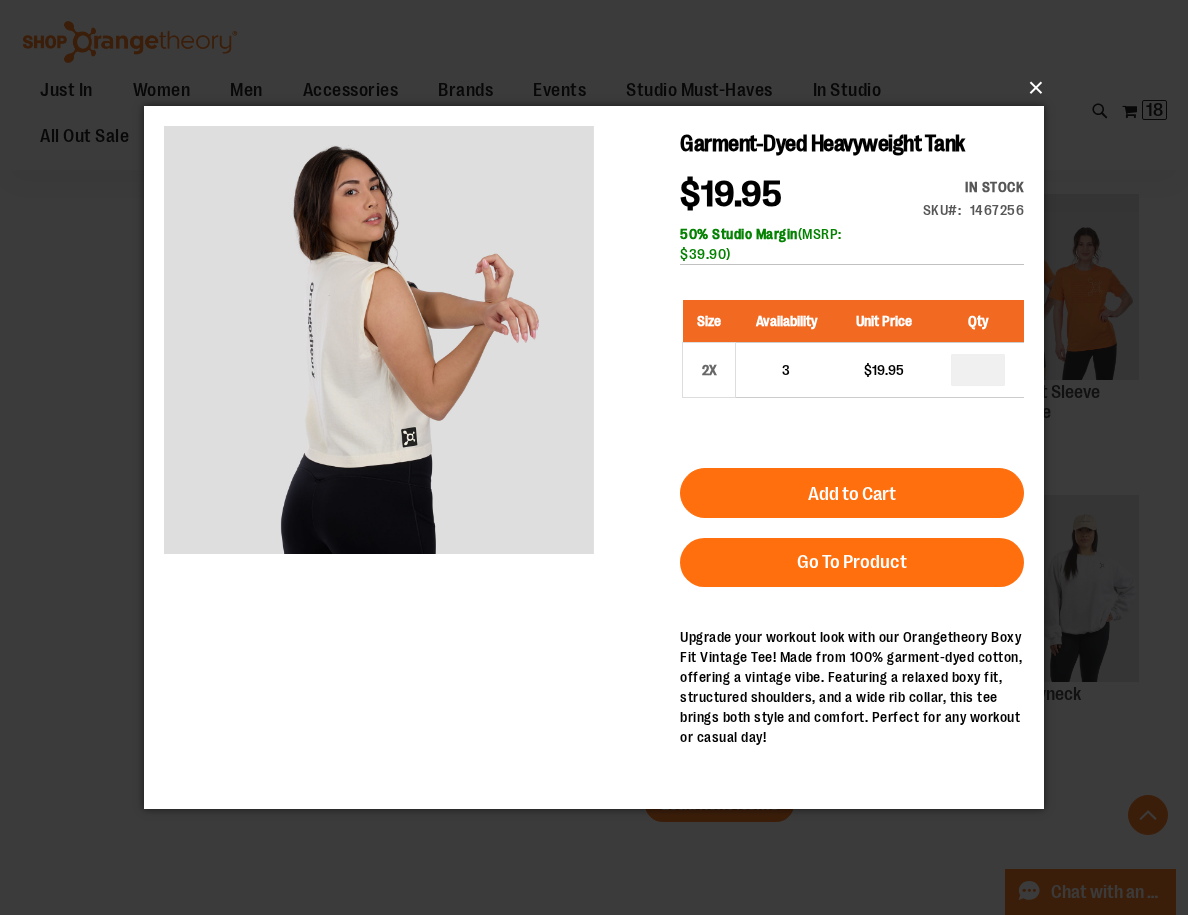 click on "×" at bounding box center (600, 88) 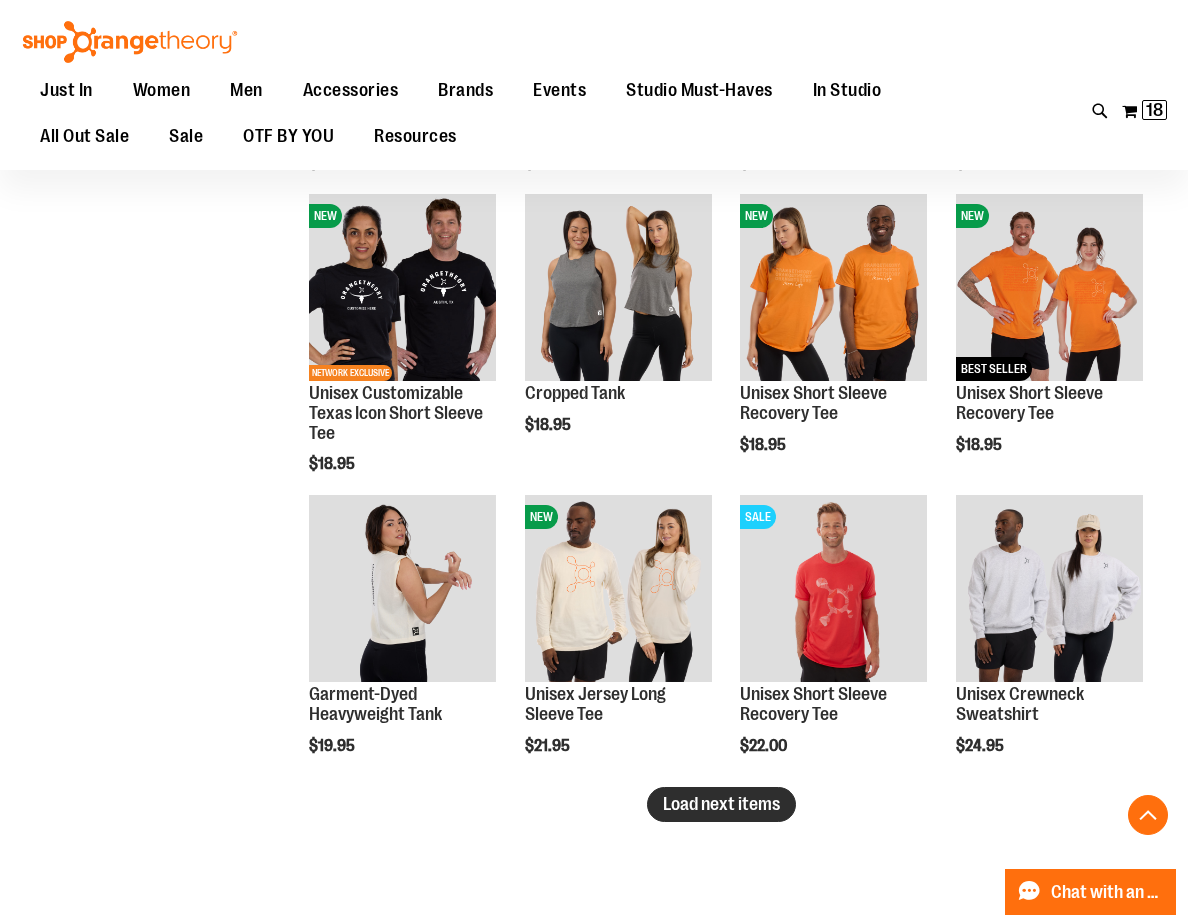 click on "Load next items" at bounding box center [721, 804] 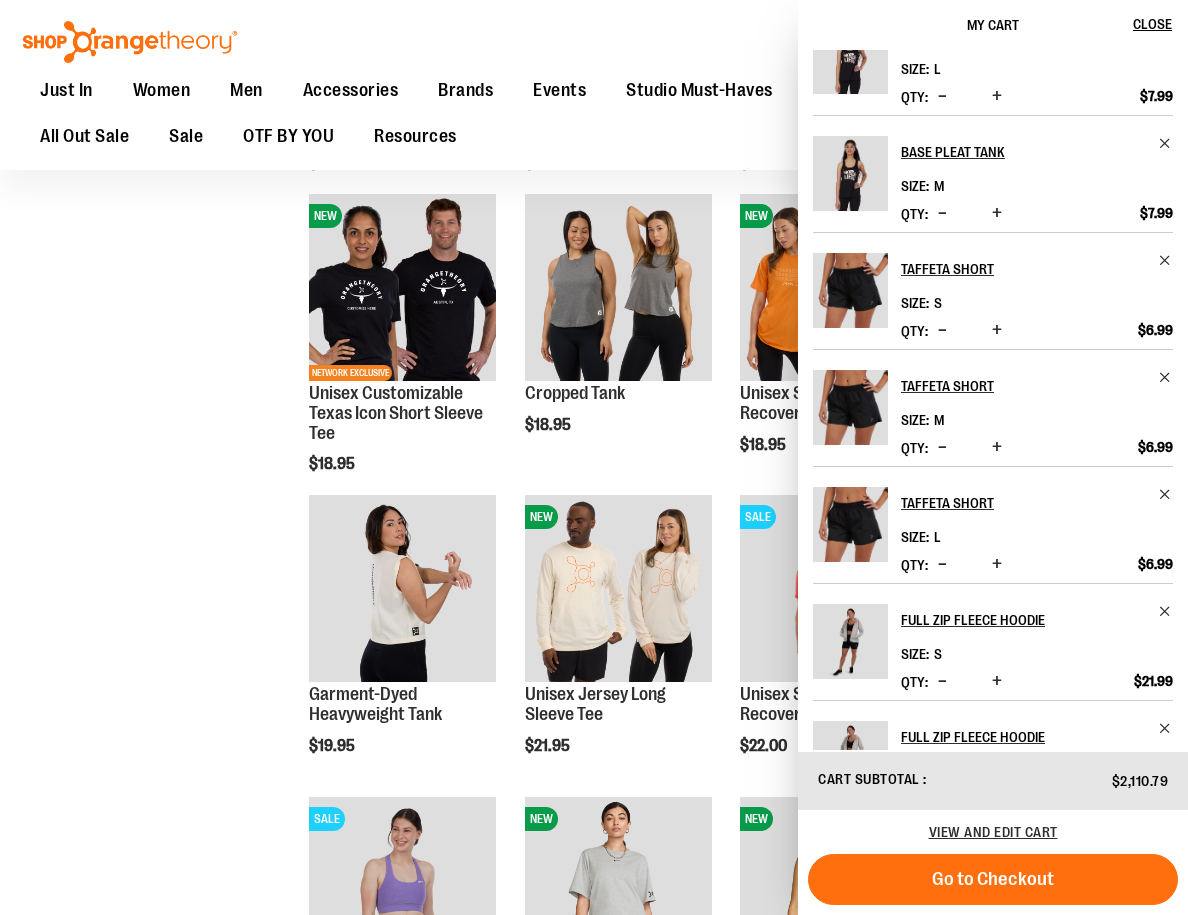 scroll, scrollTop: 176, scrollLeft: 0, axis: vertical 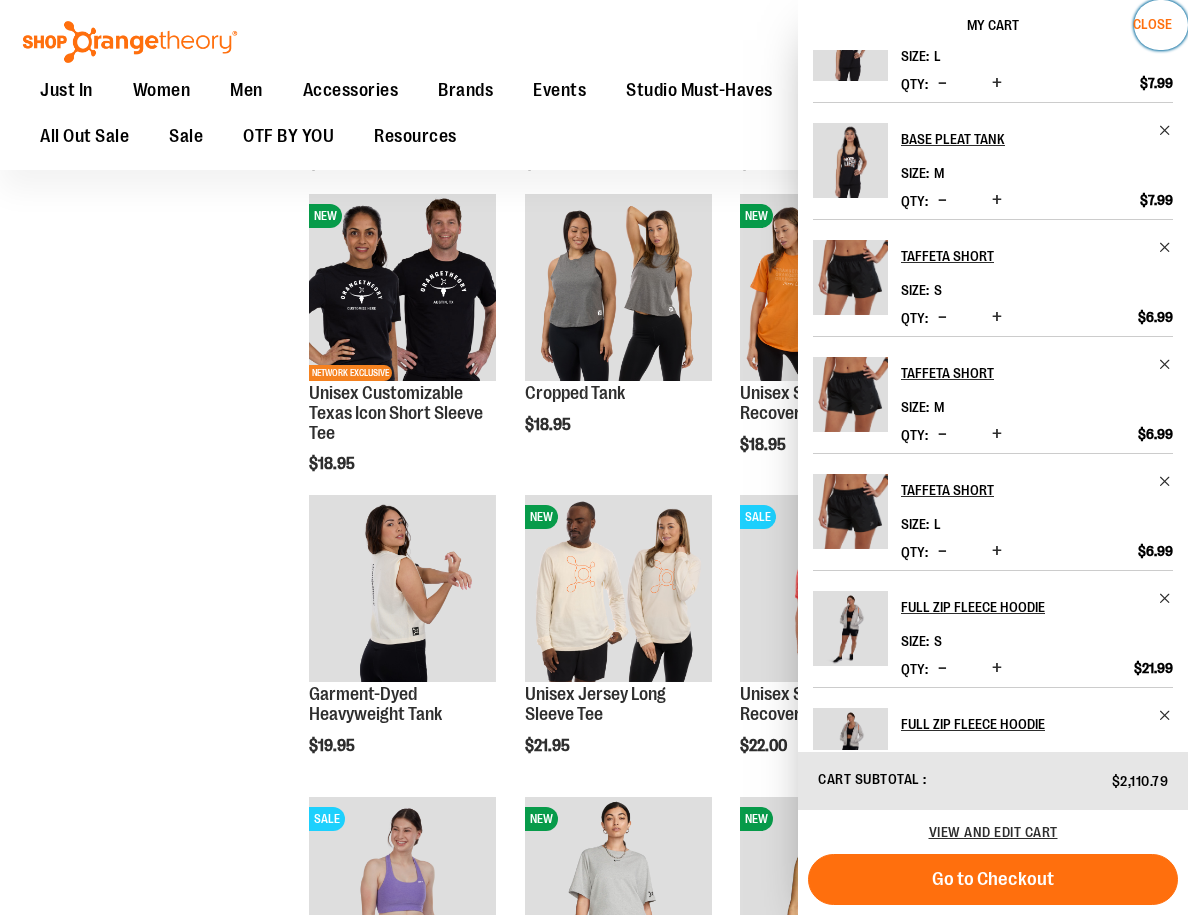 click on "Close" at bounding box center (1152, 24) 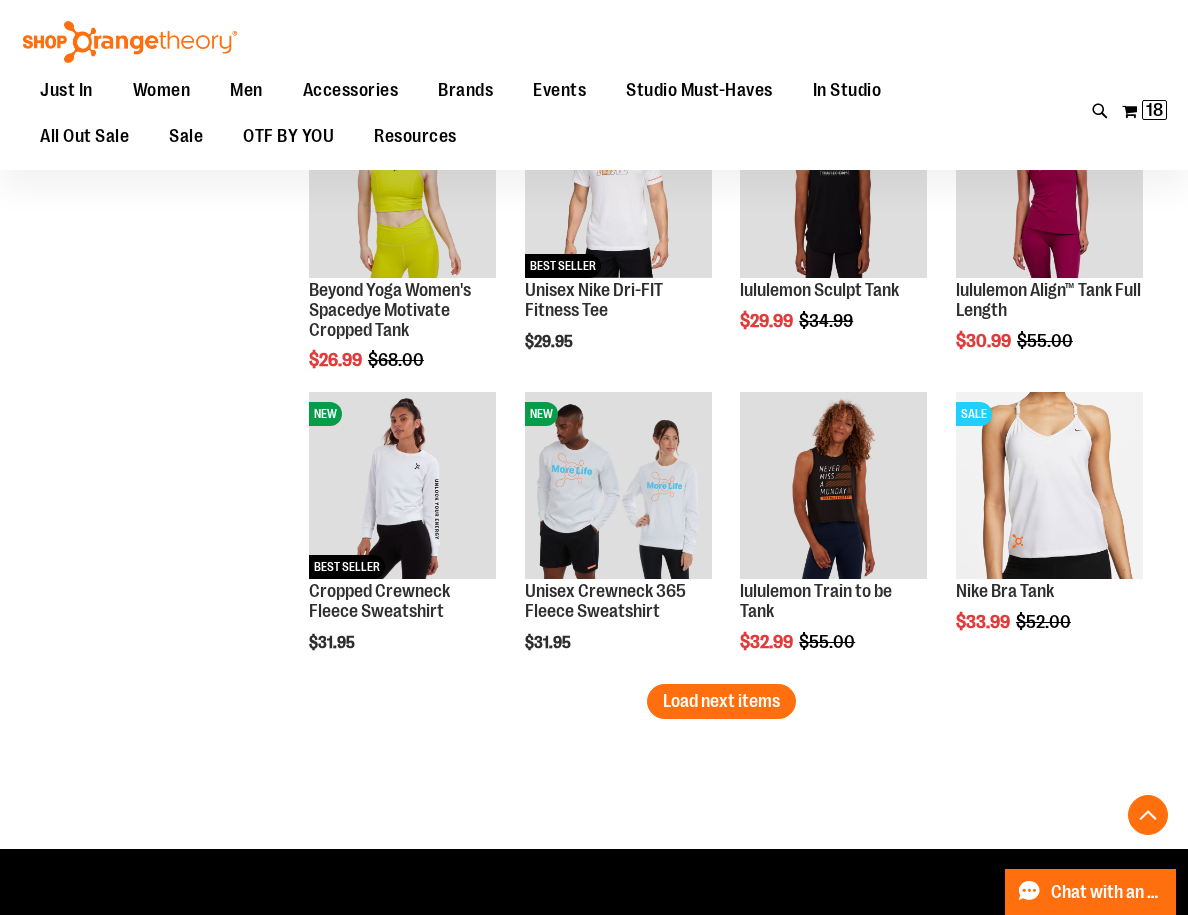 scroll, scrollTop: 6082, scrollLeft: 0, axis: vertical 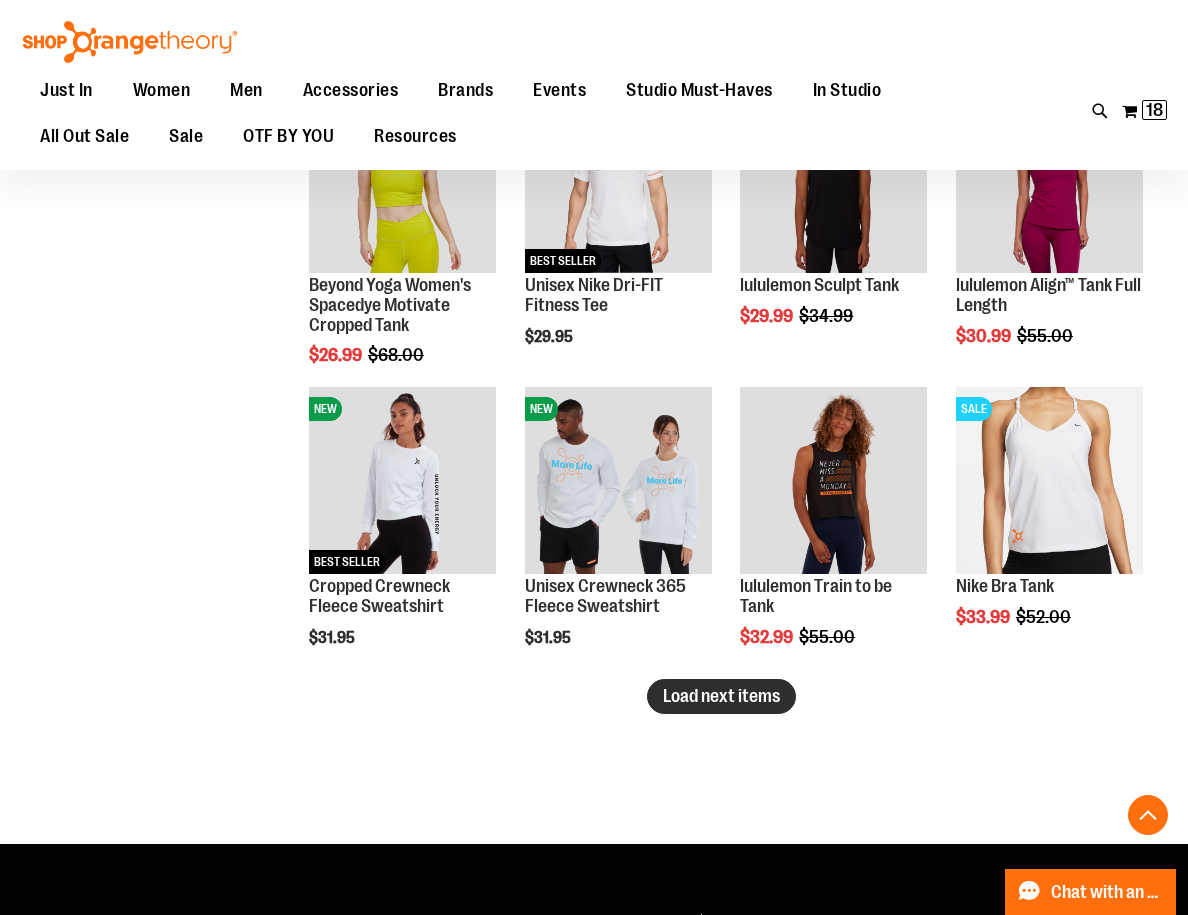 click on "Load next items" at bounding box center (721, 696) 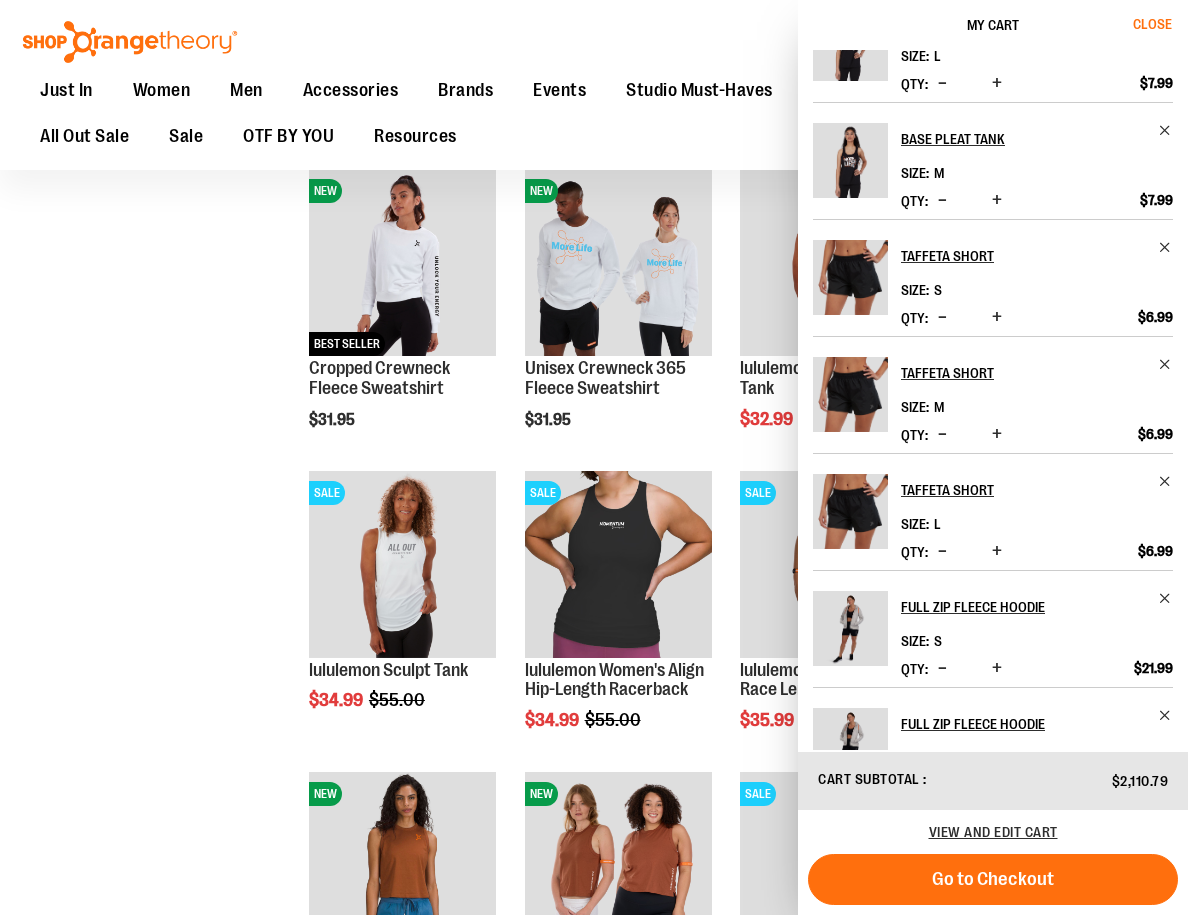 scroll, scrollTop: 6304, scrollLeft: 0, axis: vertical 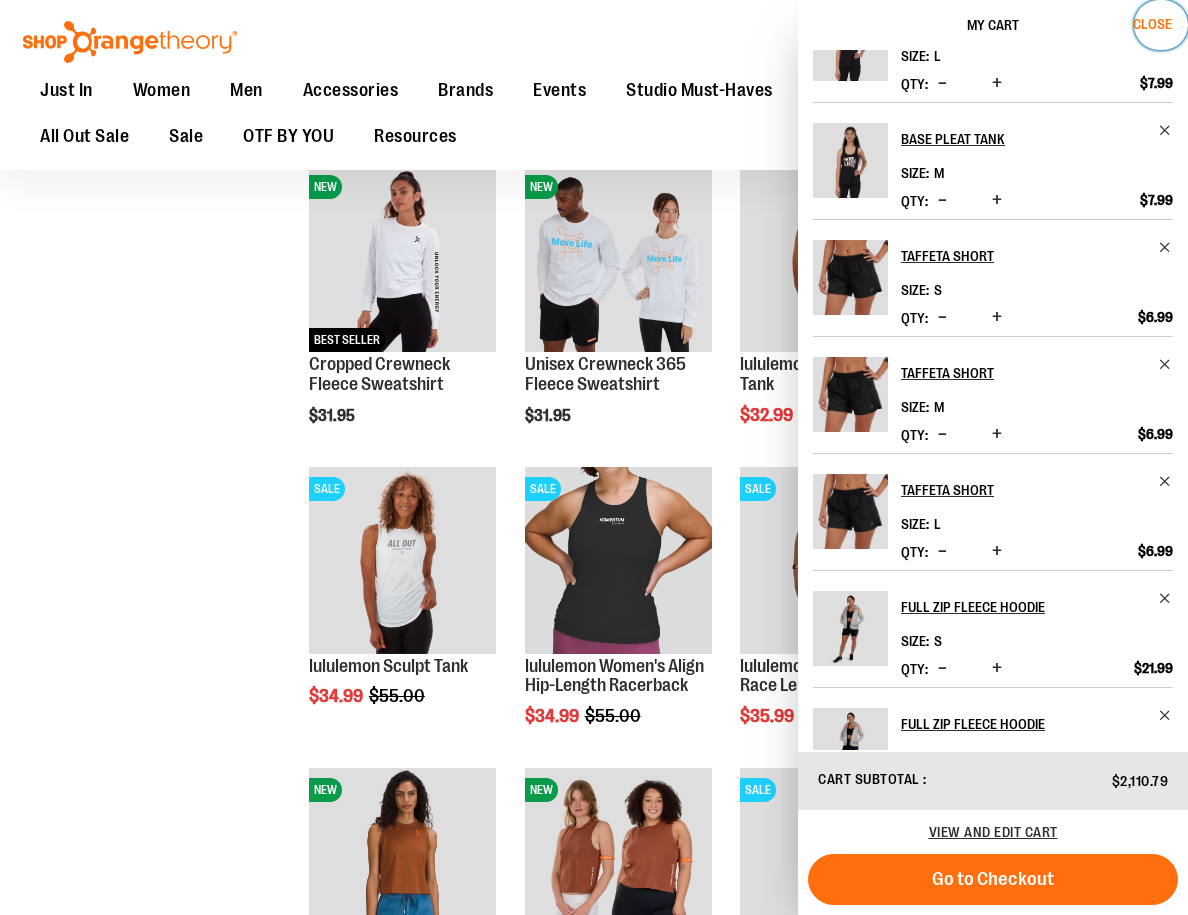 click on "Close" at bounding box center [1152, 24] 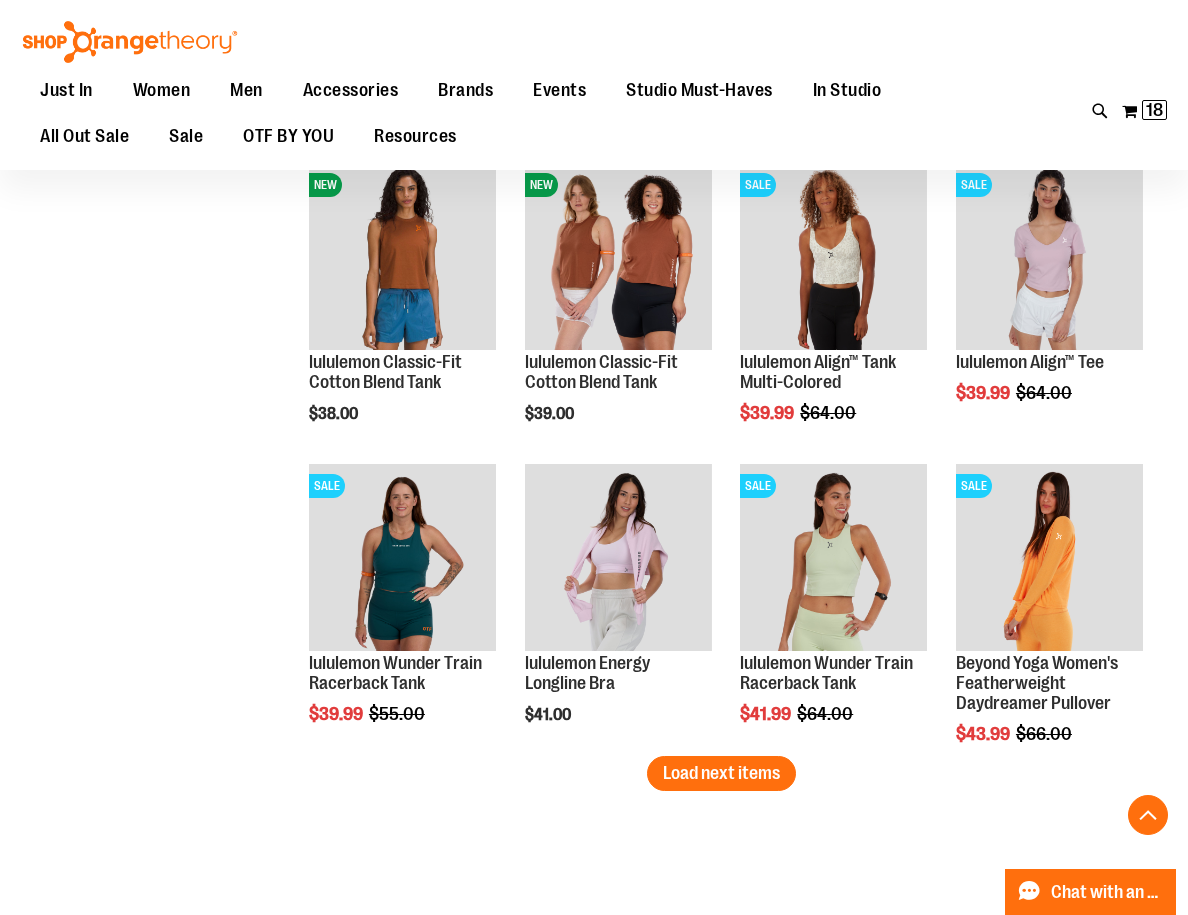 scroll, scrollTop: 6915, scrollLeft: 0, axis: vertical 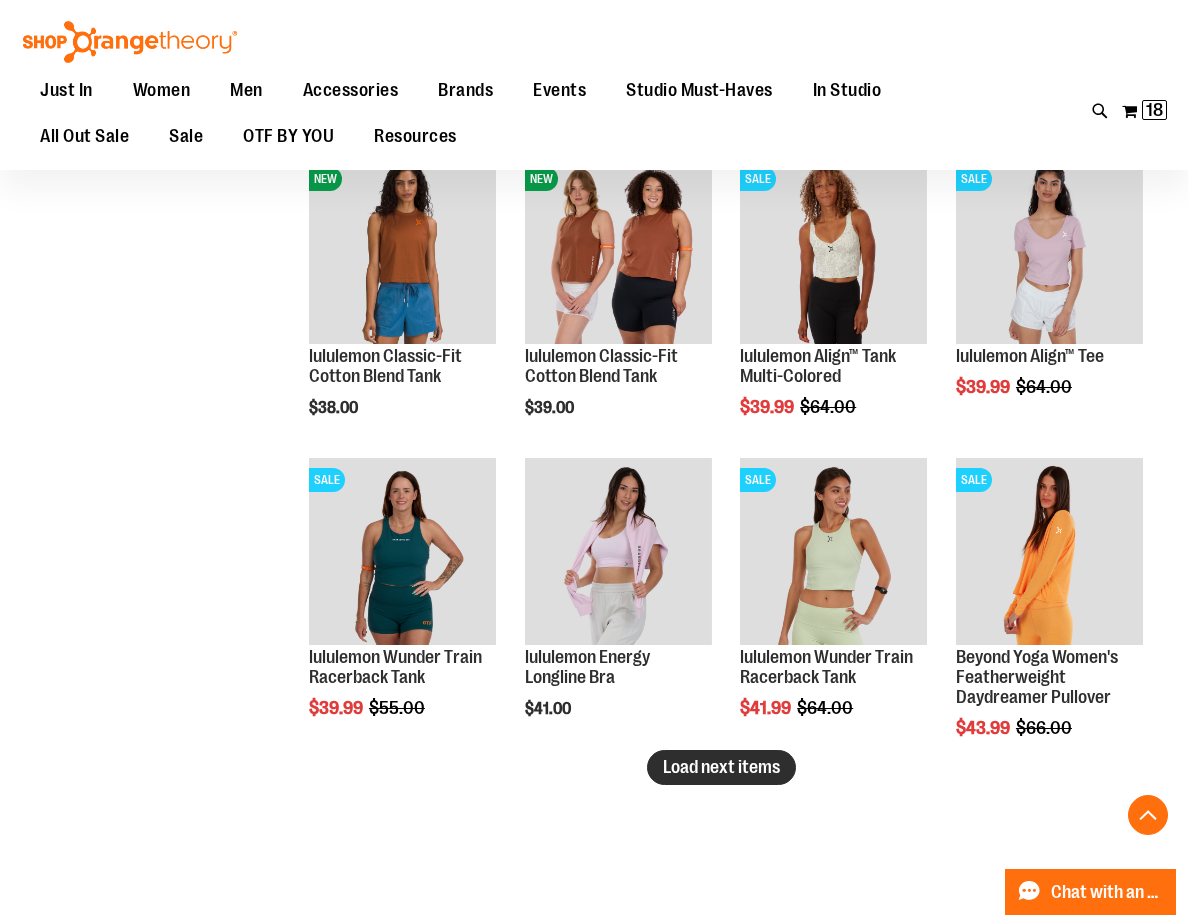 click on "Load next items" at bounding box center [721, 767] 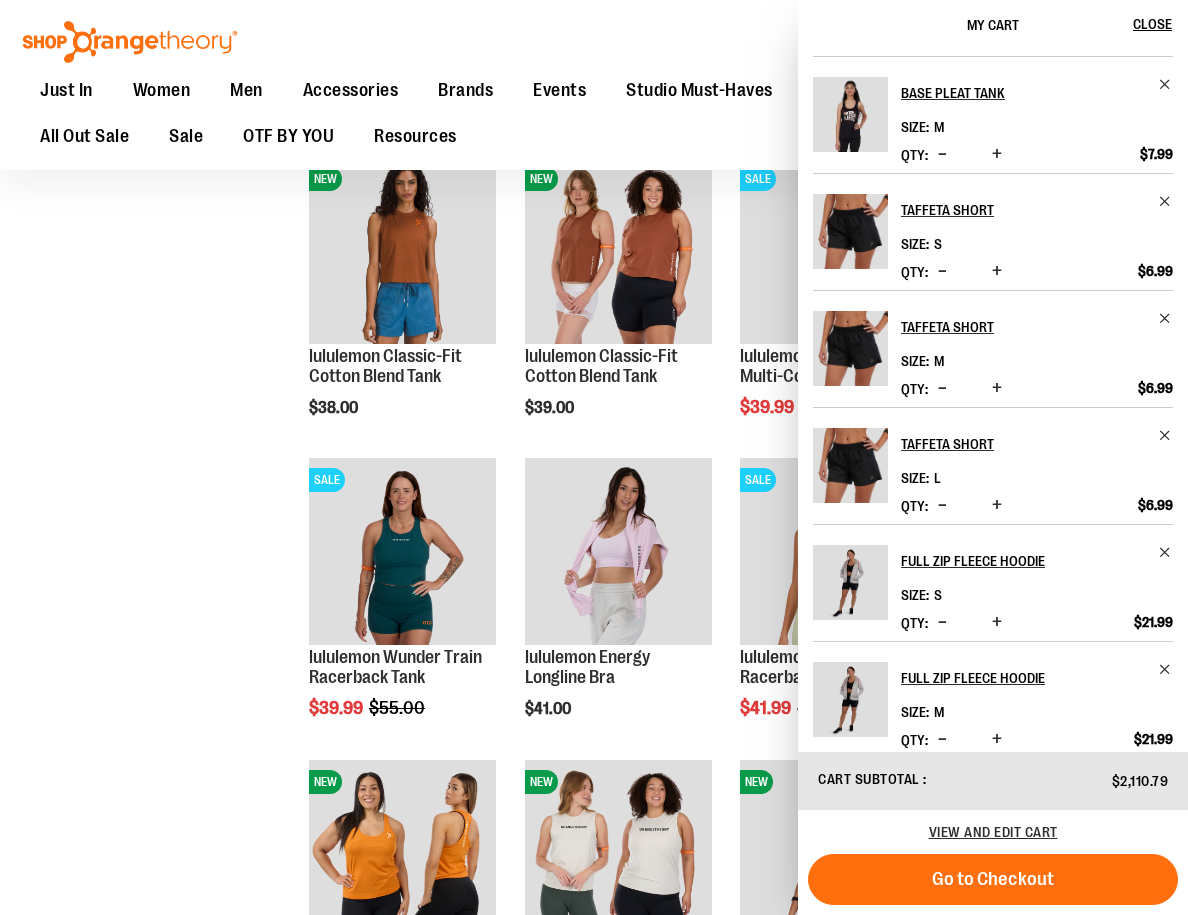 scroll, scrollTop: 268, scrollLeft: 0, axis: vertical 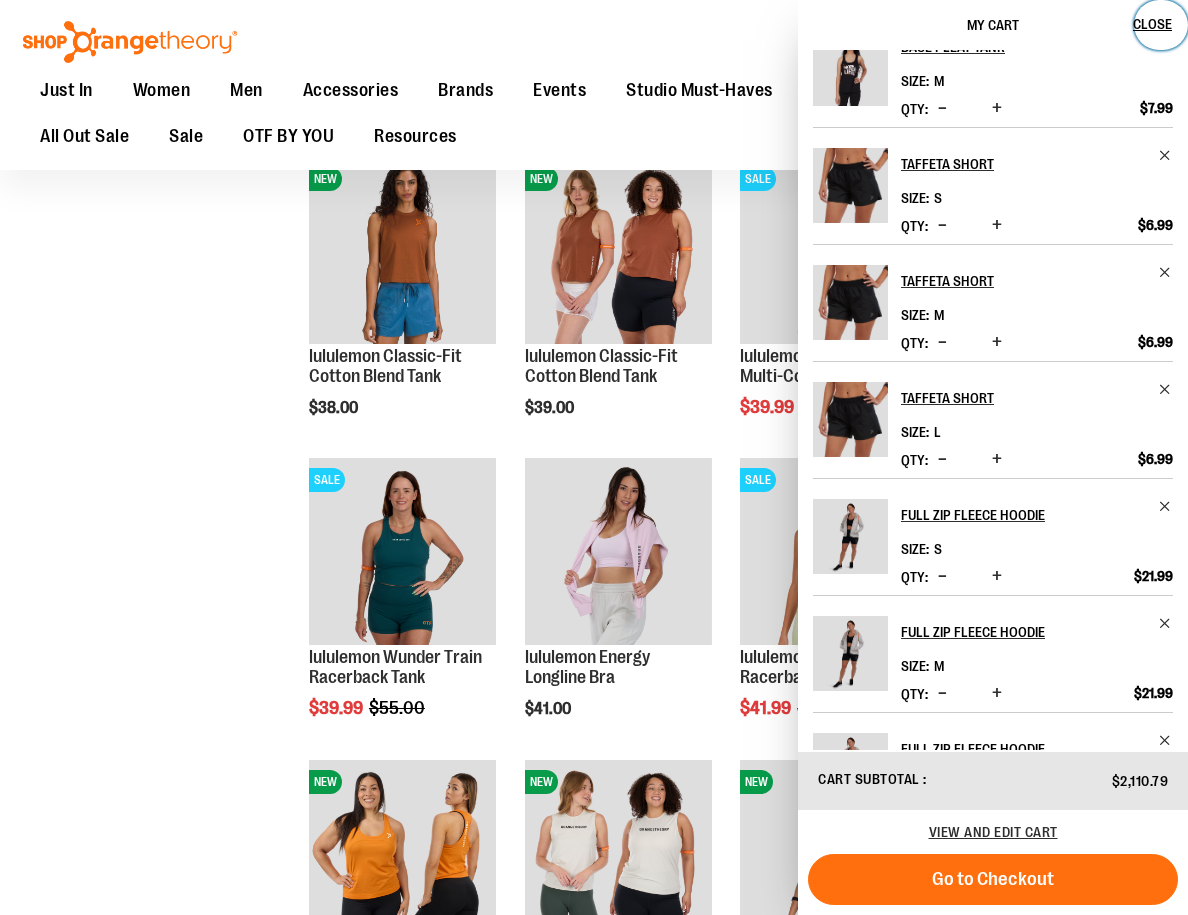 click on "Close" at bounding box center [1152, 24] 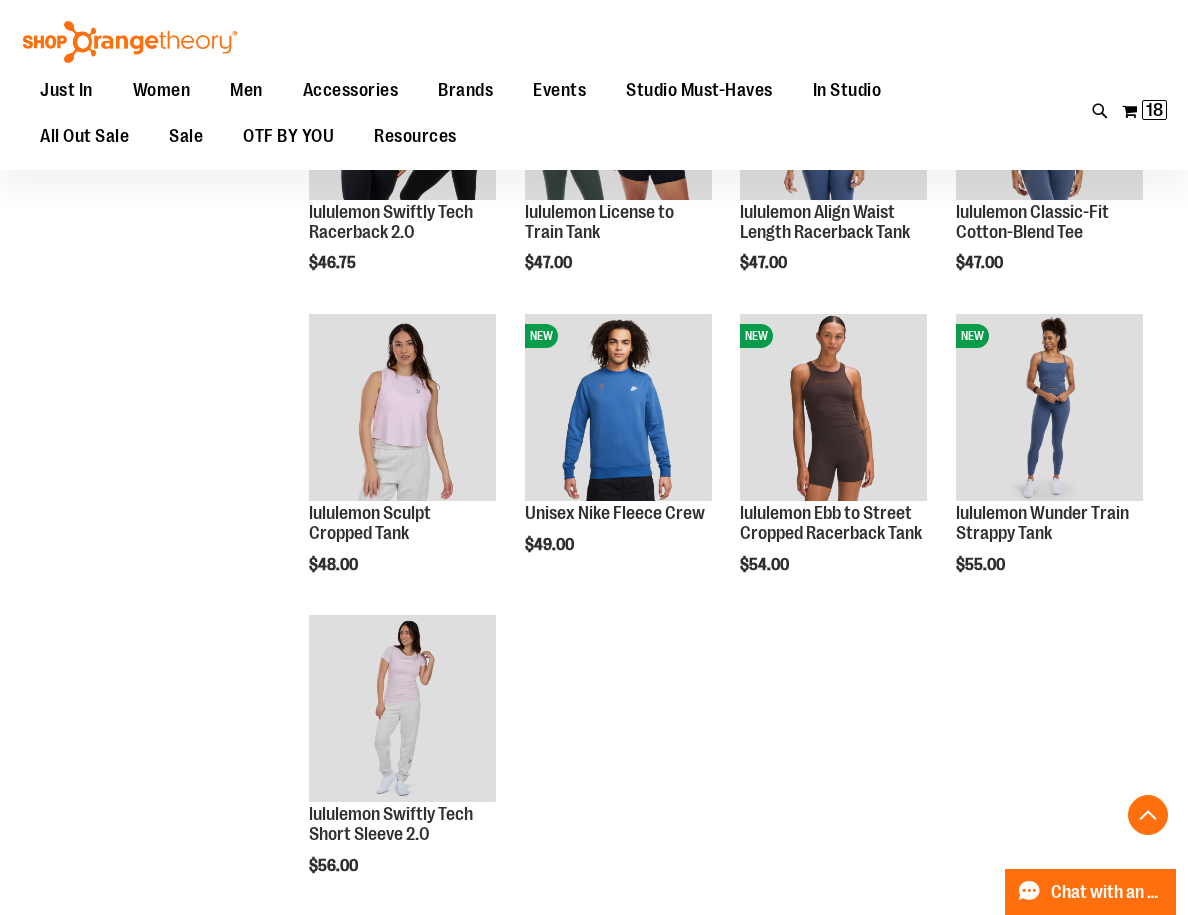 scroll, scrollTop: 7674, scrollLeft: 0, axis: vertical 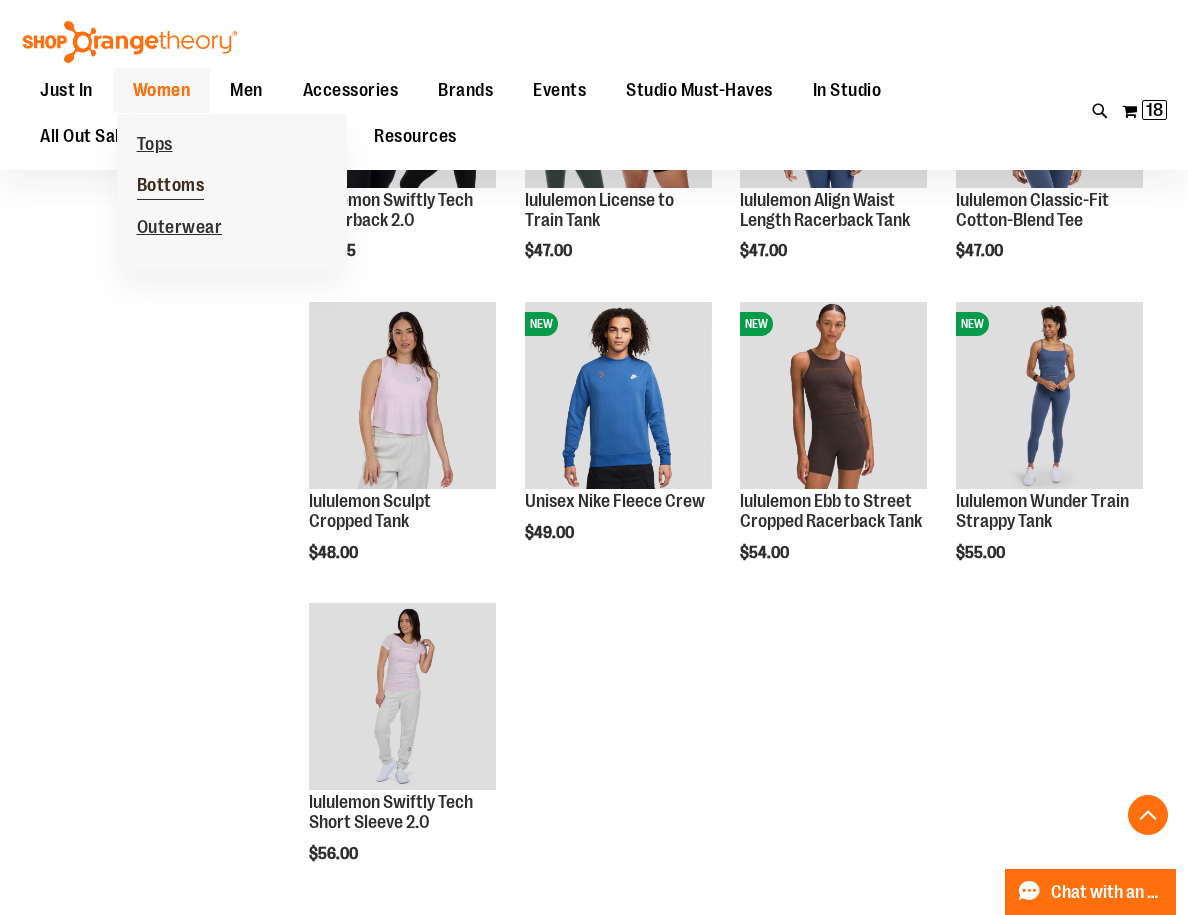 click on "Bottoms" at bounding box center (171, 187) 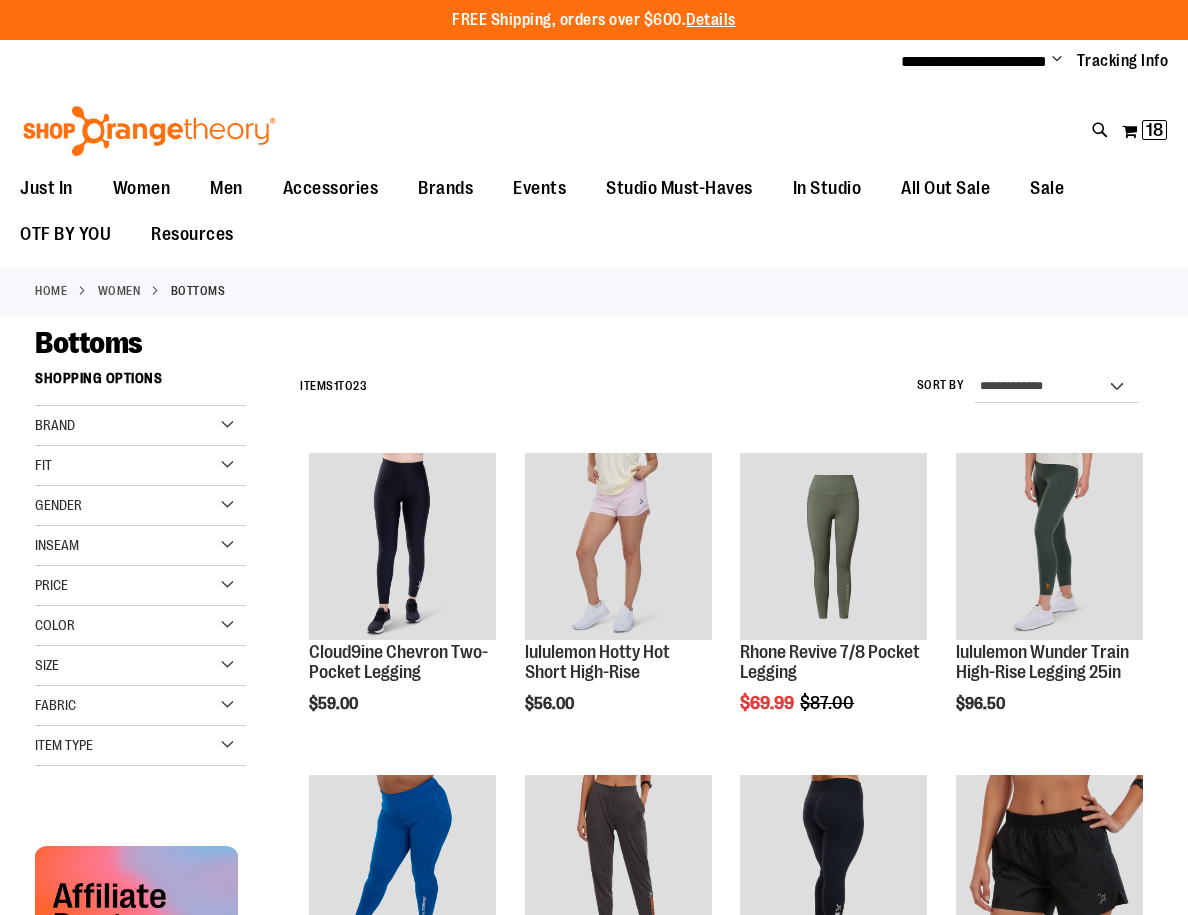 scroll, scrollTop: 0, scrollLeft: 0, axis: both 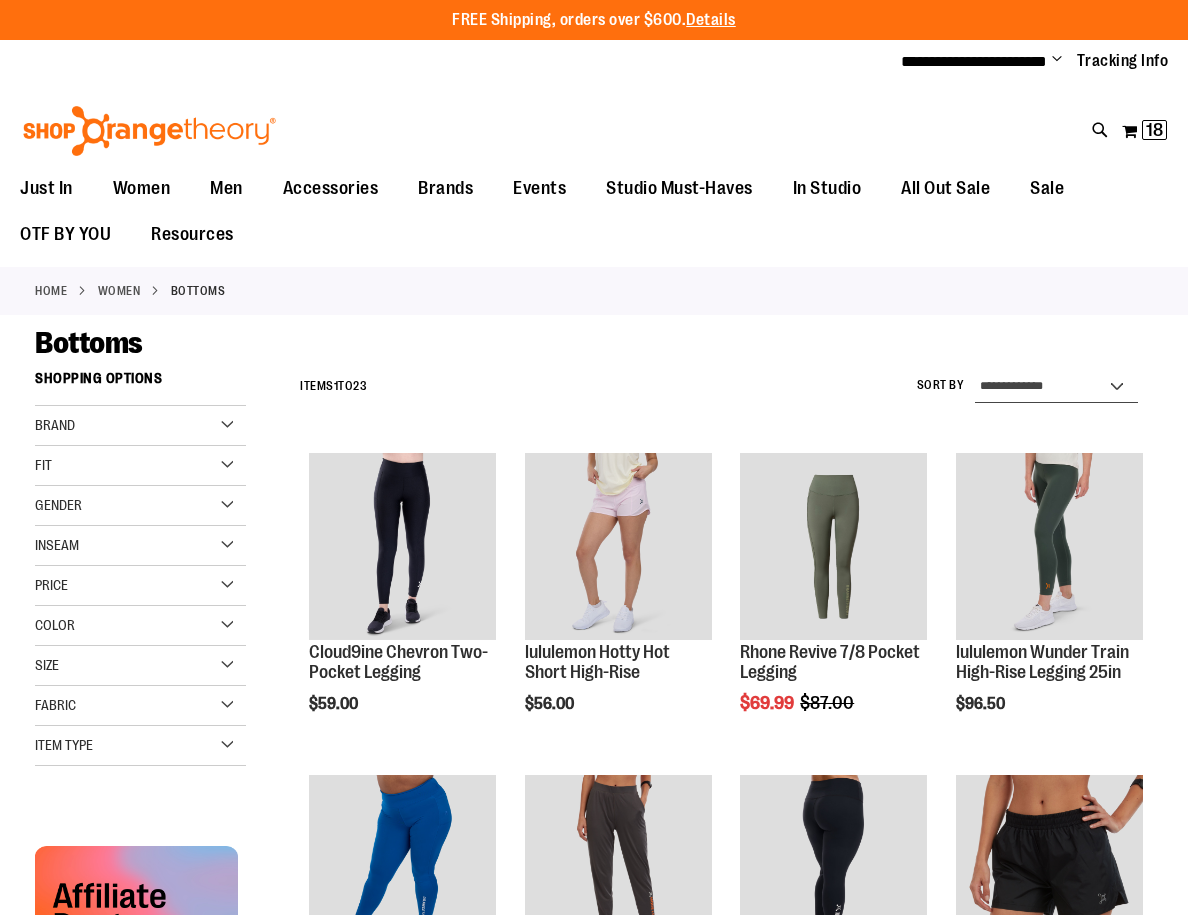 click on "**********" at bounding box center (1057, 387) 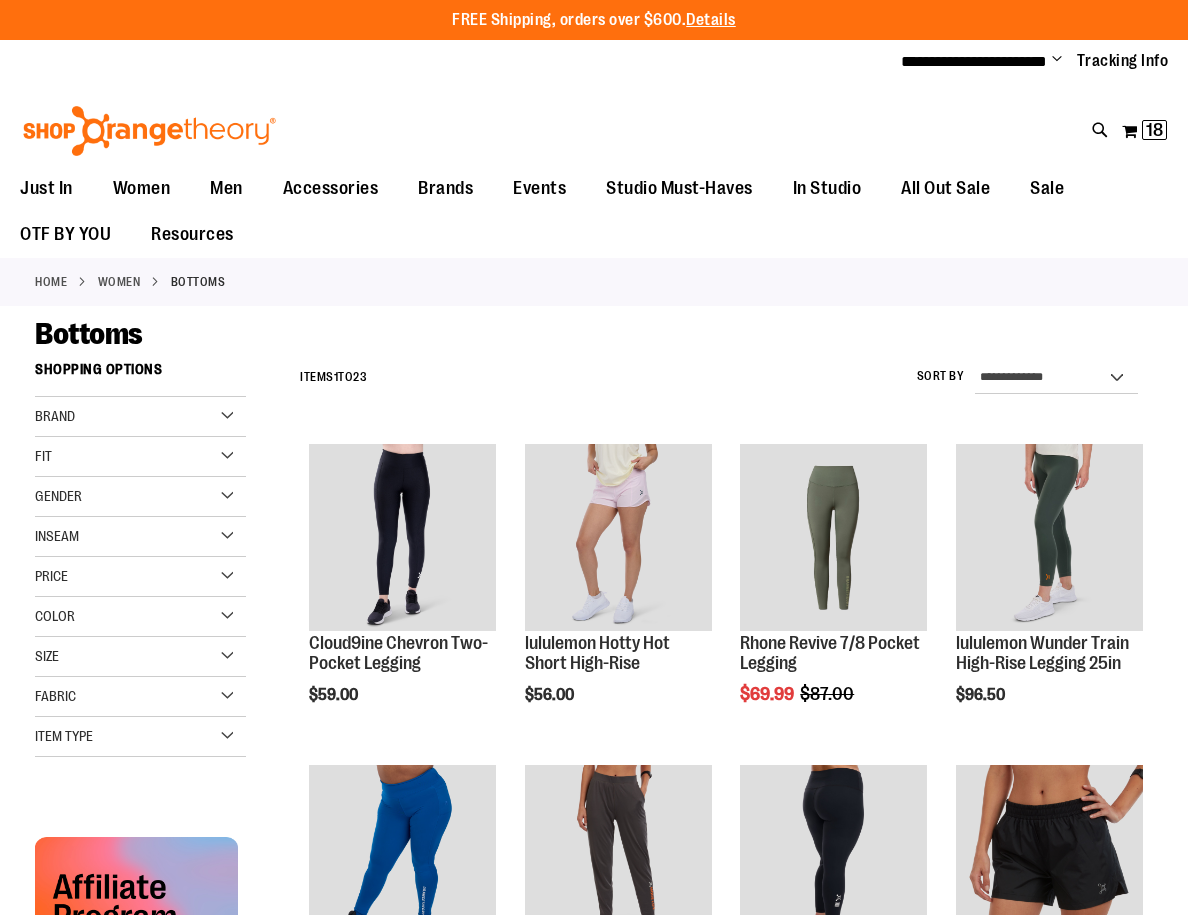 type on "**********" 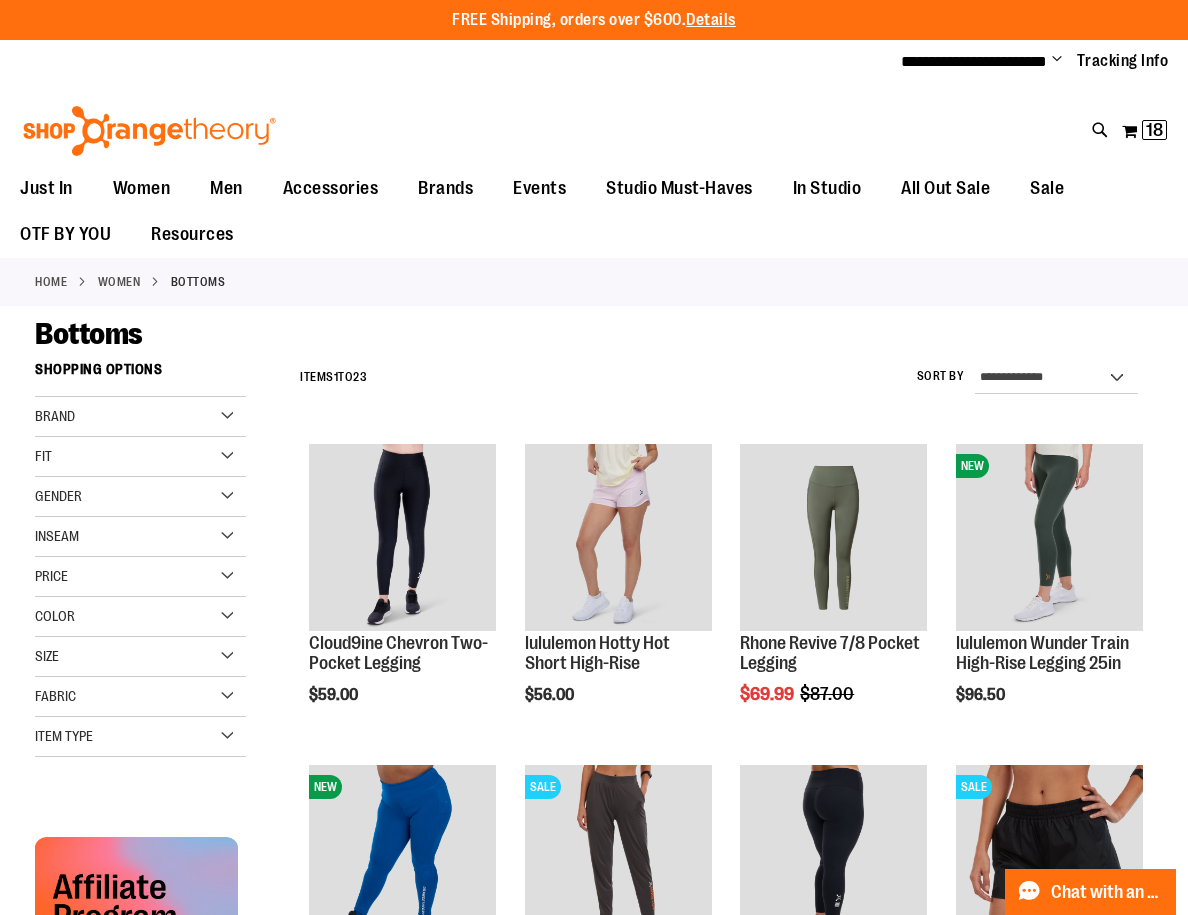 select on "*********" 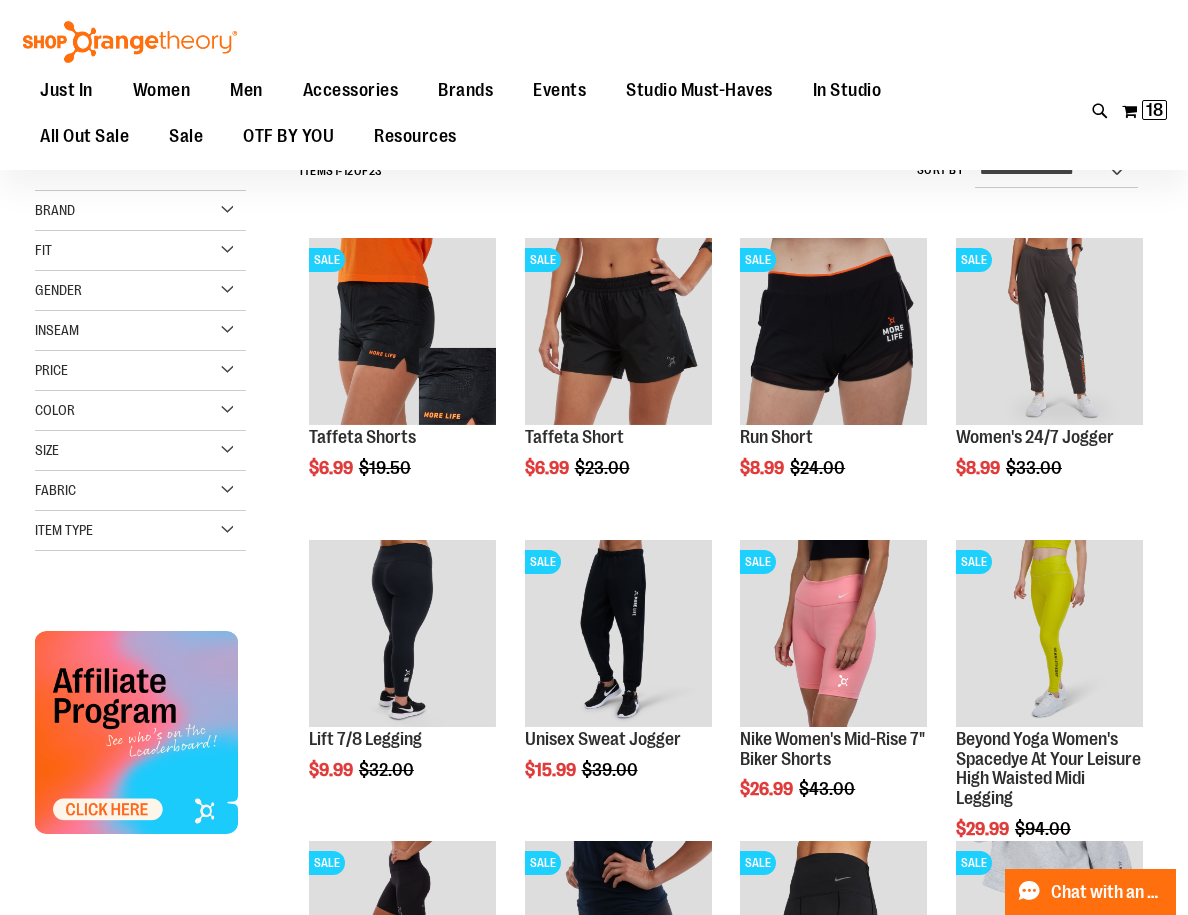 scroll, scrollTop: 172, scrollLeft: 0, axis: vertical 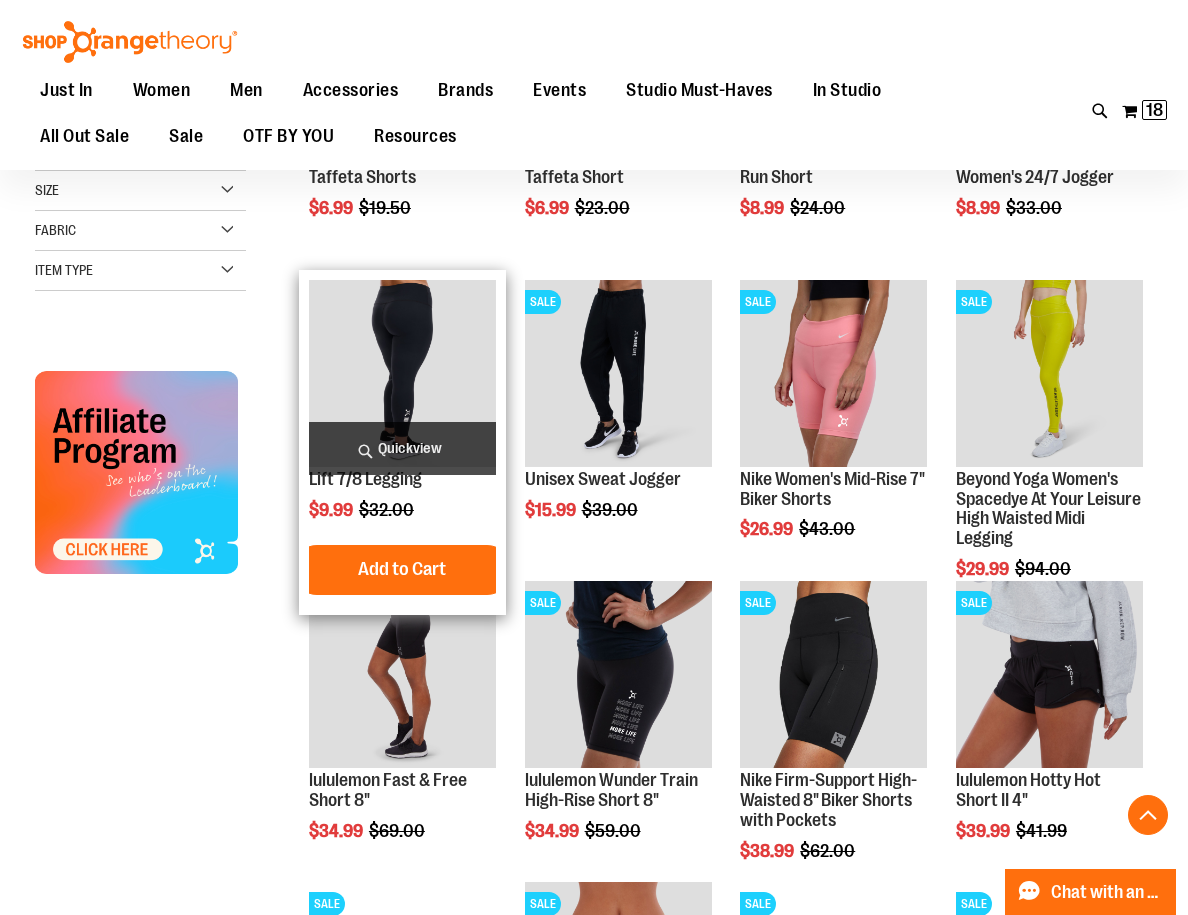 click on "Quickview" at bounding box center [402, 448] 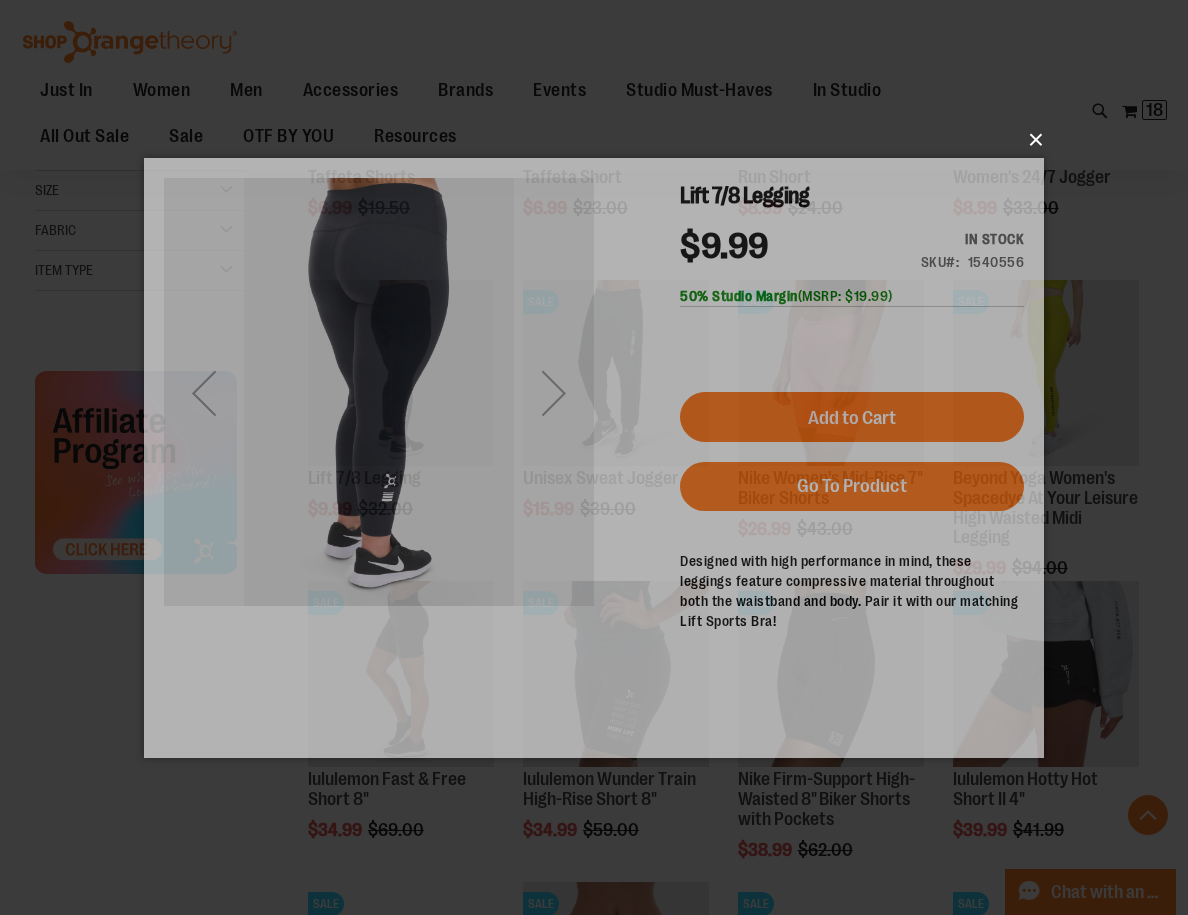 scroll, scrollTop: 0, scrollLeft: 0, axis: both 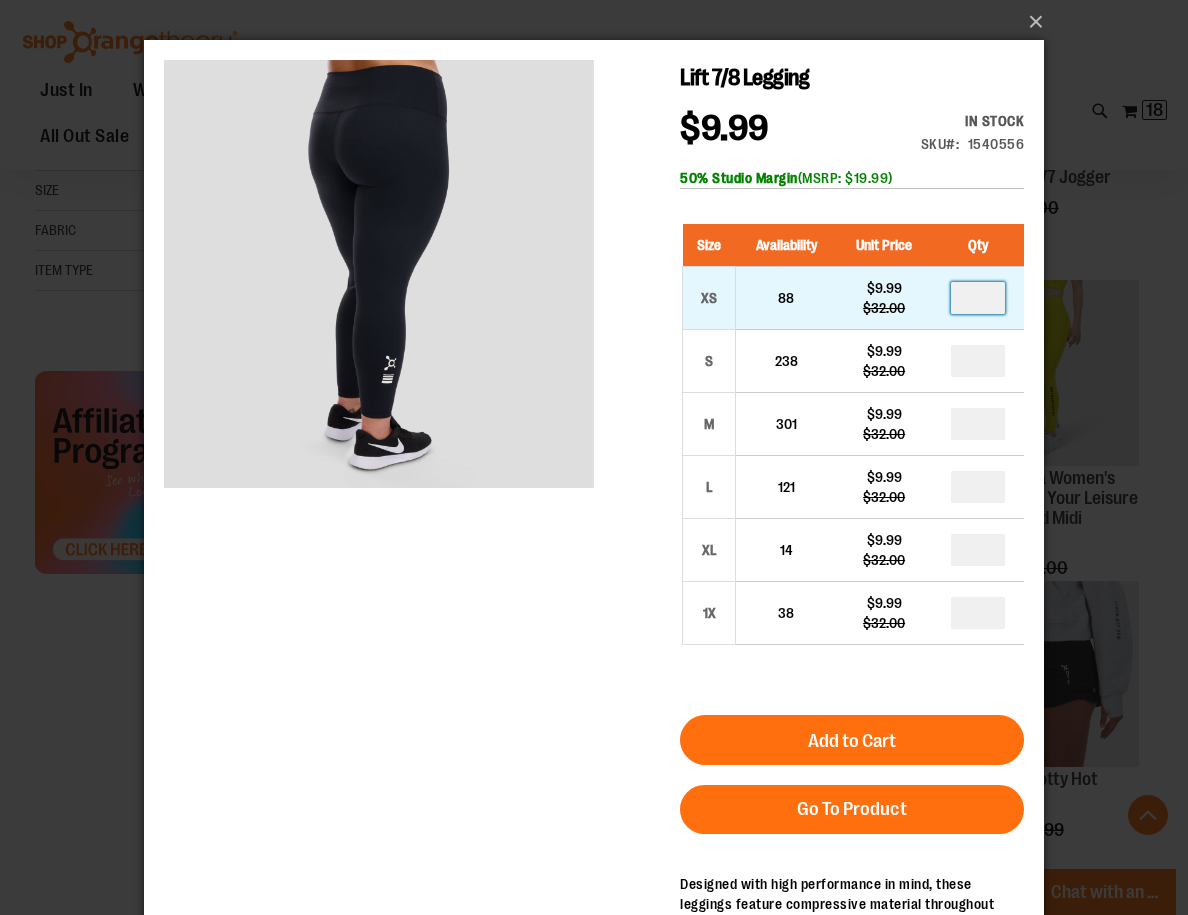 click at bounding box center [978, 298] 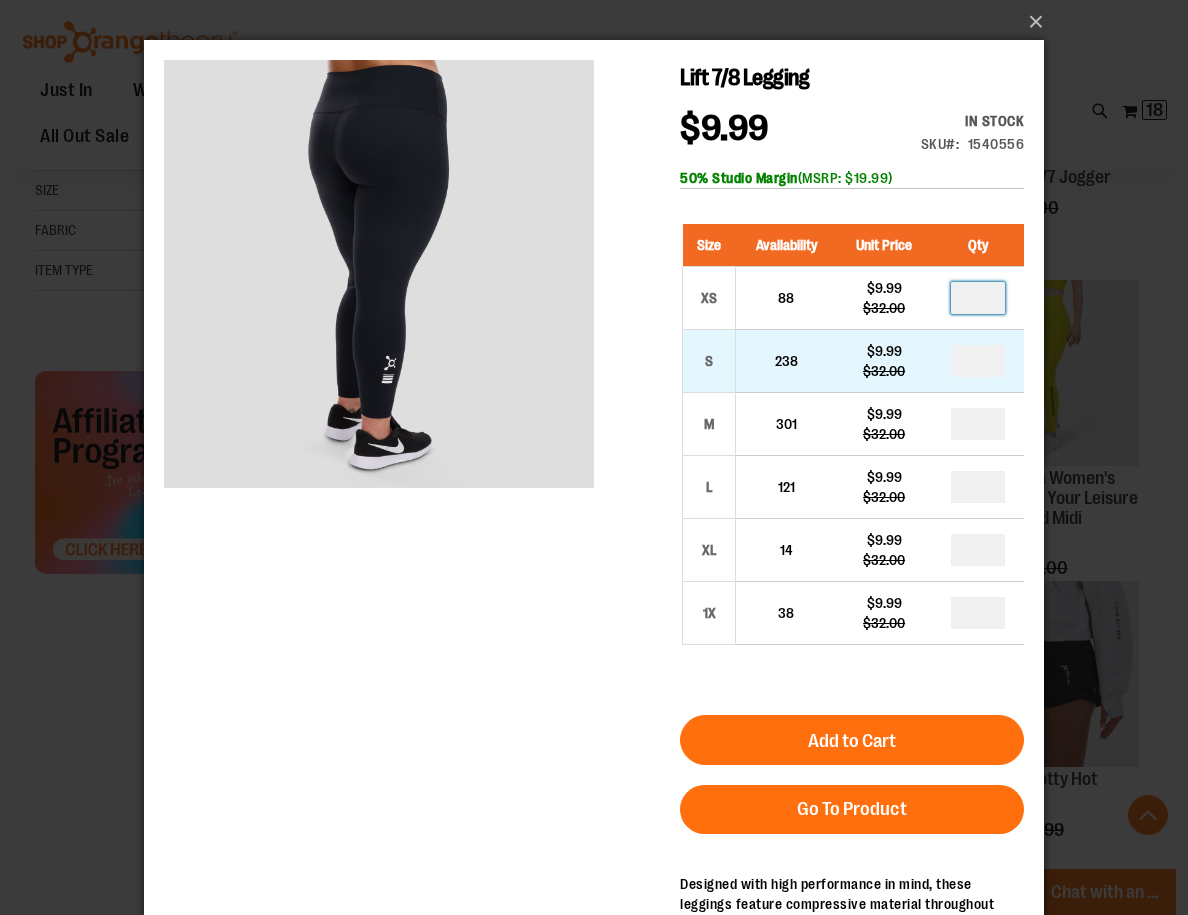 type on "*" 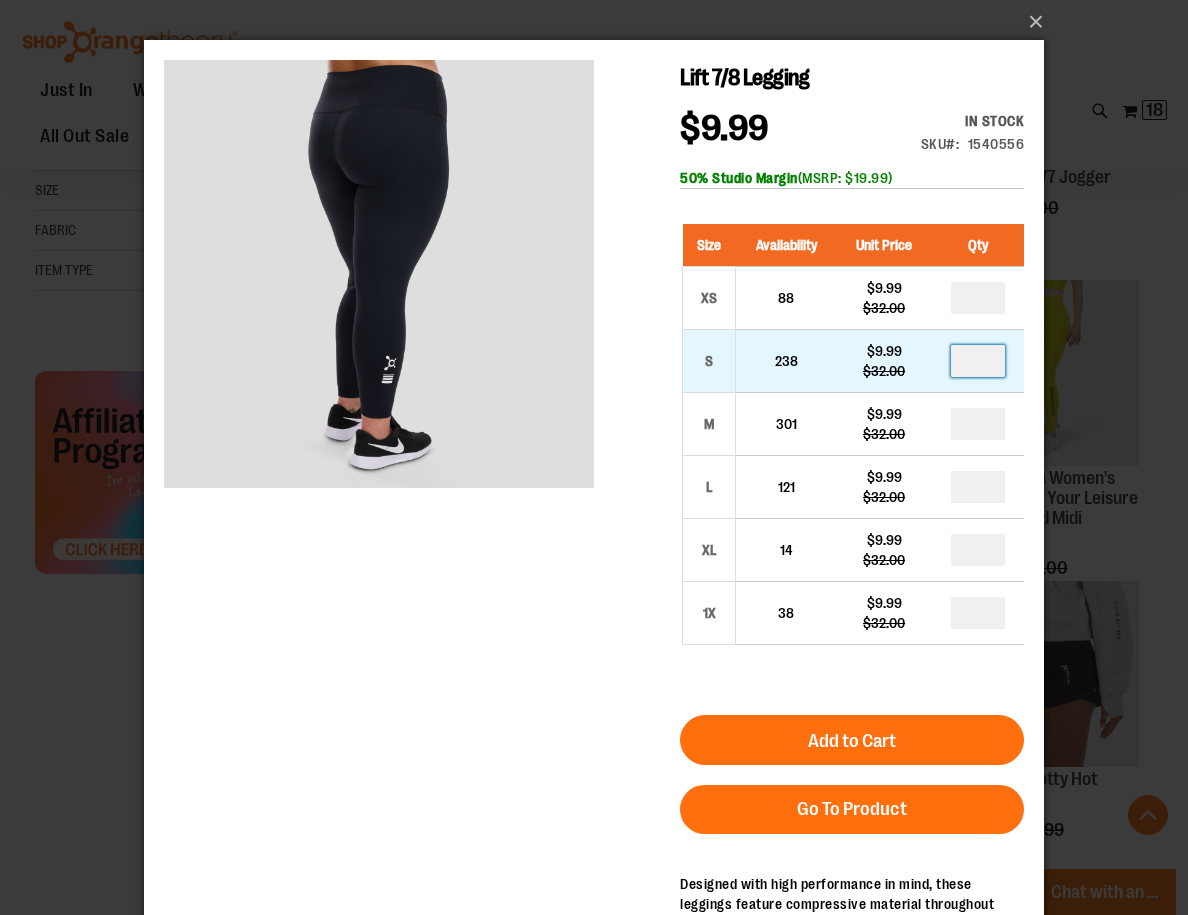 click at bounding box center [978, 361] 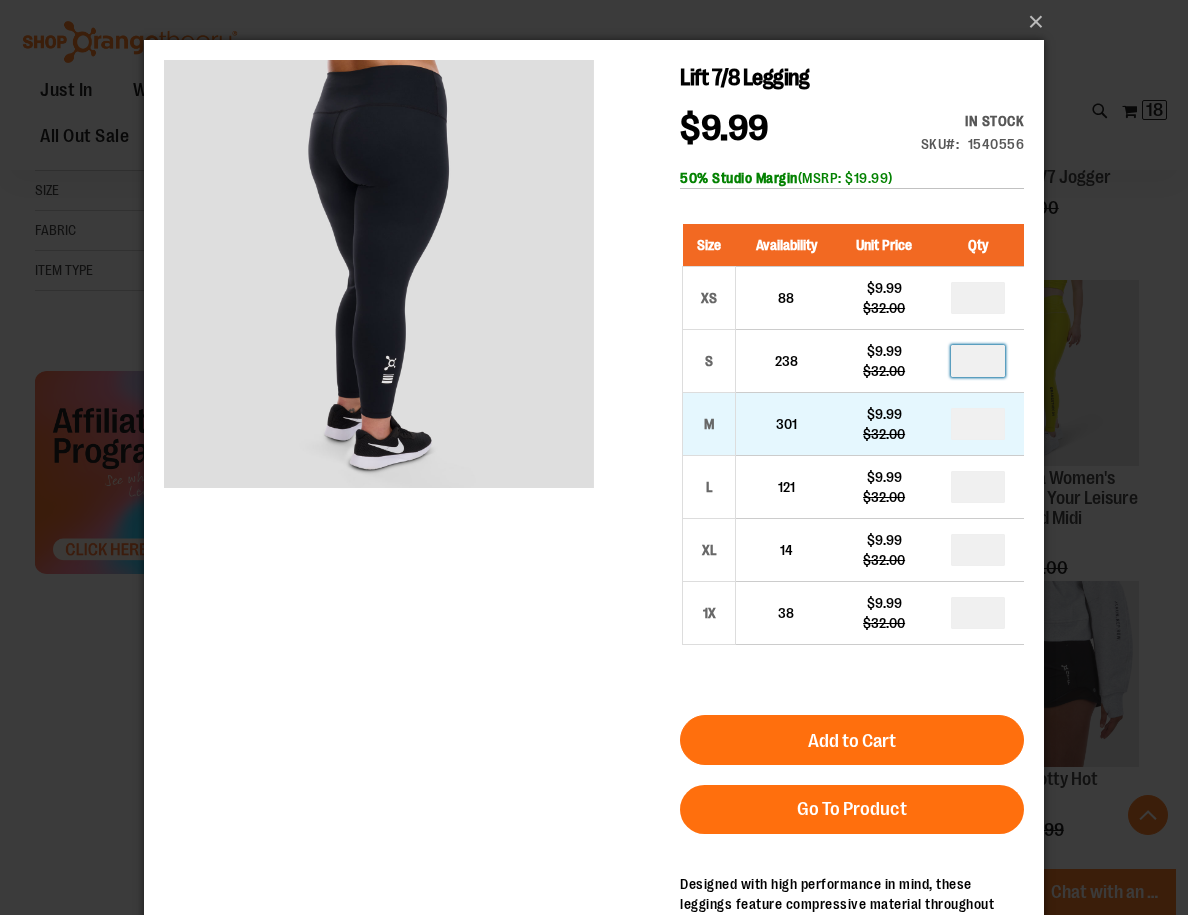 type on "*" 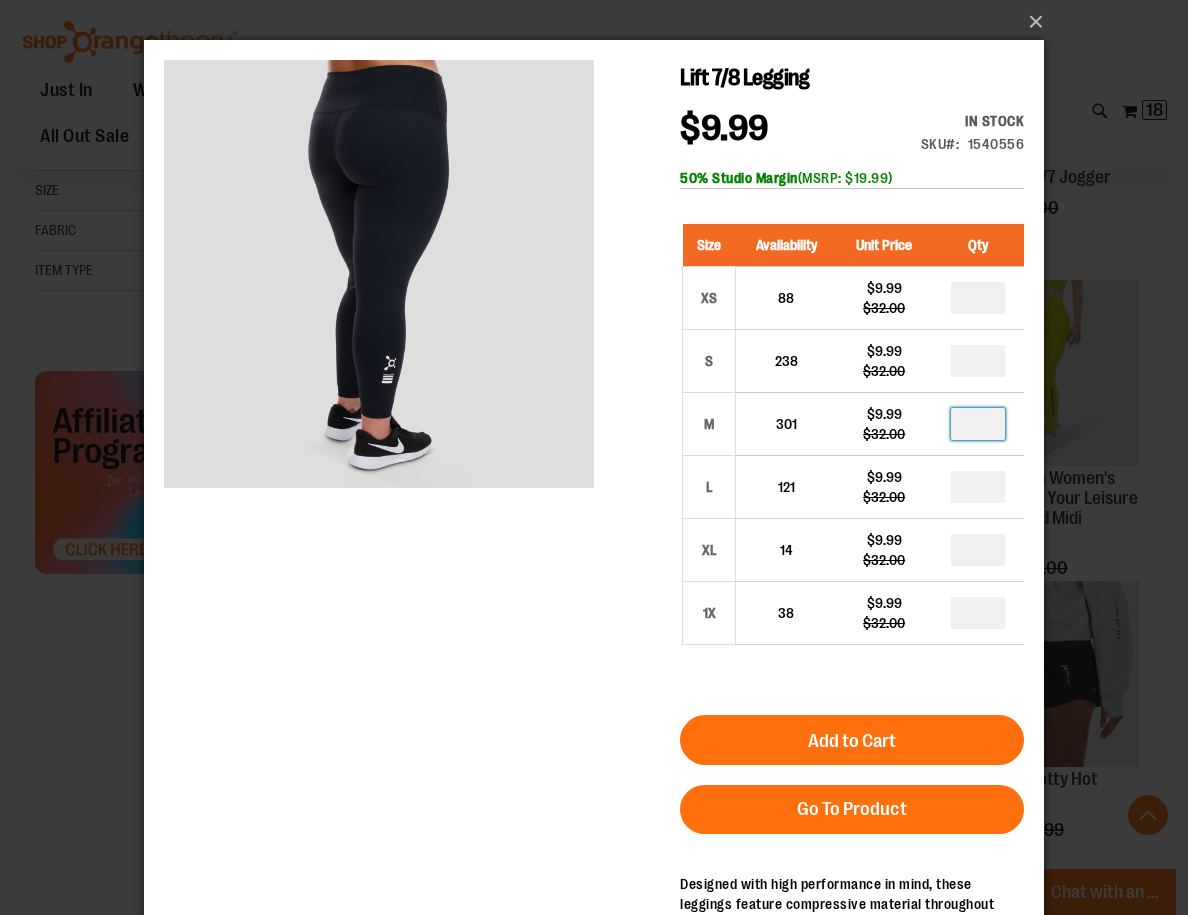 click at bounding box center (978, 424) 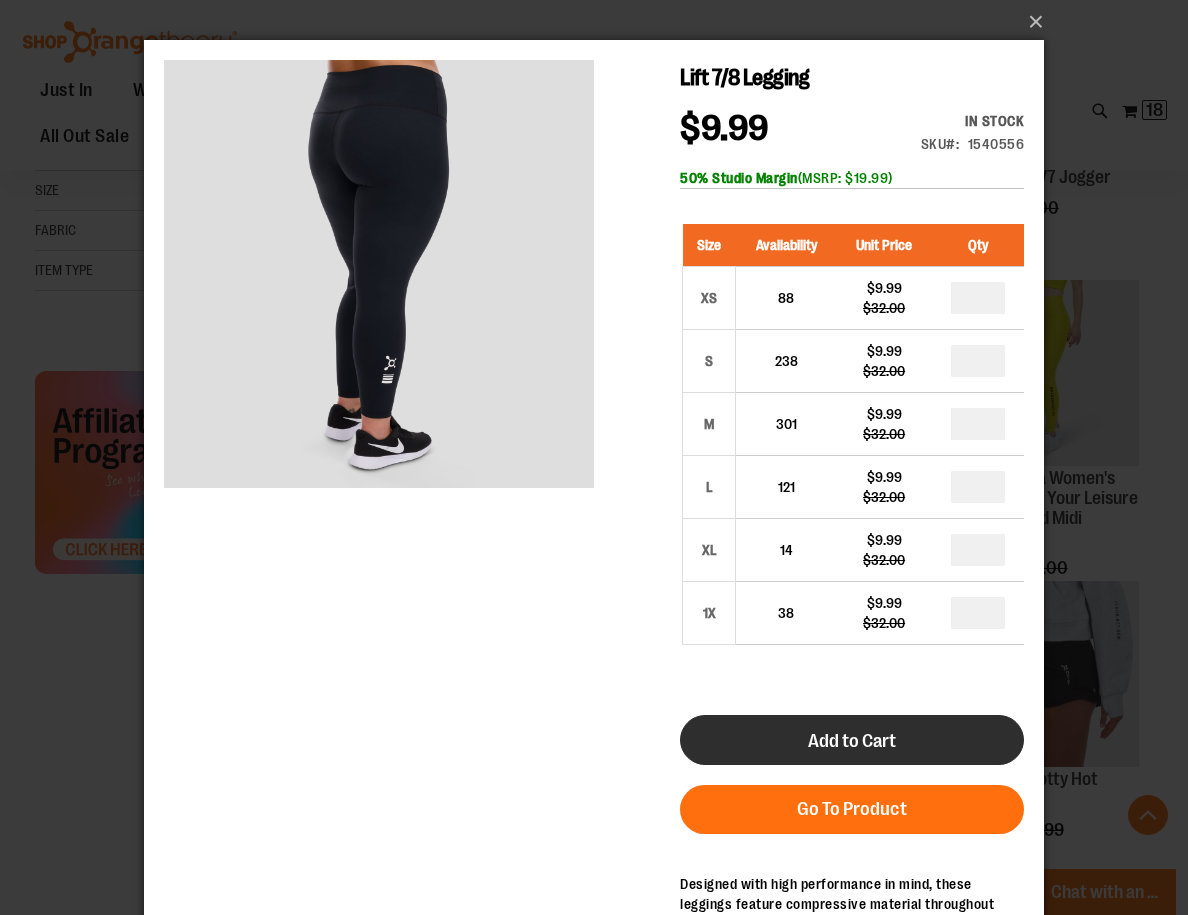 click on "Add to Cart" at bounding box center [852, 740] 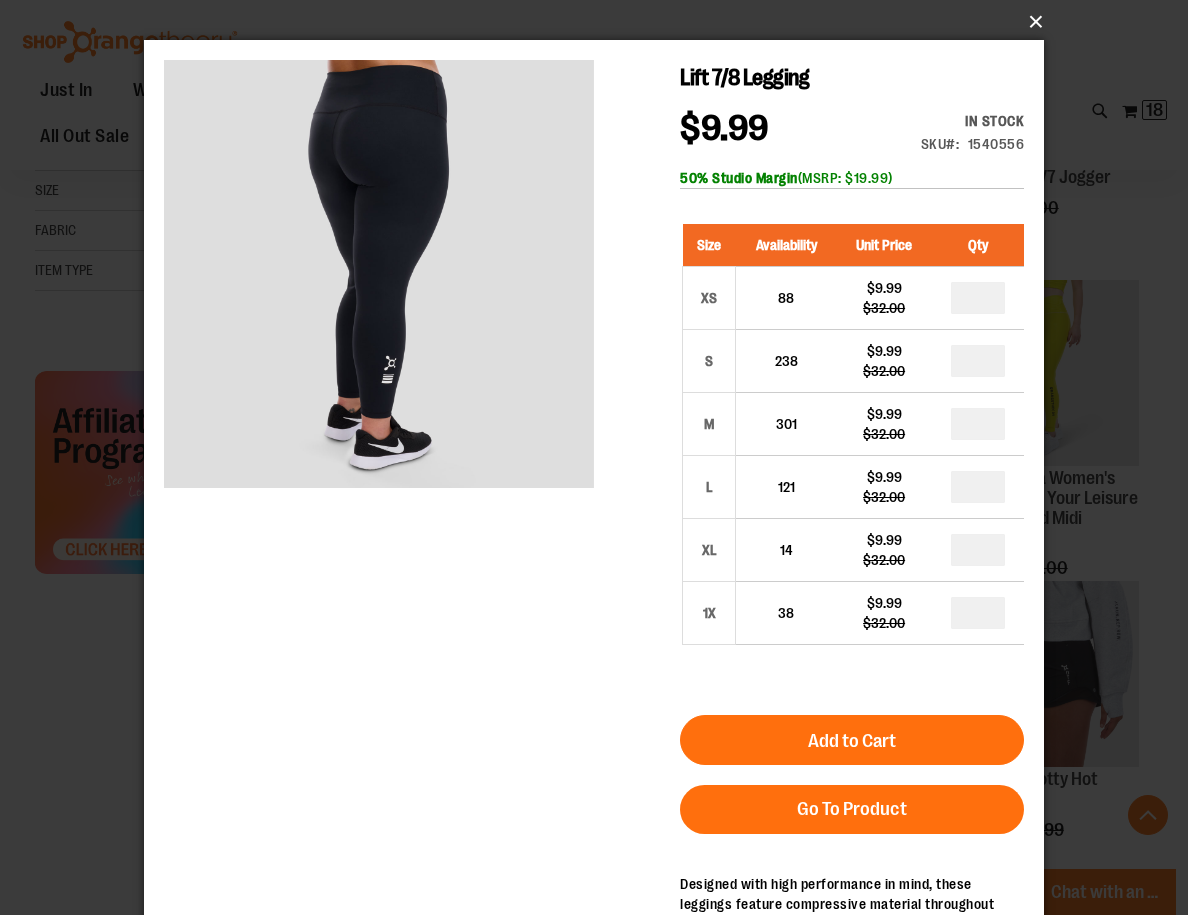 click on "×" at bounding box center [600, 22] 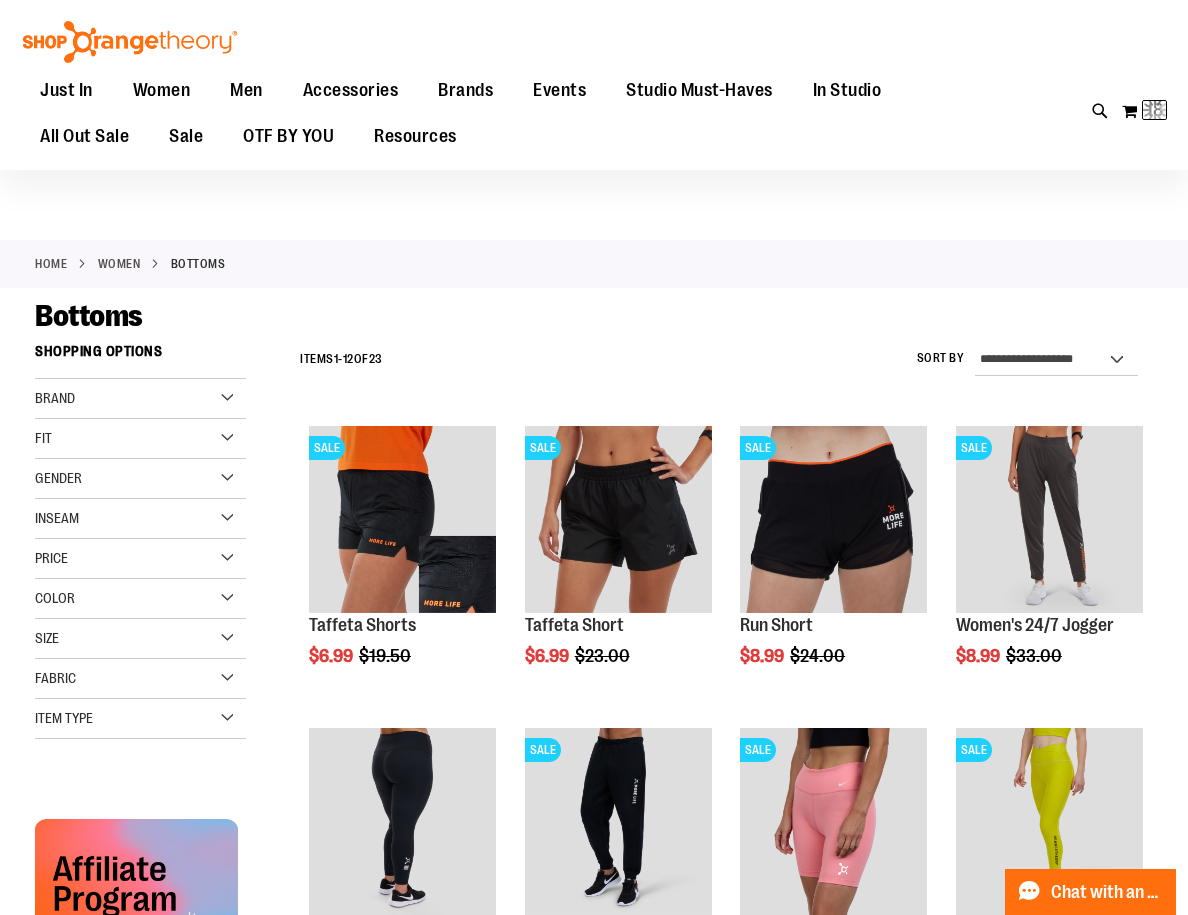 scroll, scrollTop: 0, scrollLeft: 0, axis: both 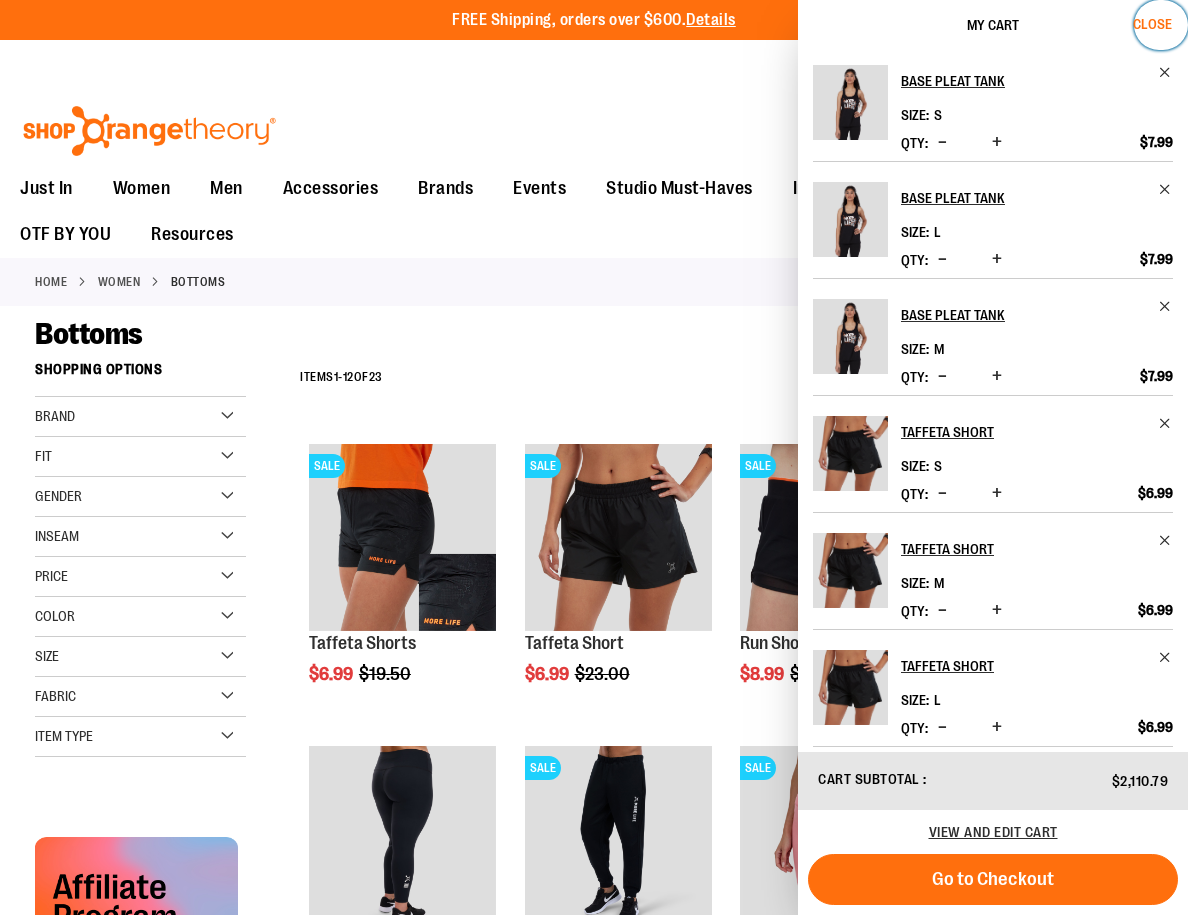 click on "Close" at bounding box center (1161, 25) 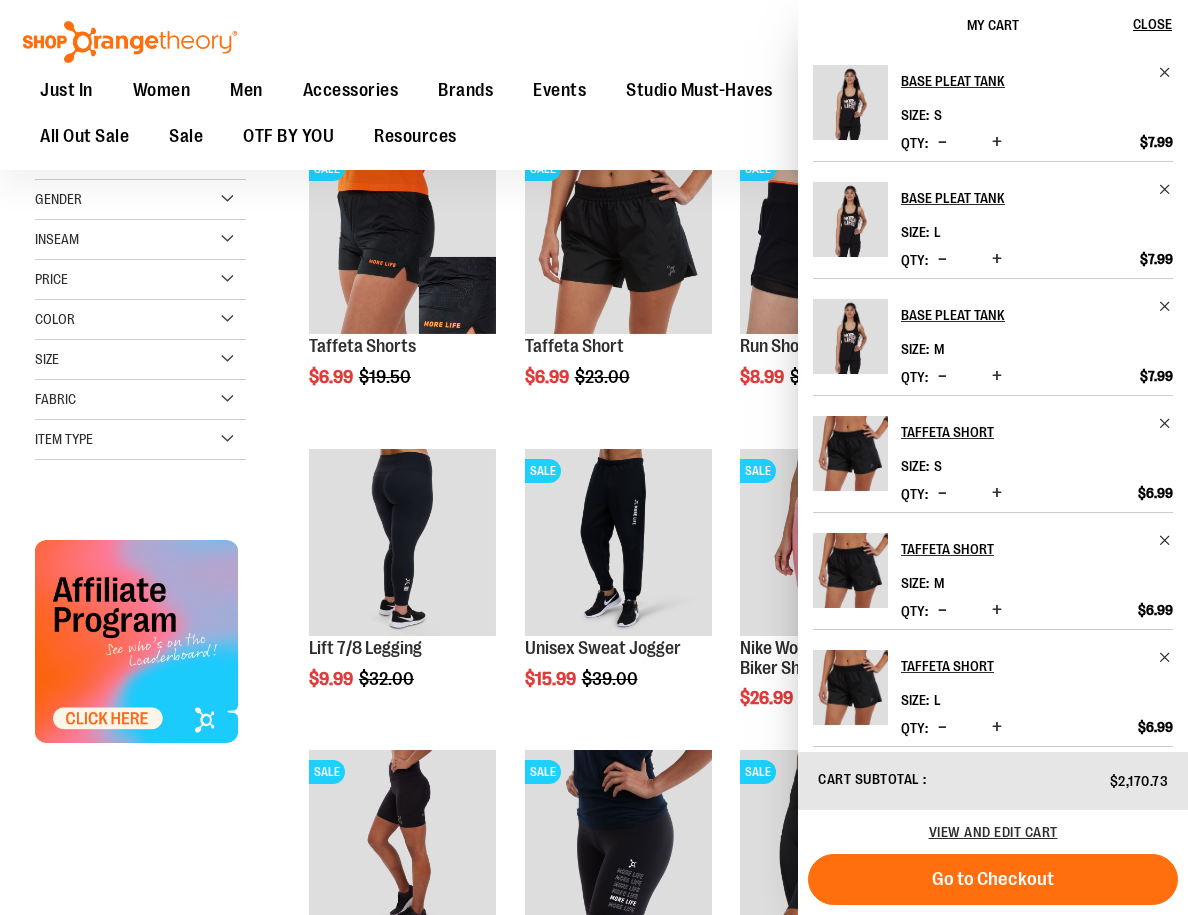 scroll, scrollTop: 300, scrollLeft: 0, axis: vertical 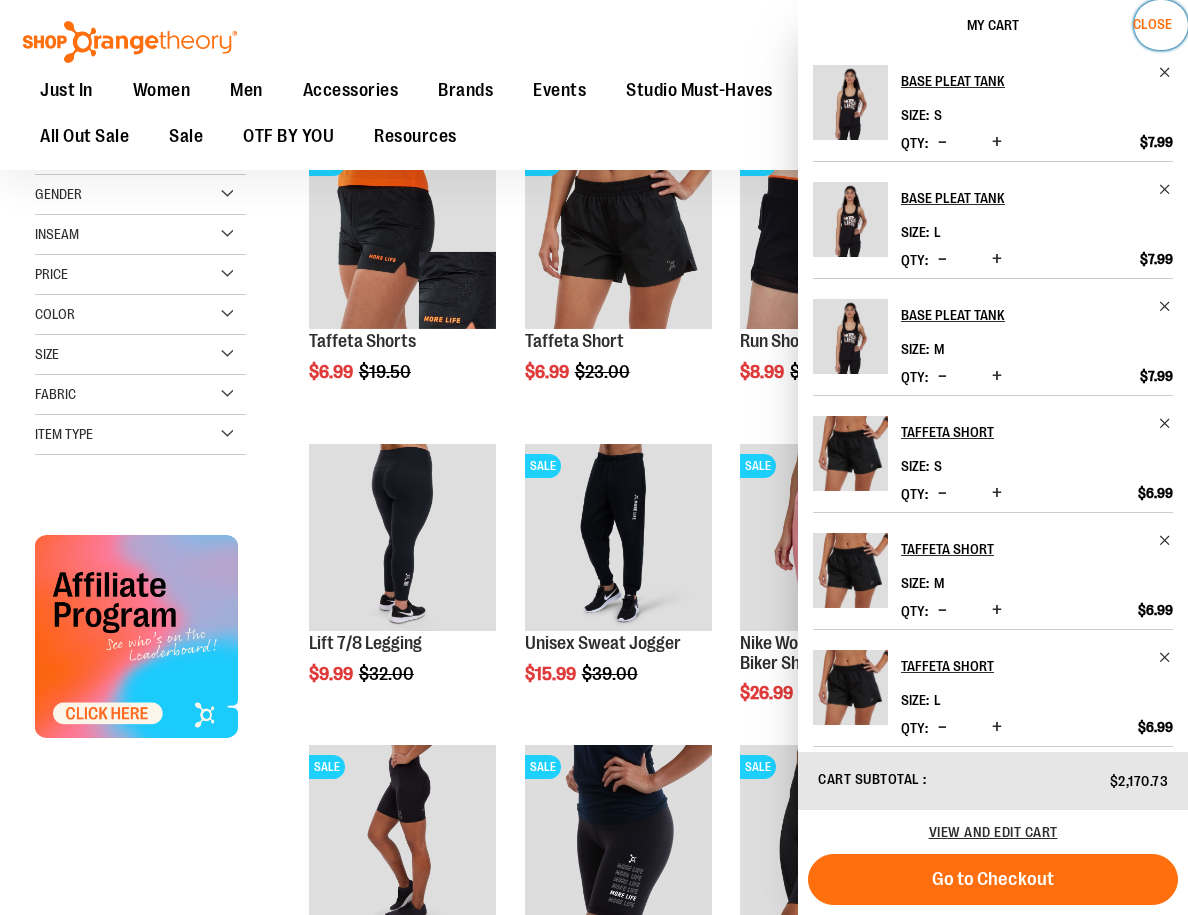 click on "Close" at bounding box center [1152, 24] 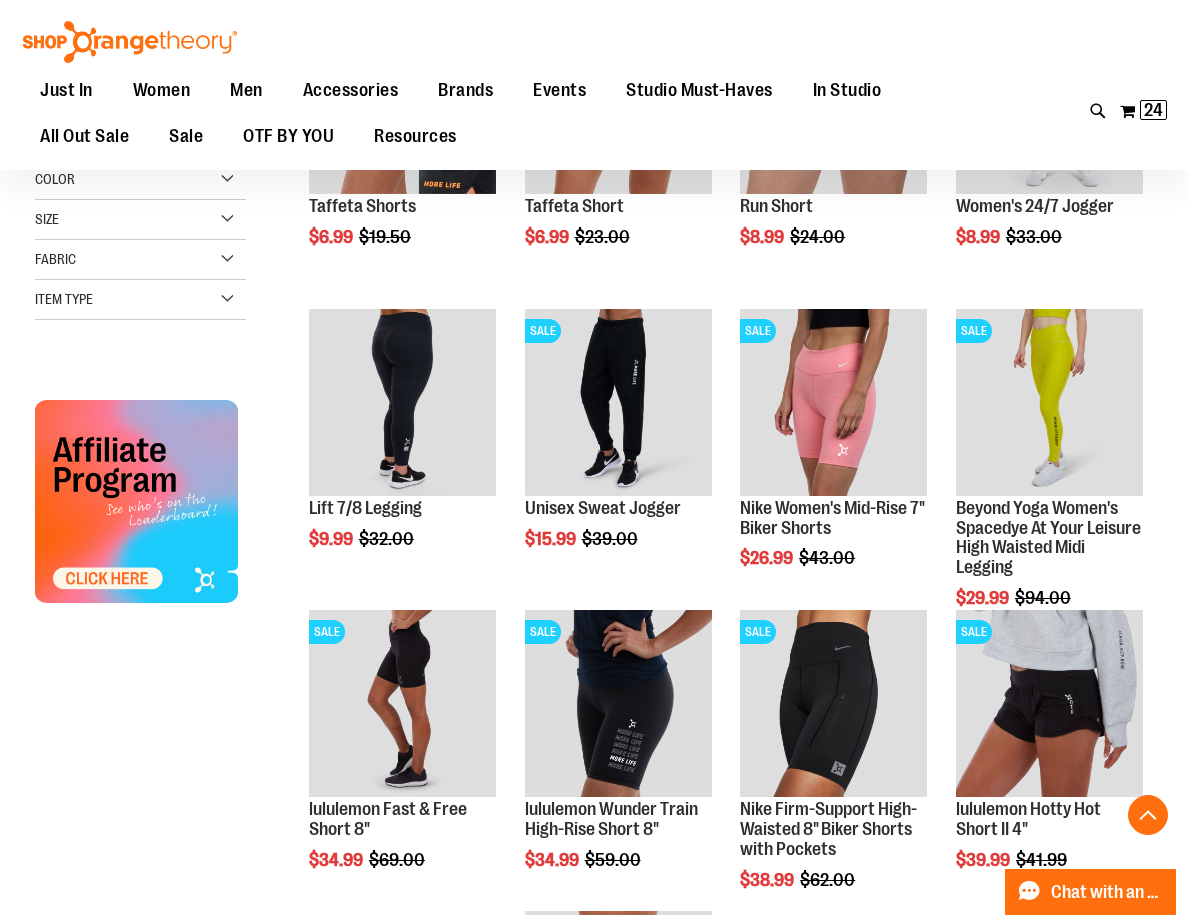 scroll, scrollTop: 0, scrollLeft: 0, axis: both 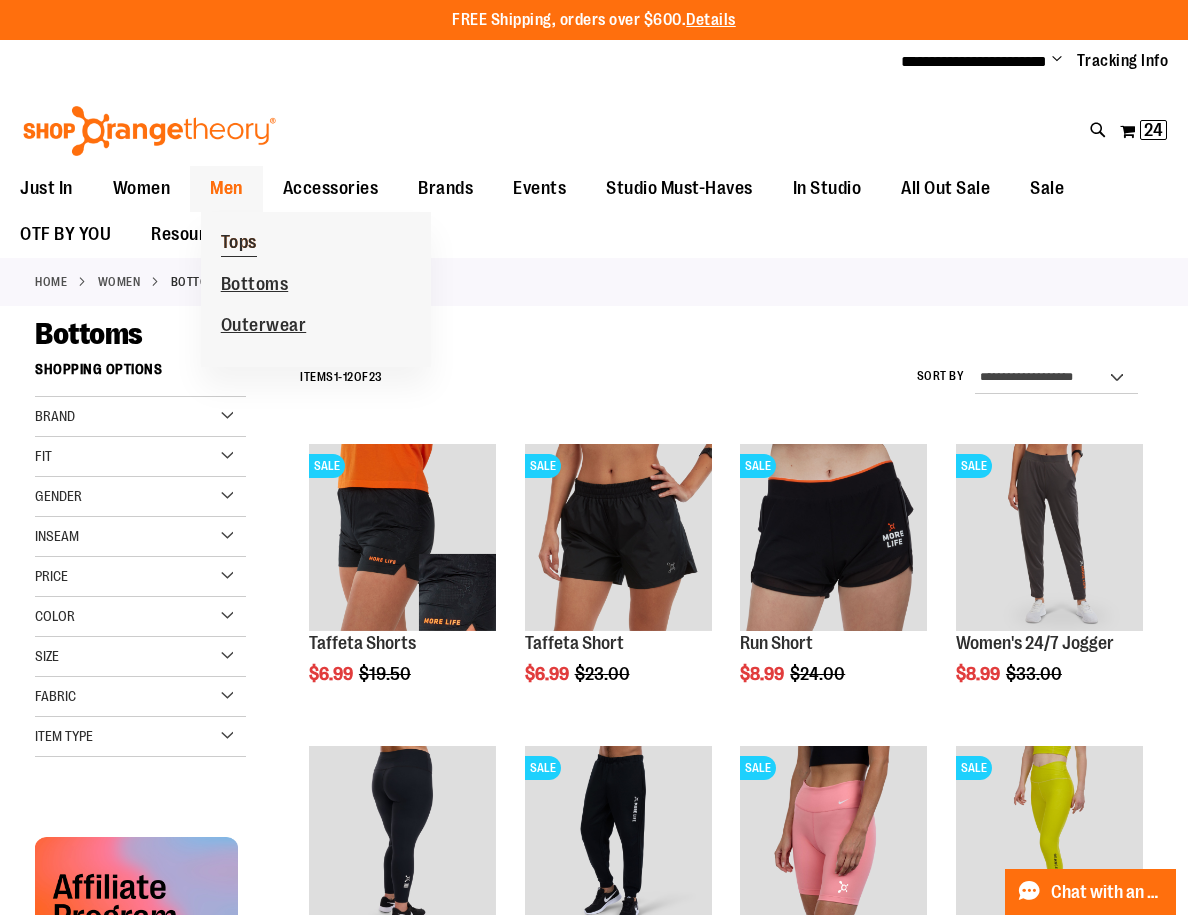 click on "Tops" at bounding box center (239, 244) 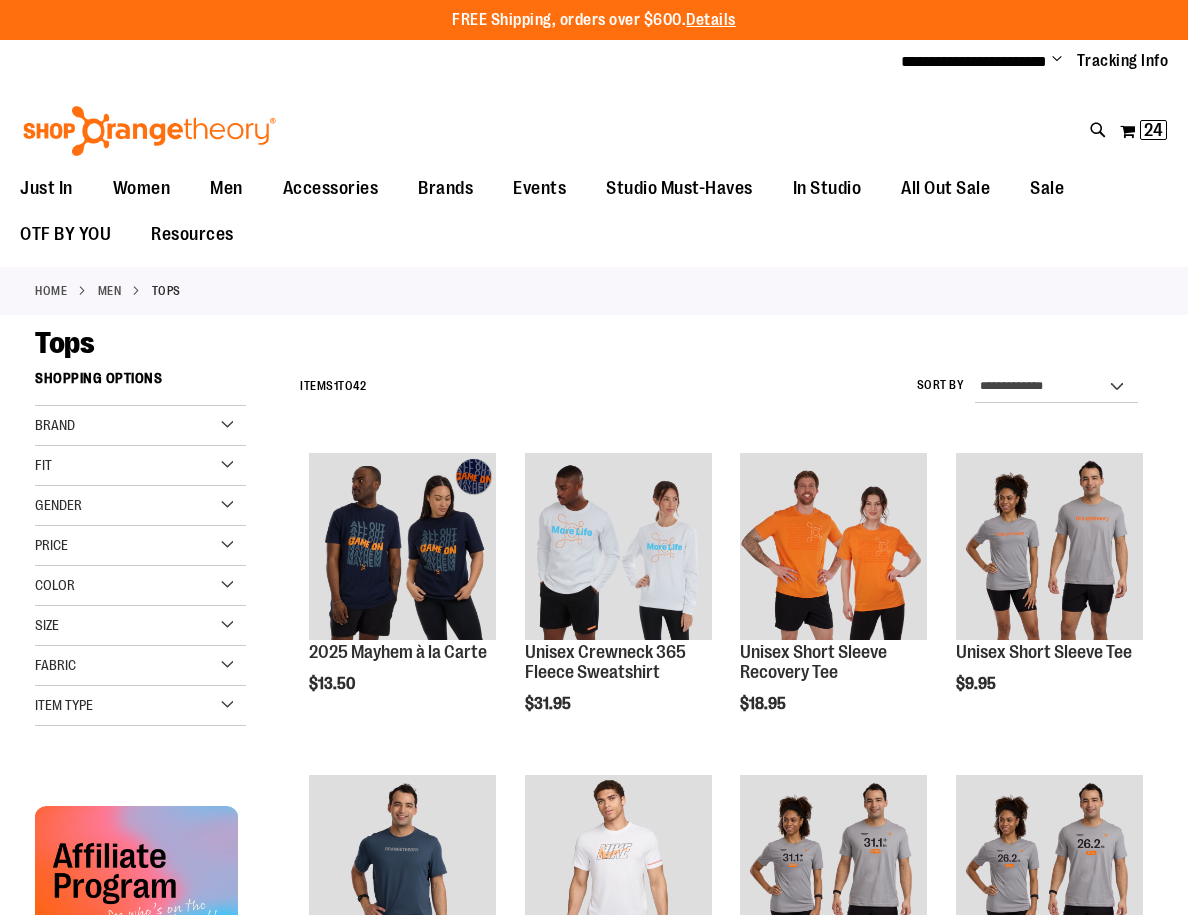 scroll, scrollTop: 0, scrollLeft: 0, axis: both 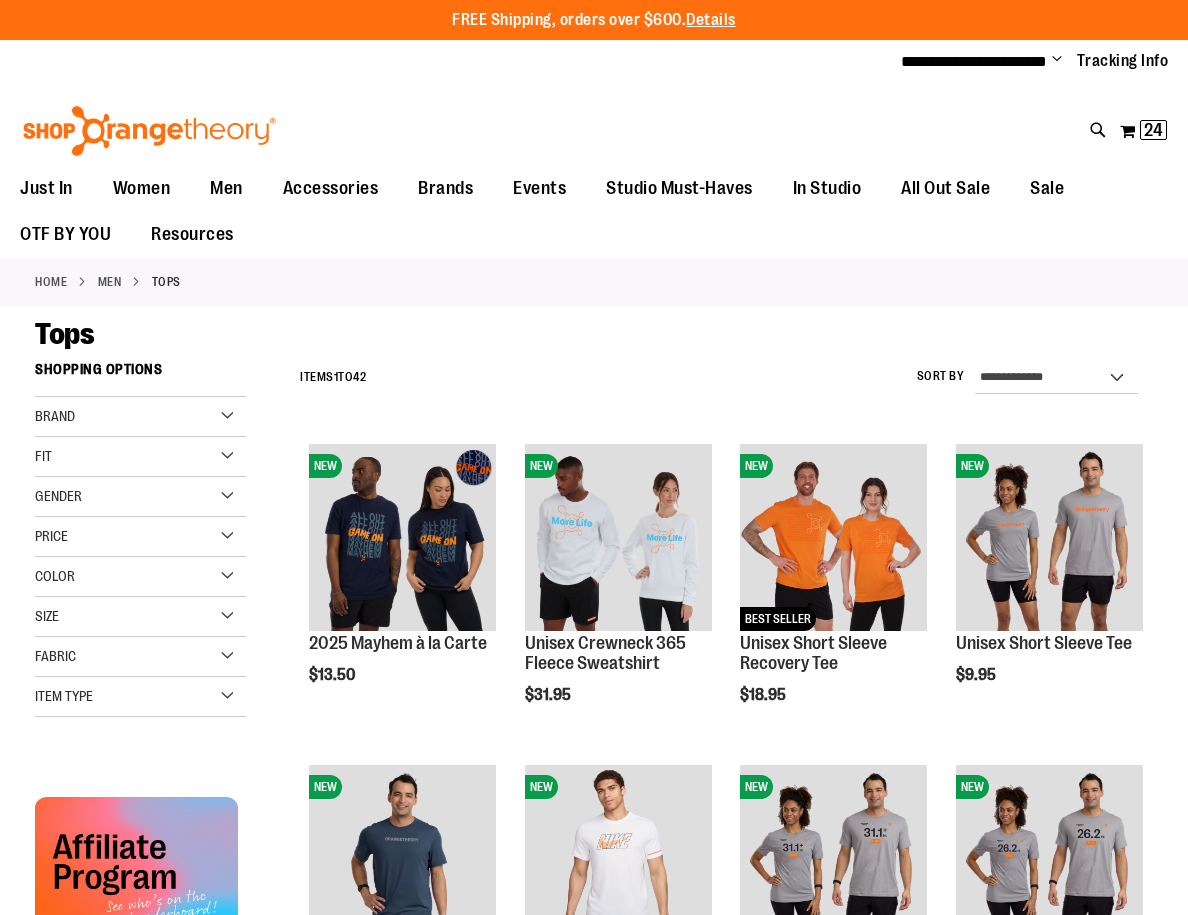 type on "**********" 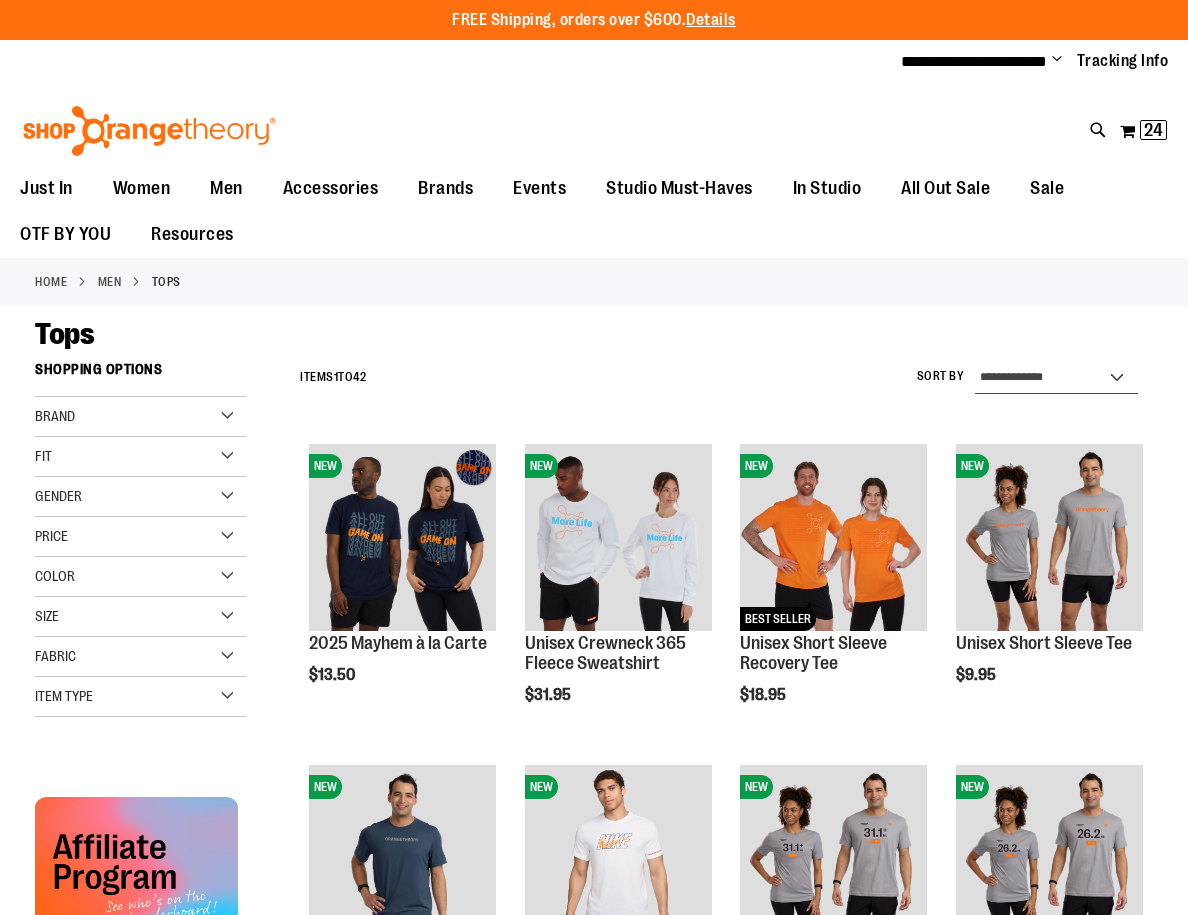 click on "**********" at bounding box center (1057, 378) 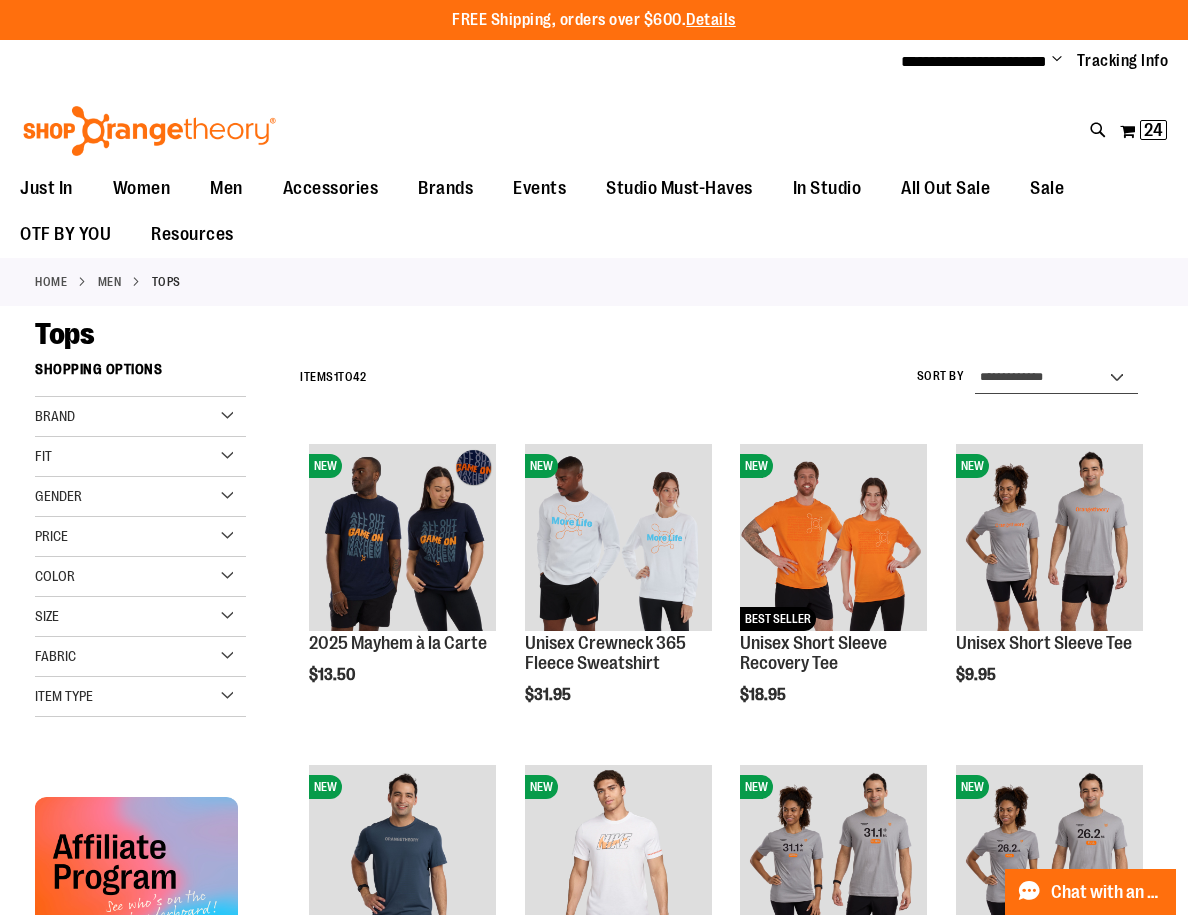 select on "*********" 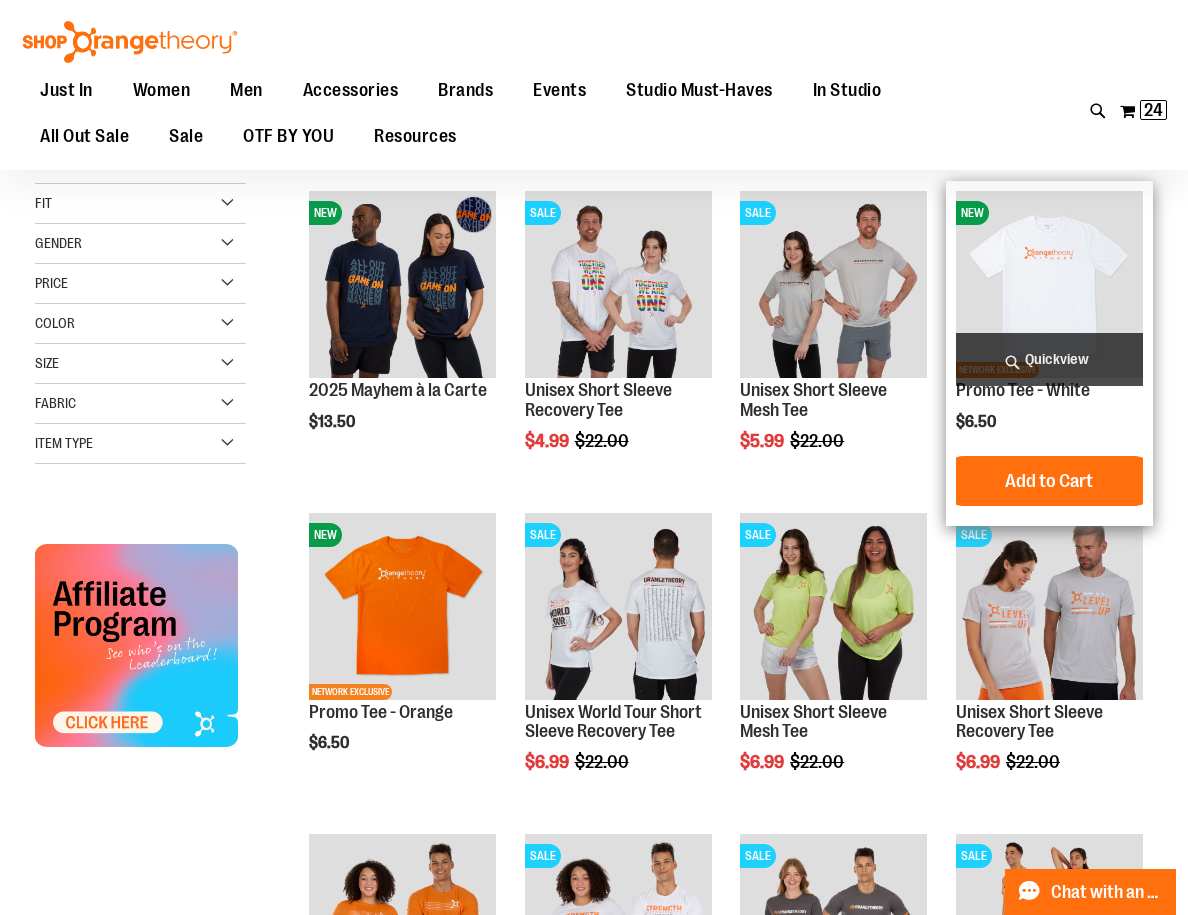 scroll, scrollTop: 245, scrollLeft: 0, axis: vertical 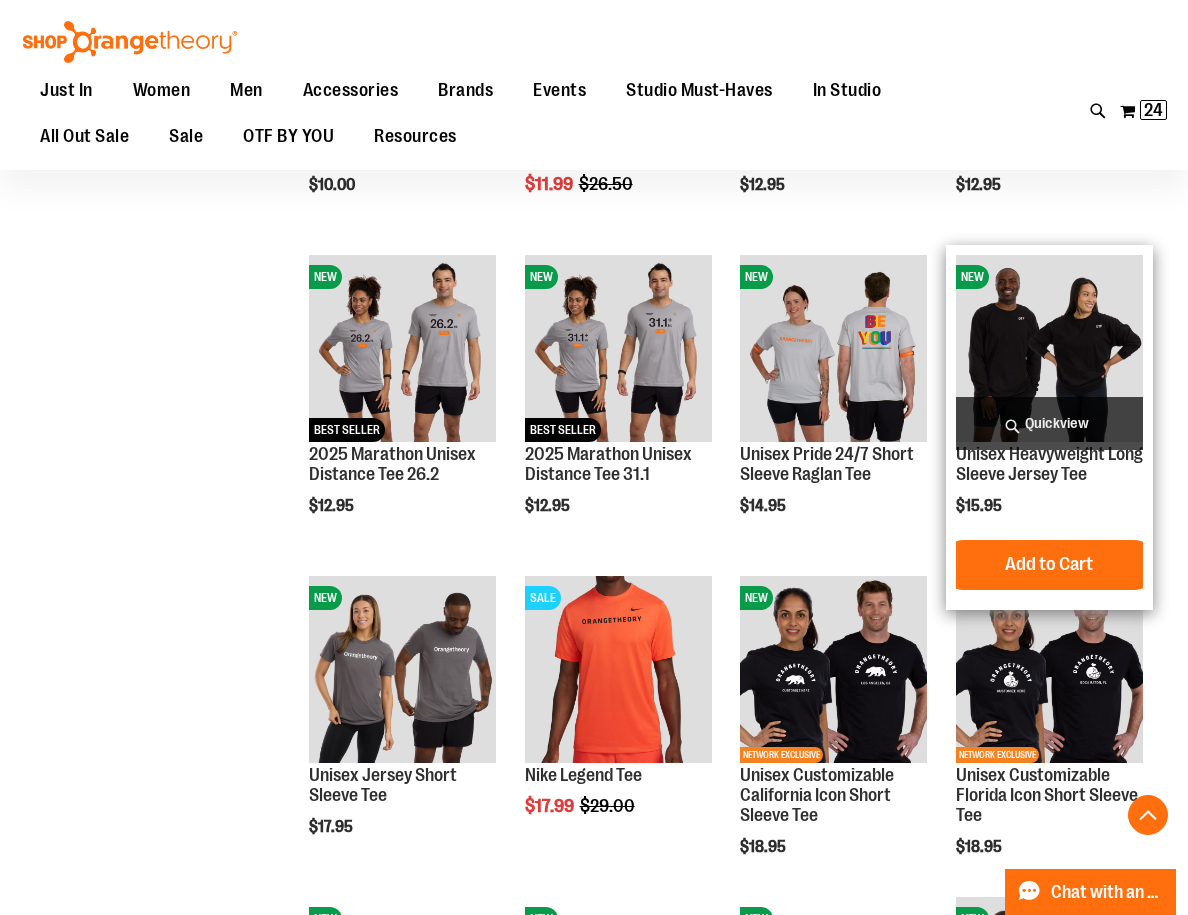 click on "Quickview" at bounding box center (1049, 423) 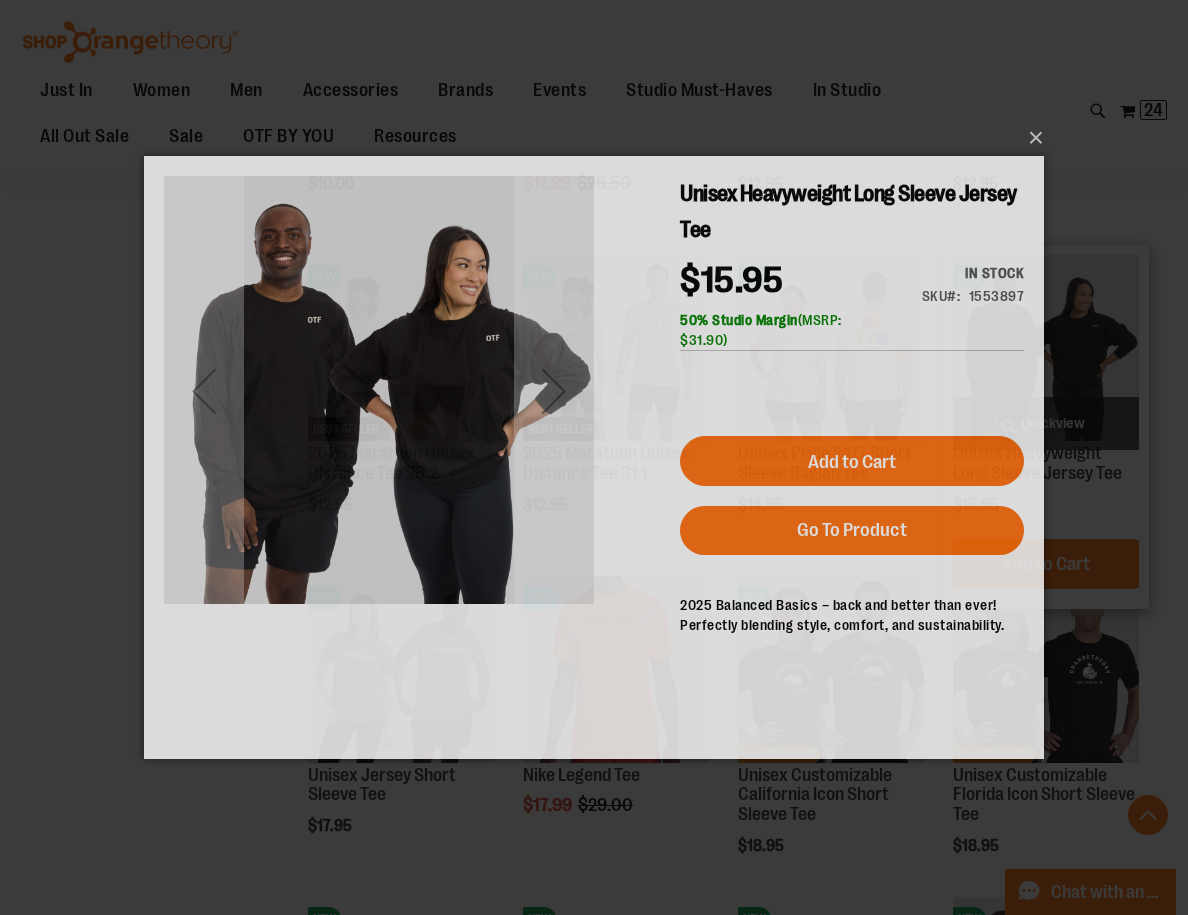 scroll, scrollTop: 0, scrollLeft: 0, axis: both 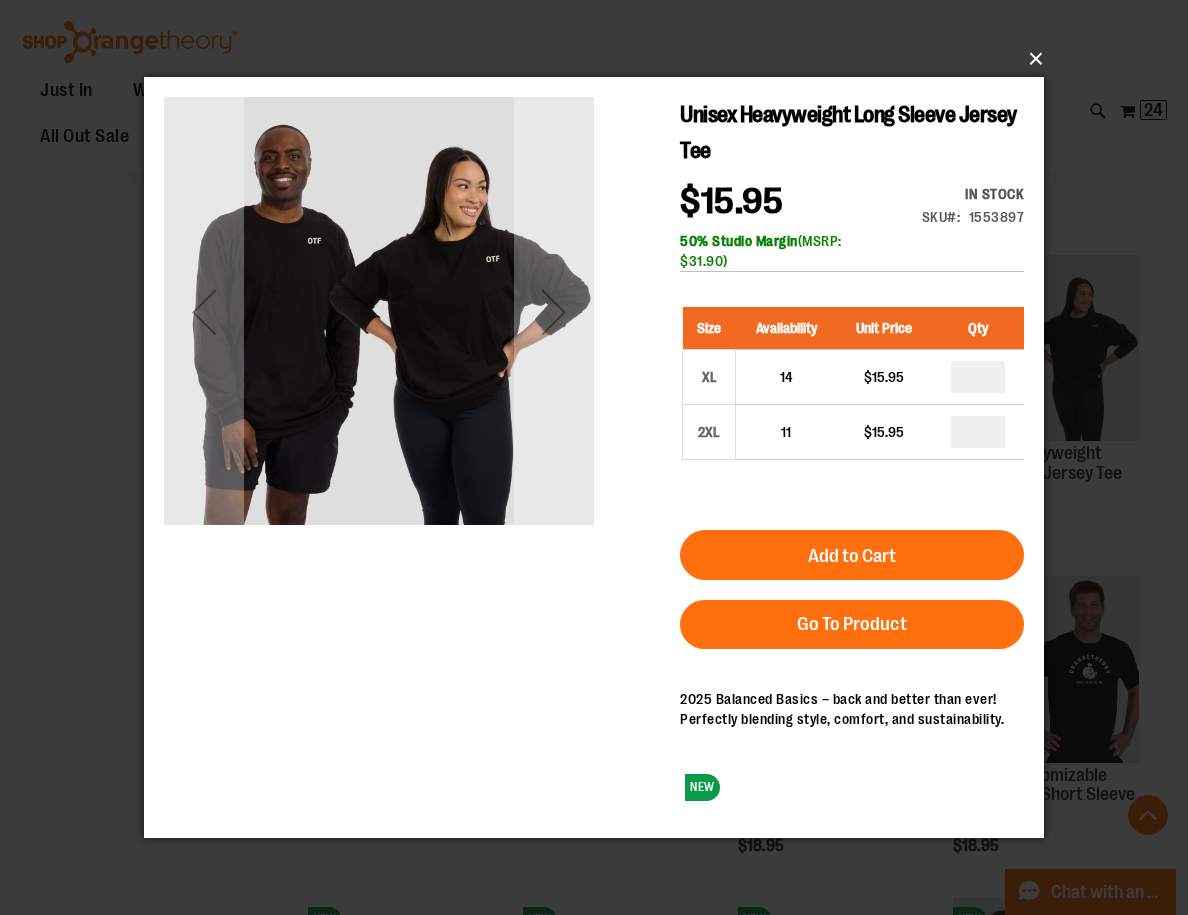 click on "×" at bounding box center [600, 59] 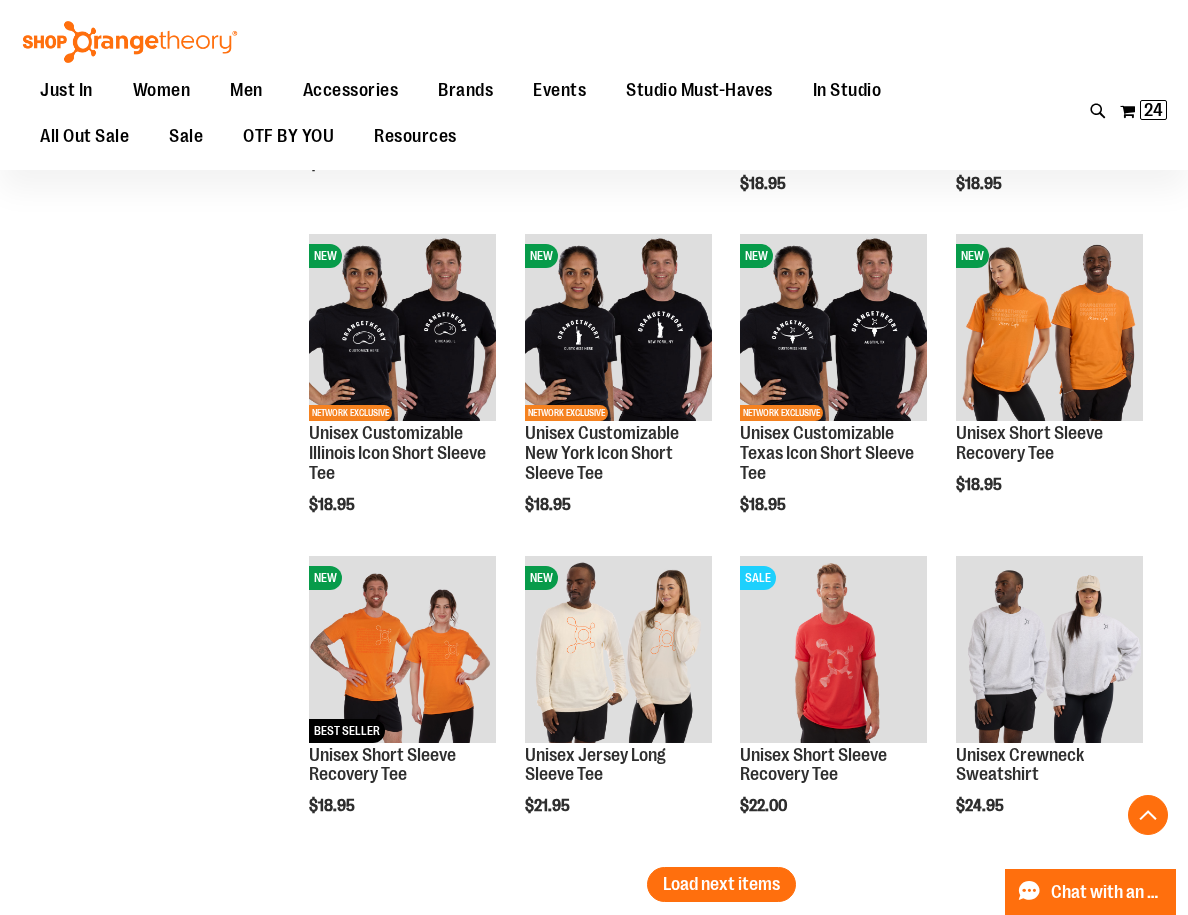 scroll, scrollTop: 2457, scrollLeft: 0, axis: vertical 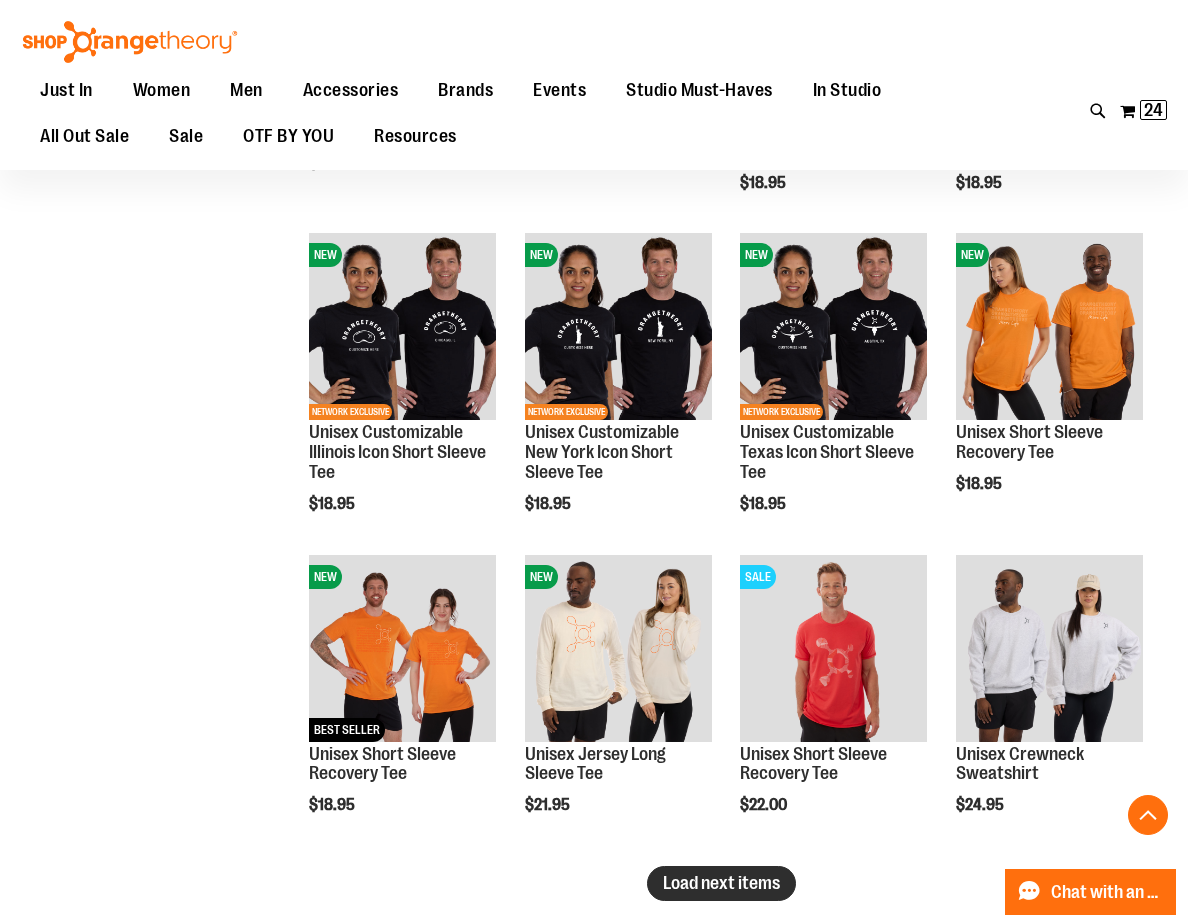 click on "Load next items" at bounding box center [721, 883] 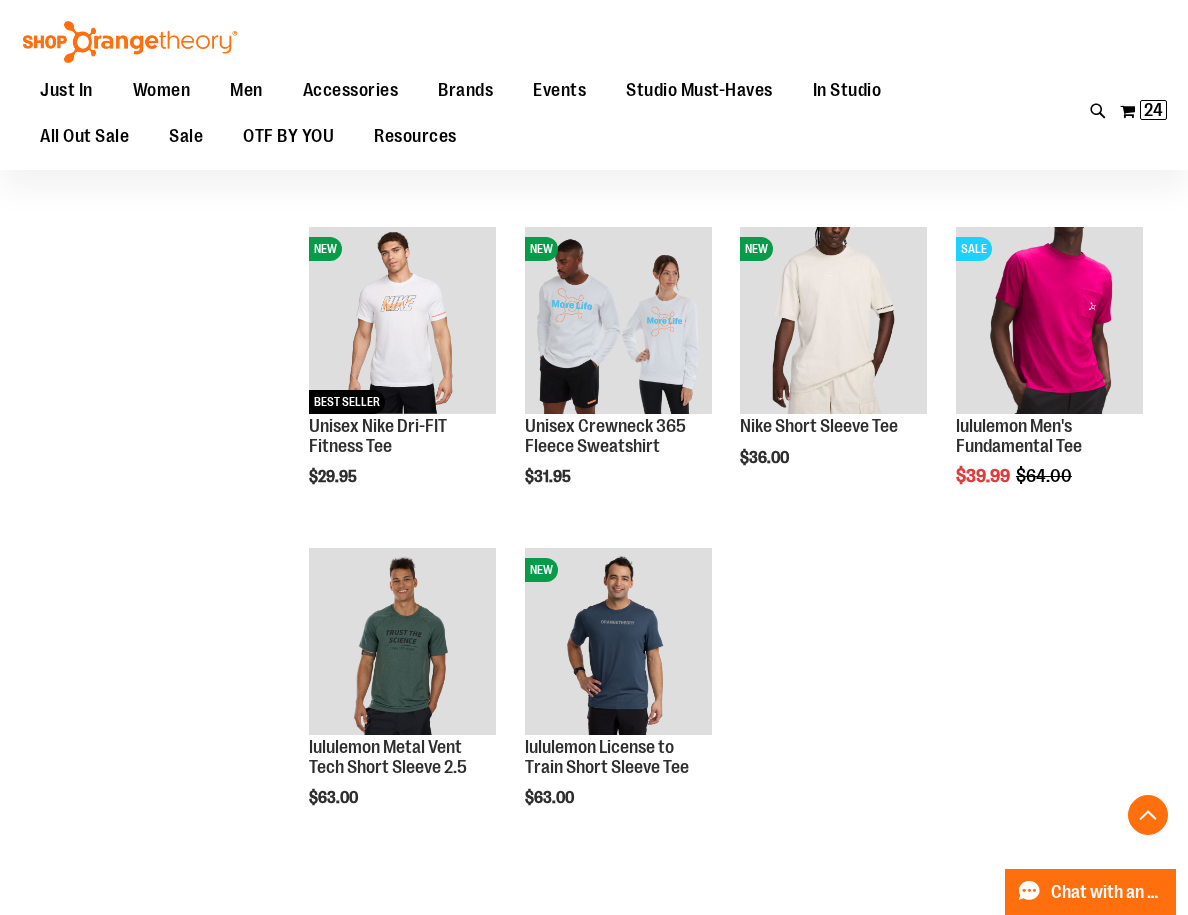 scroll, scrollTop: 3111, scrollLeft: 0, axis: vertical 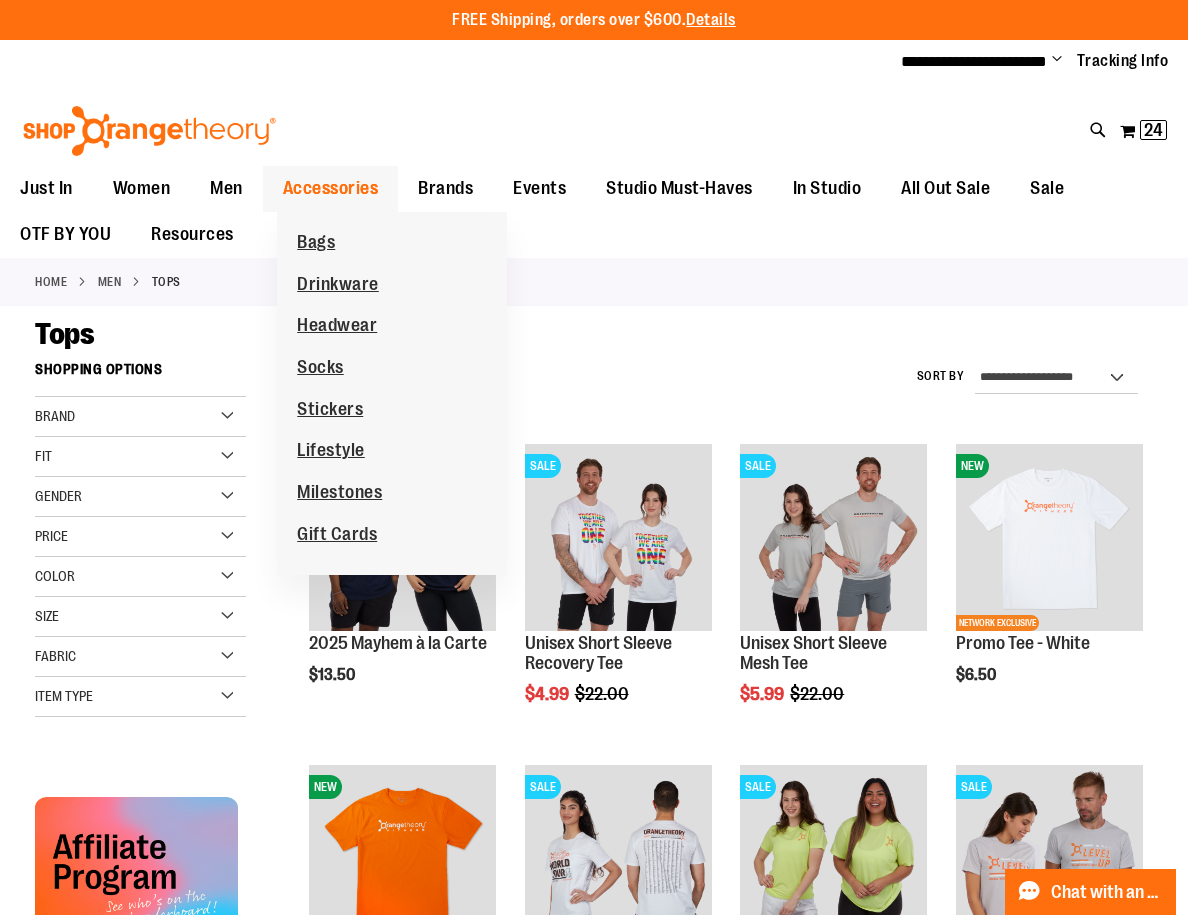 click on "Accessories" at bounding box center [331, 188] 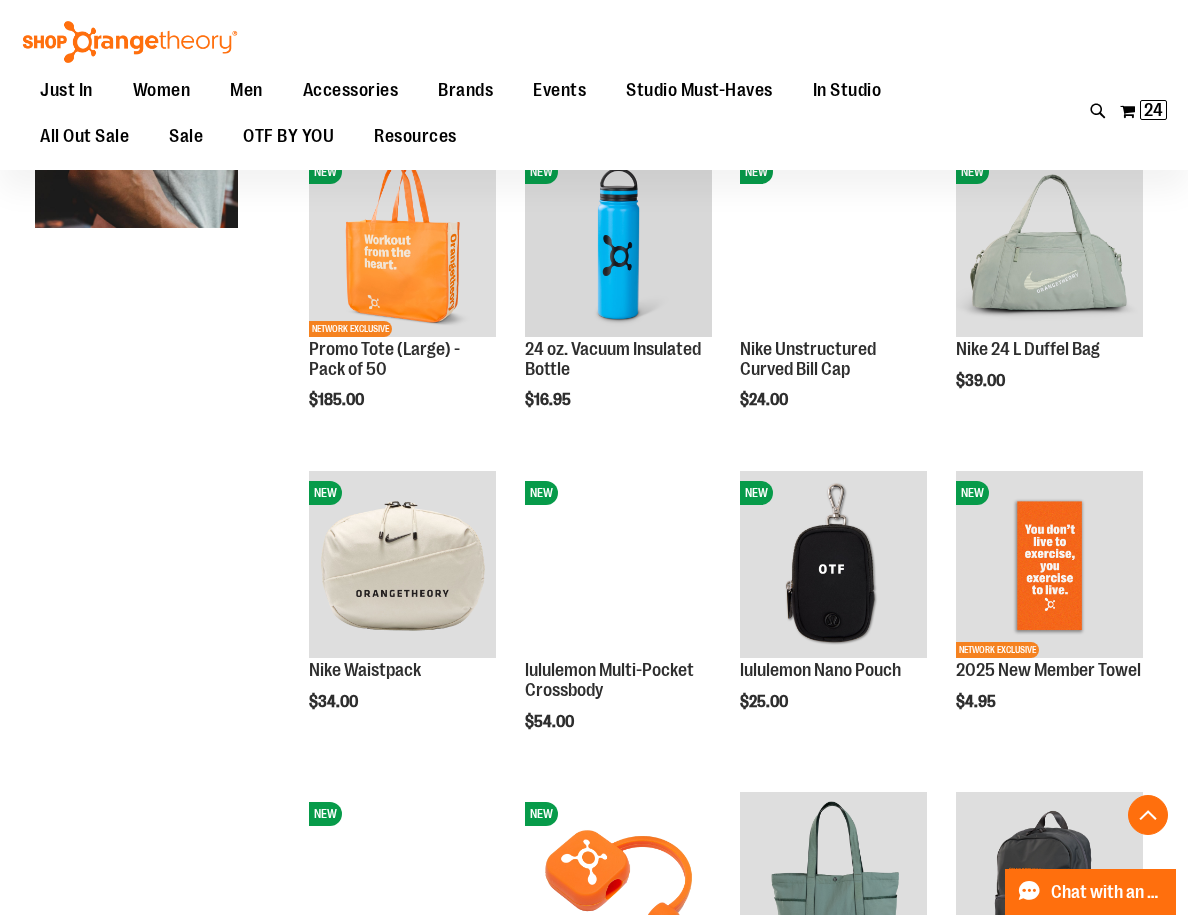 scroll, scrollTop: 1057, scrollLeft: 0, axis: vertical 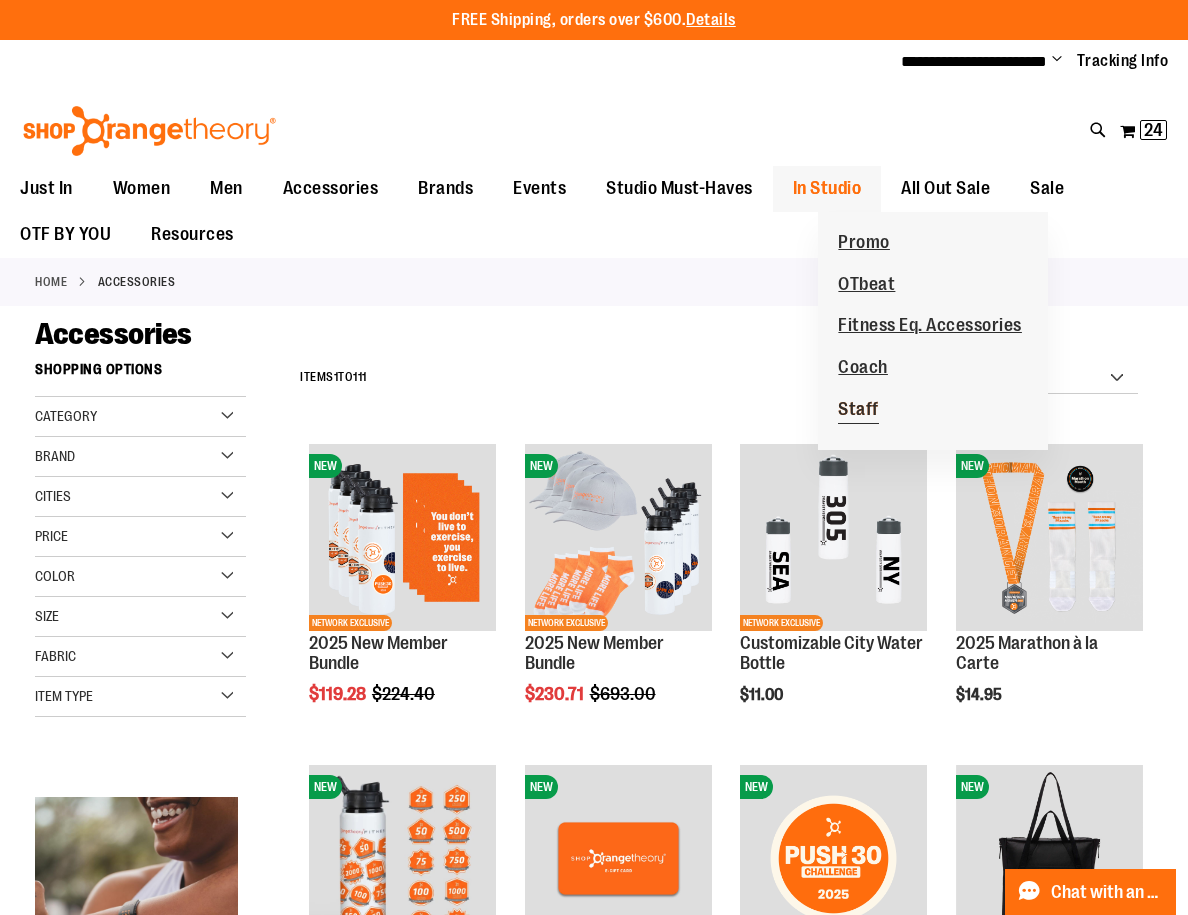 type on "**********" 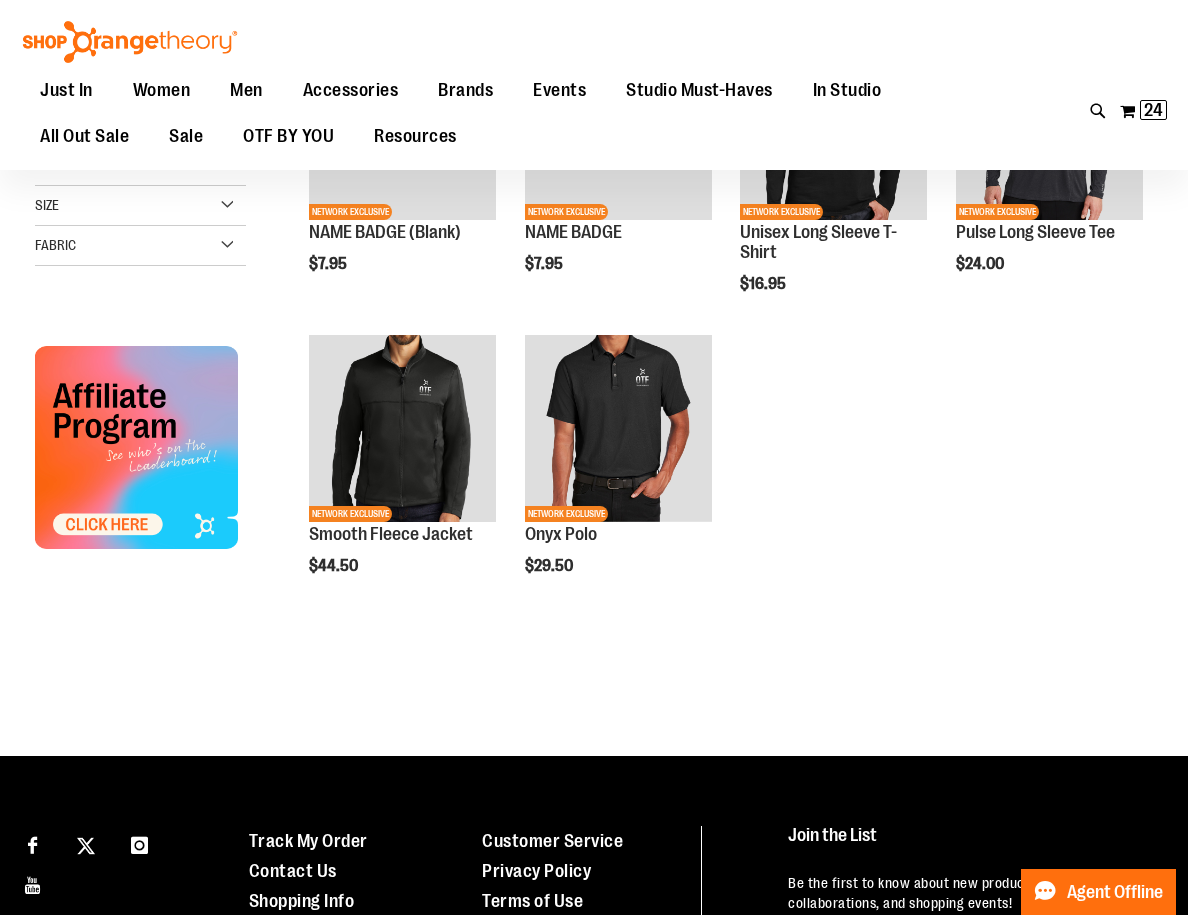 scroll, scrollTop: 0, scrollLeft: 0, axis: both 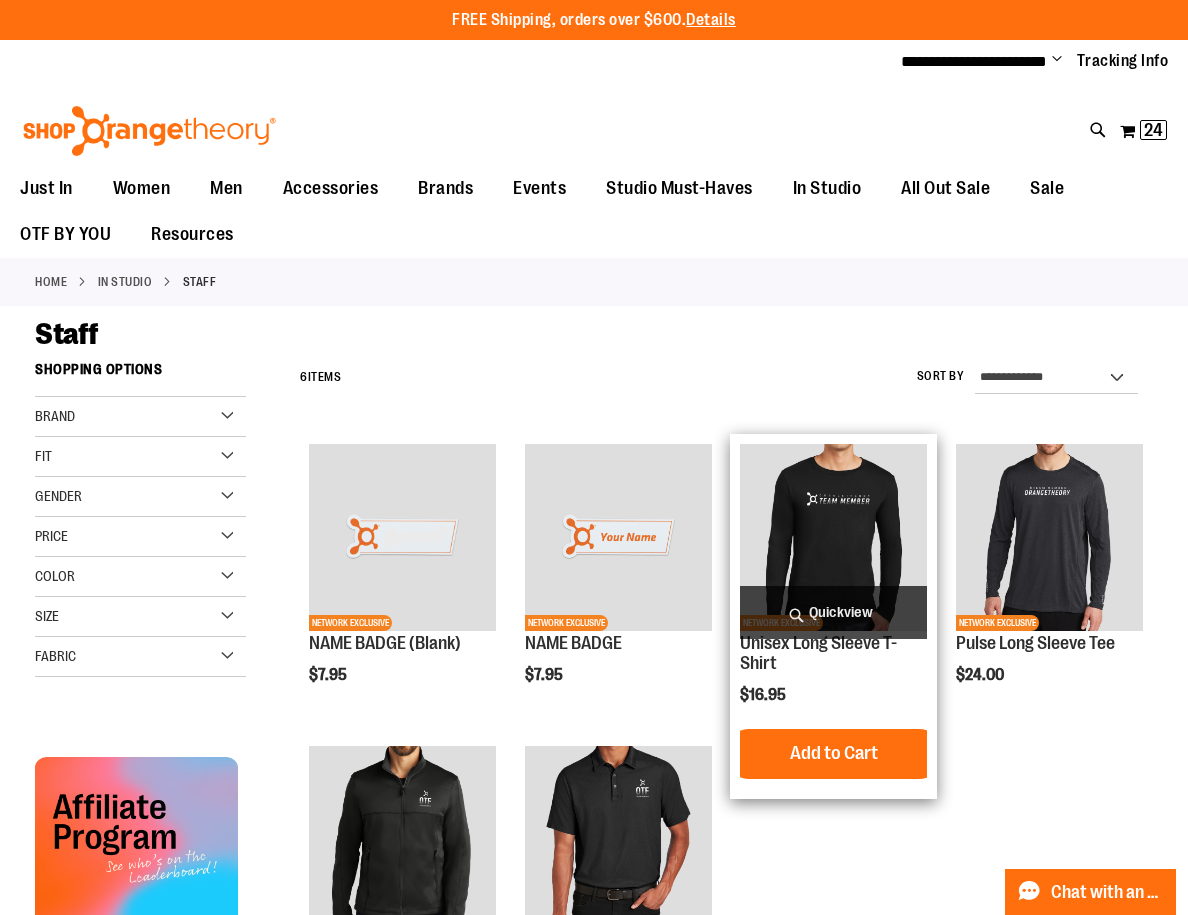 type on "**********" 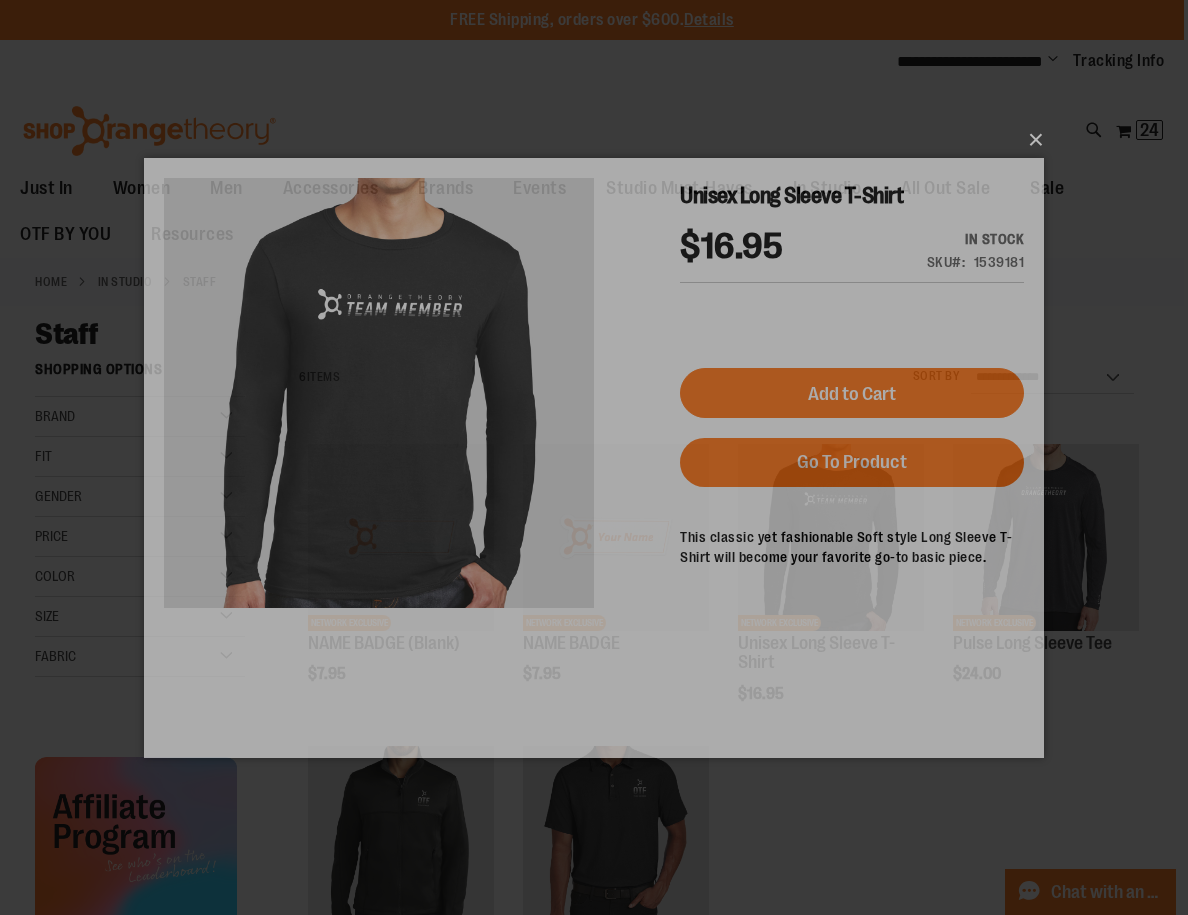 scroll, scrollTop: 0, scrollLeft: 0, axis: both 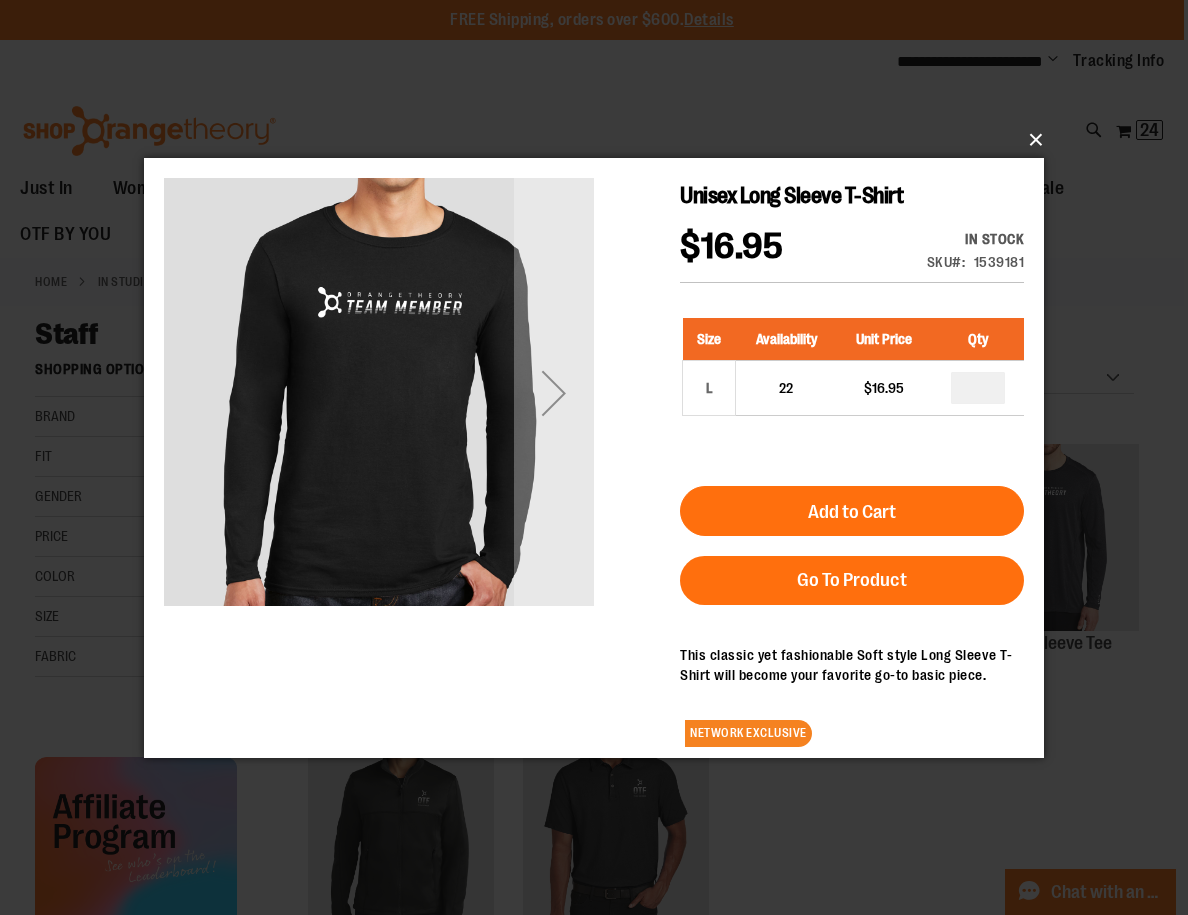 click on "×" at bounding box center (600, 140) 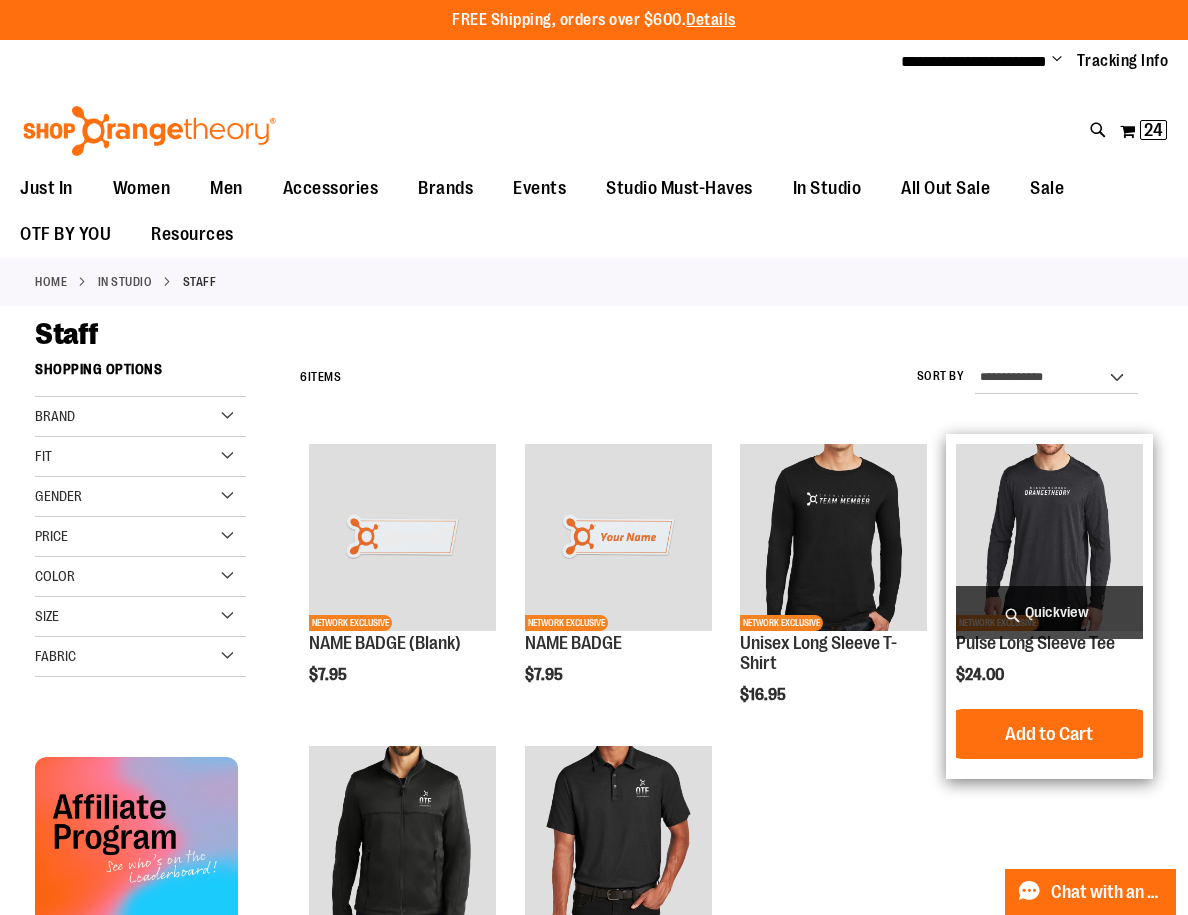 click on "Quickview" at bounding box center (1049, 612) 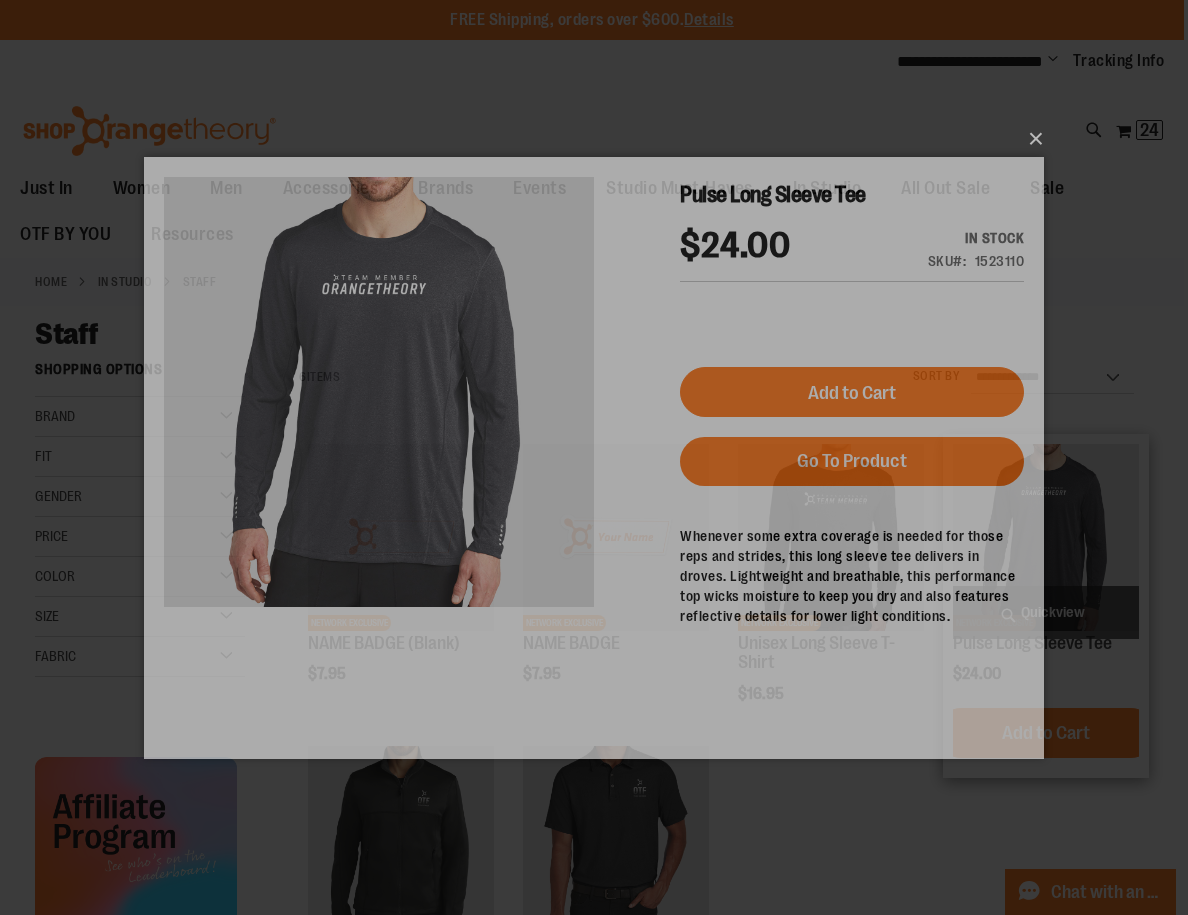 scroll, scrollTop: 0, scrollLeft: 0, axis: both 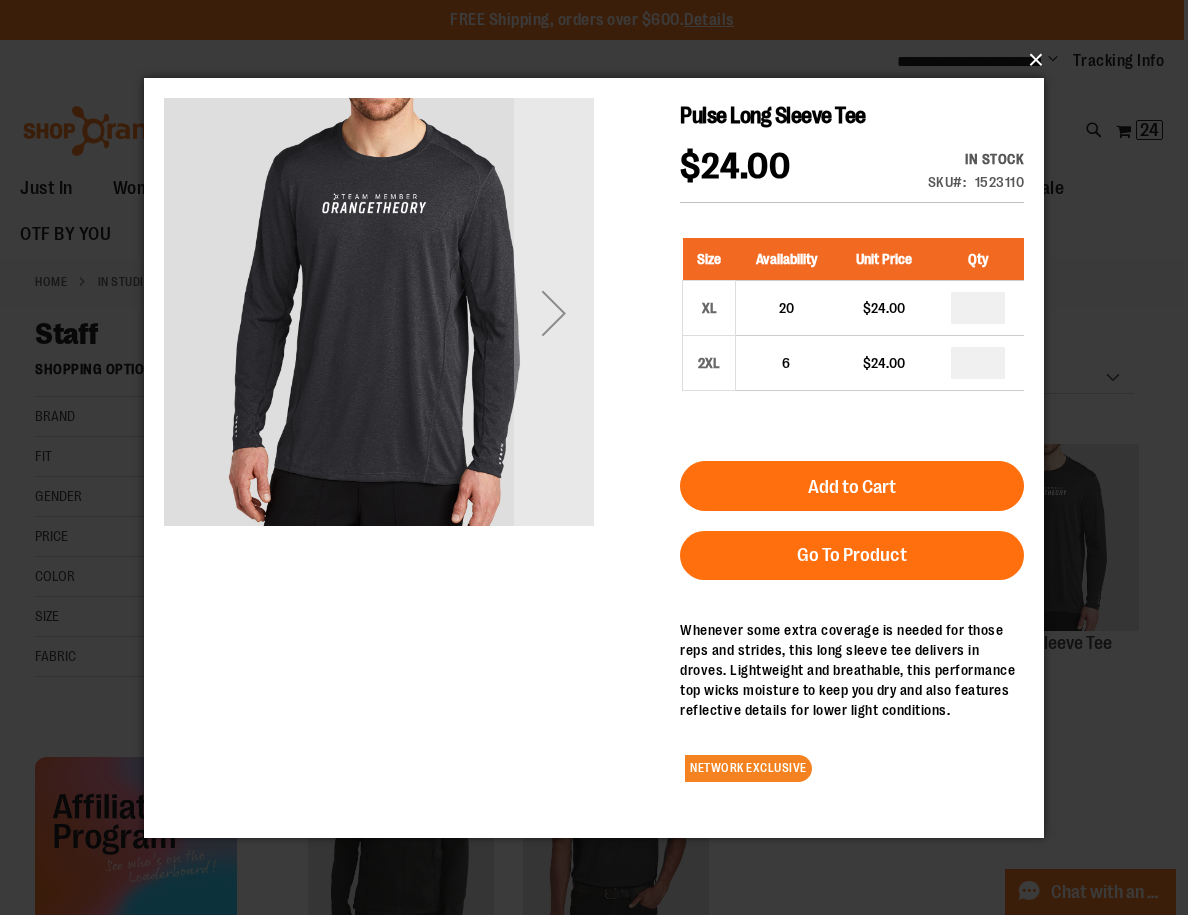 click on "×" at bounding box center (600, 60) 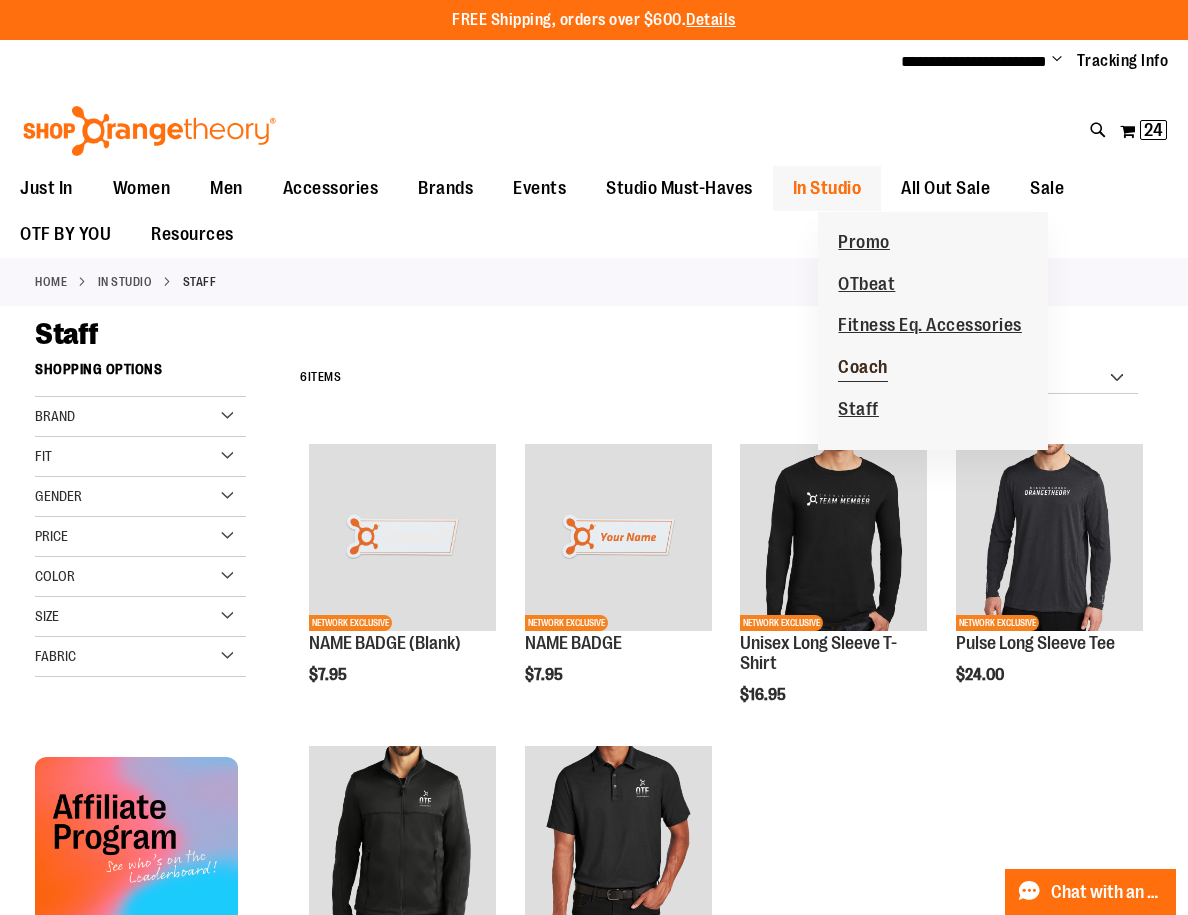 click on "Coach" at bounding box center [863, 369] 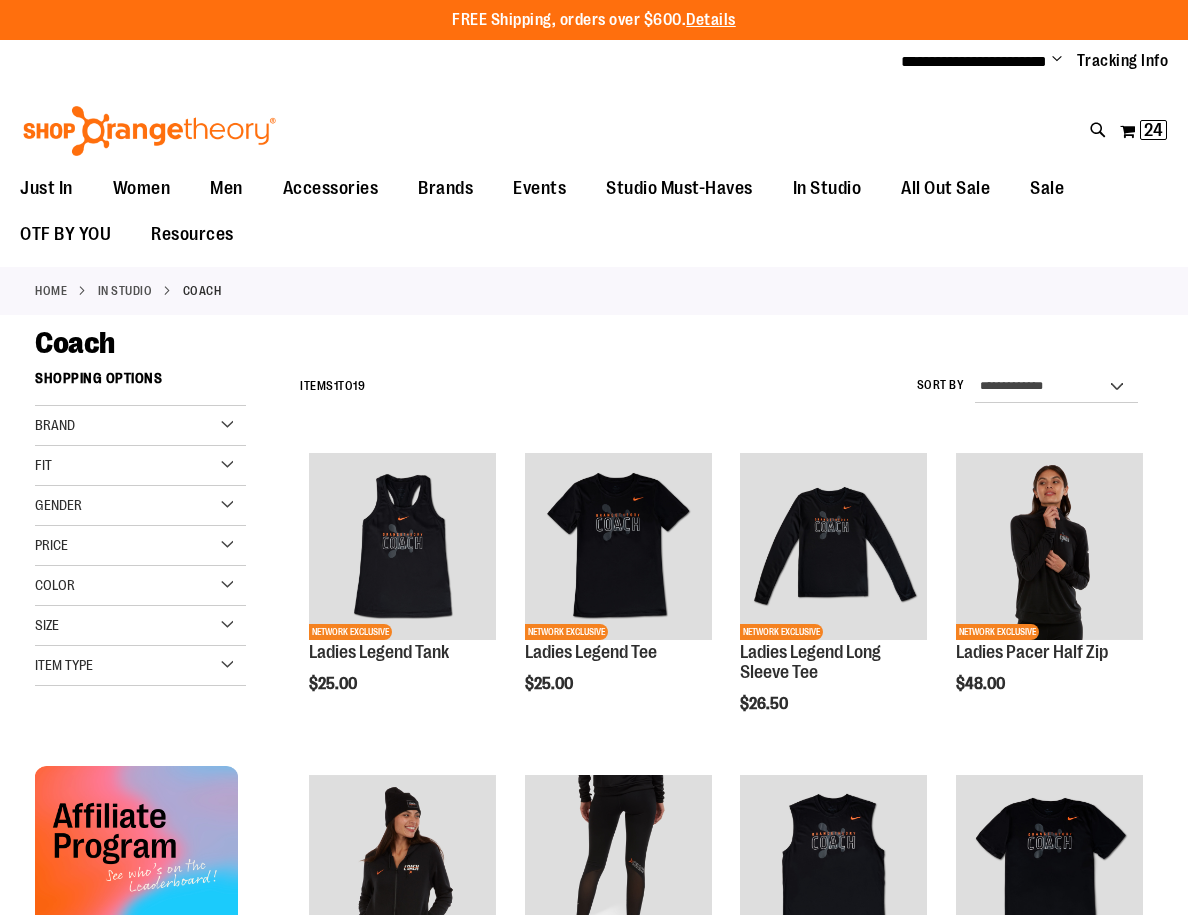 scroll, scrollTop: 0, scrollLeft: 0, axis: both 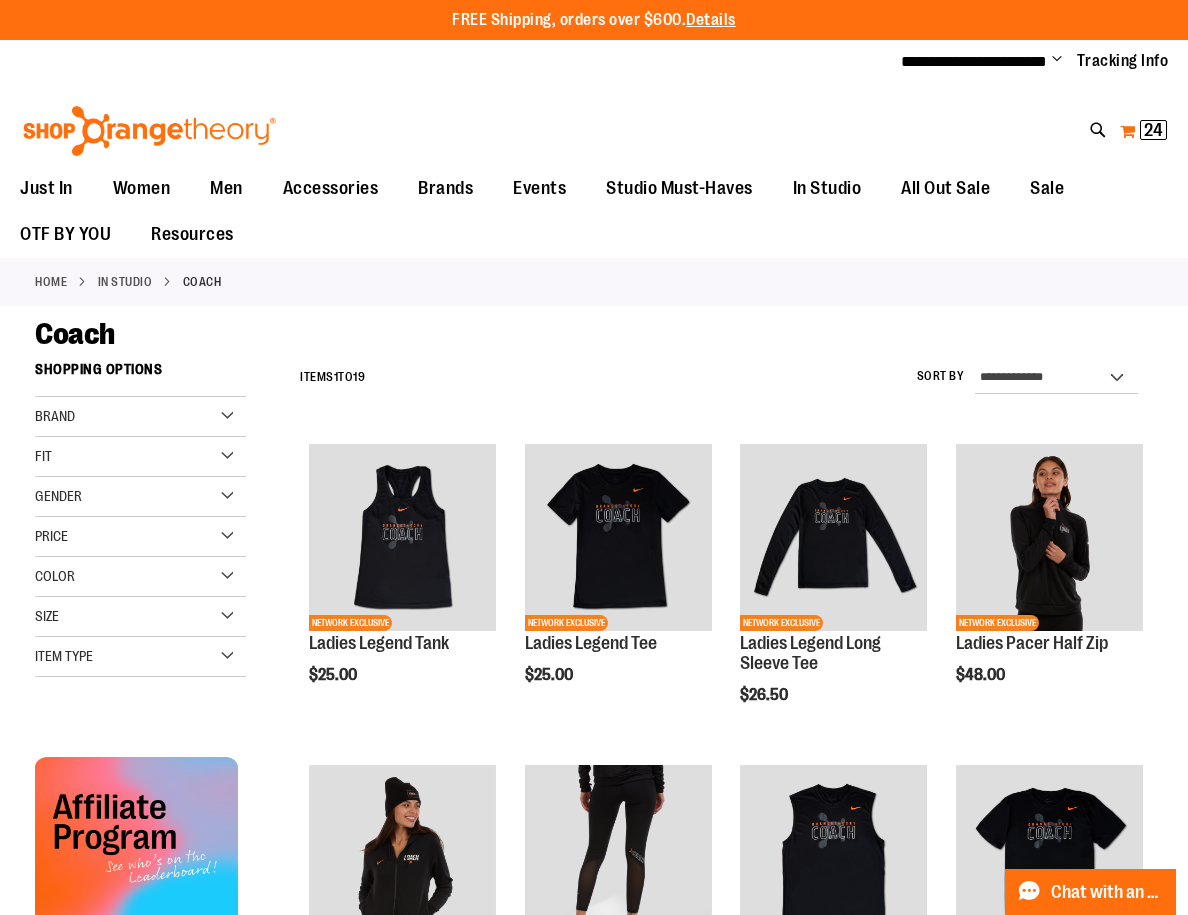type on "**********" 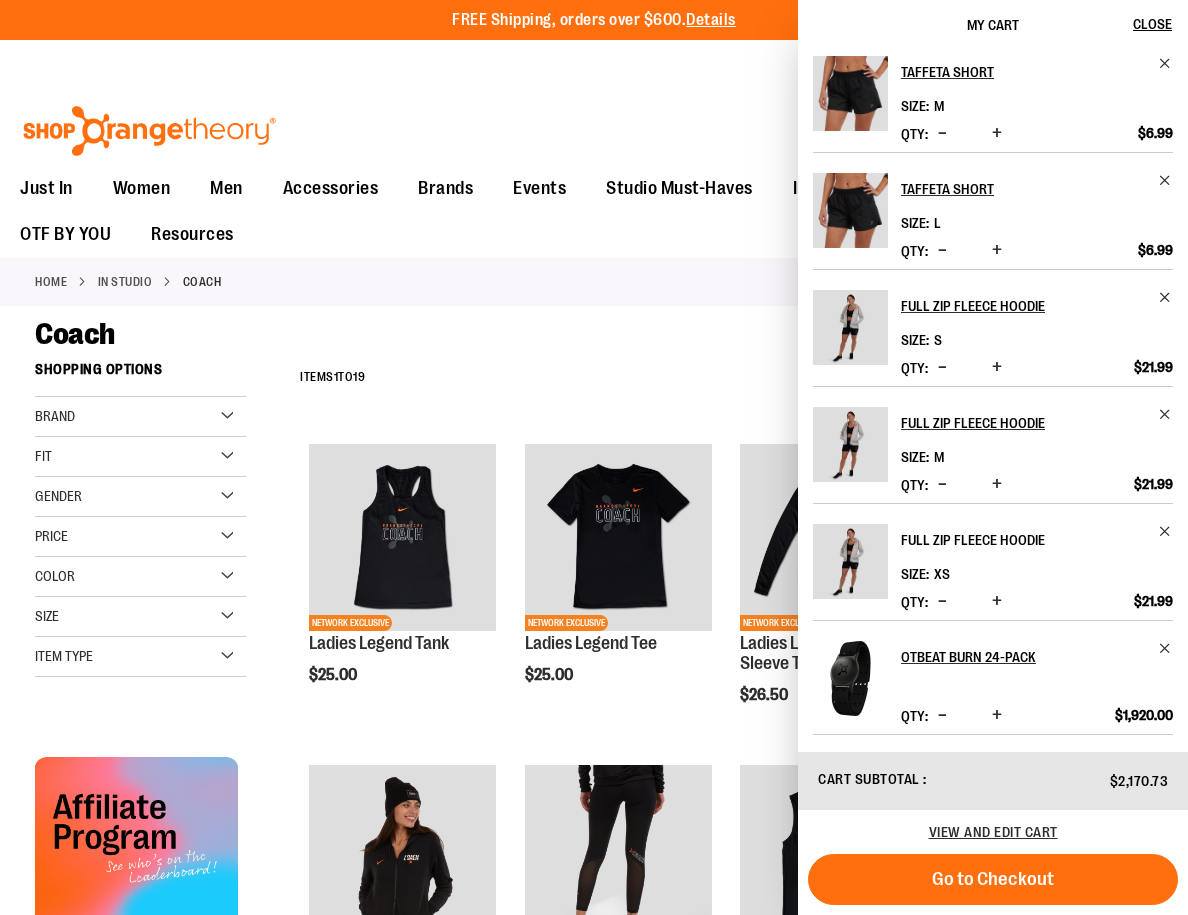 scroll, scrollTop: 0, scrollLeft: 0, axis: both 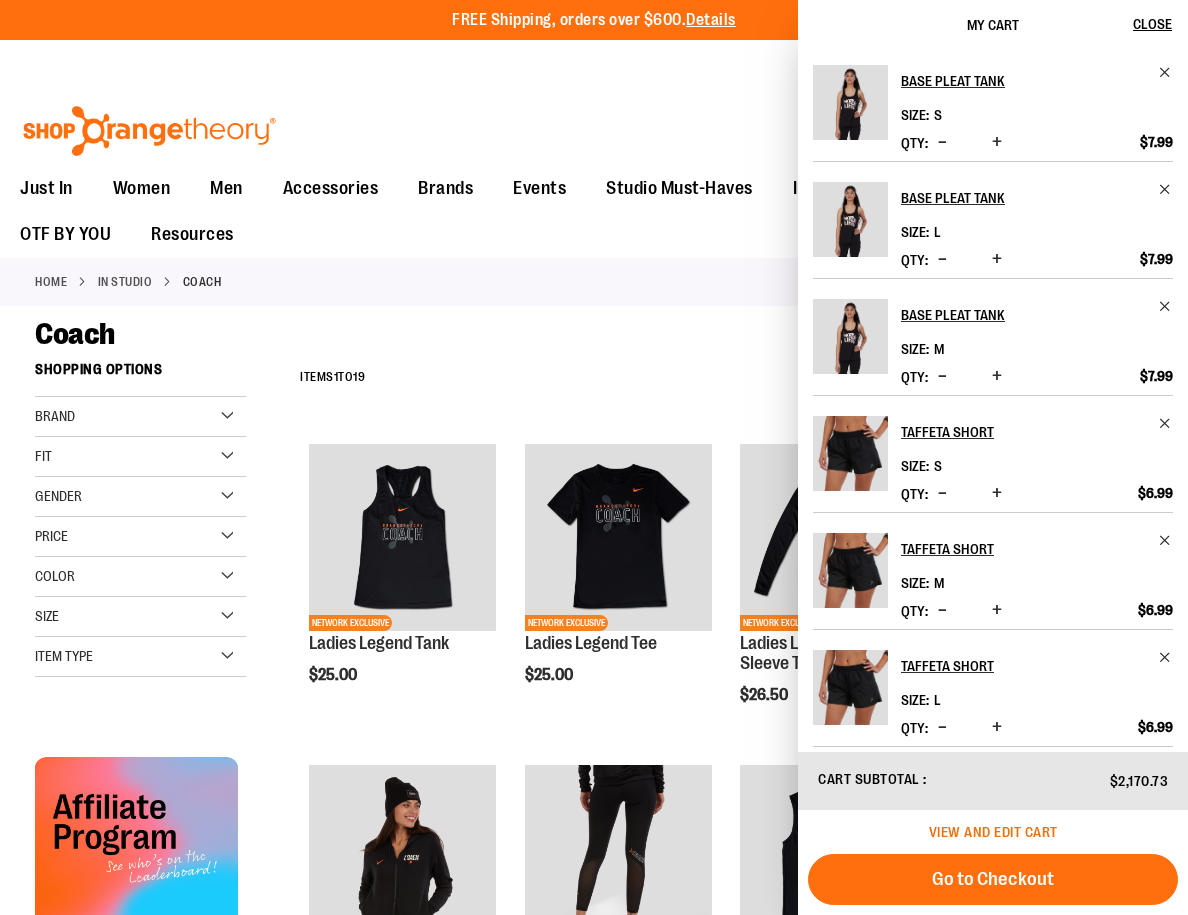 click on "View and edit cart" at bounding box center [993, 832] 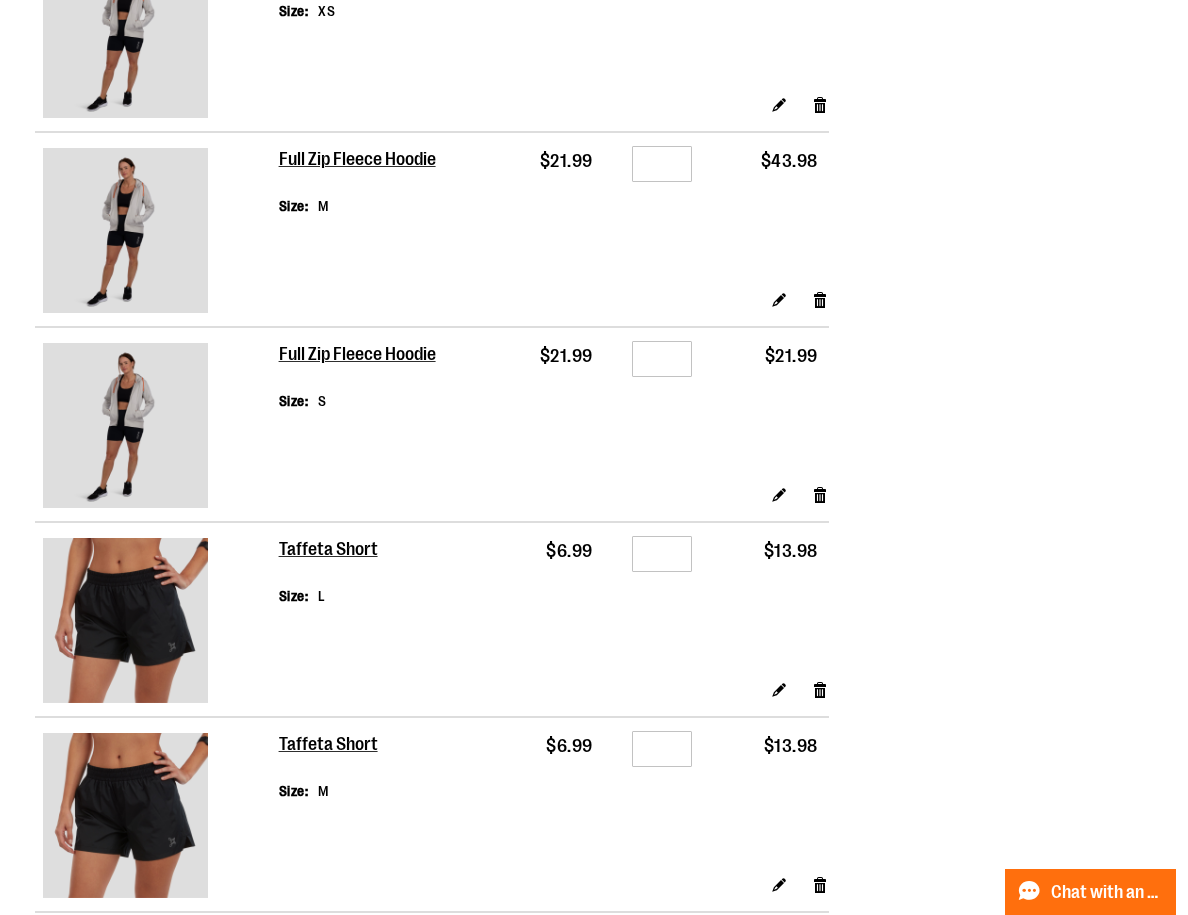 scroll, scrollTop: 0, scrollLeft: 0, axis: both 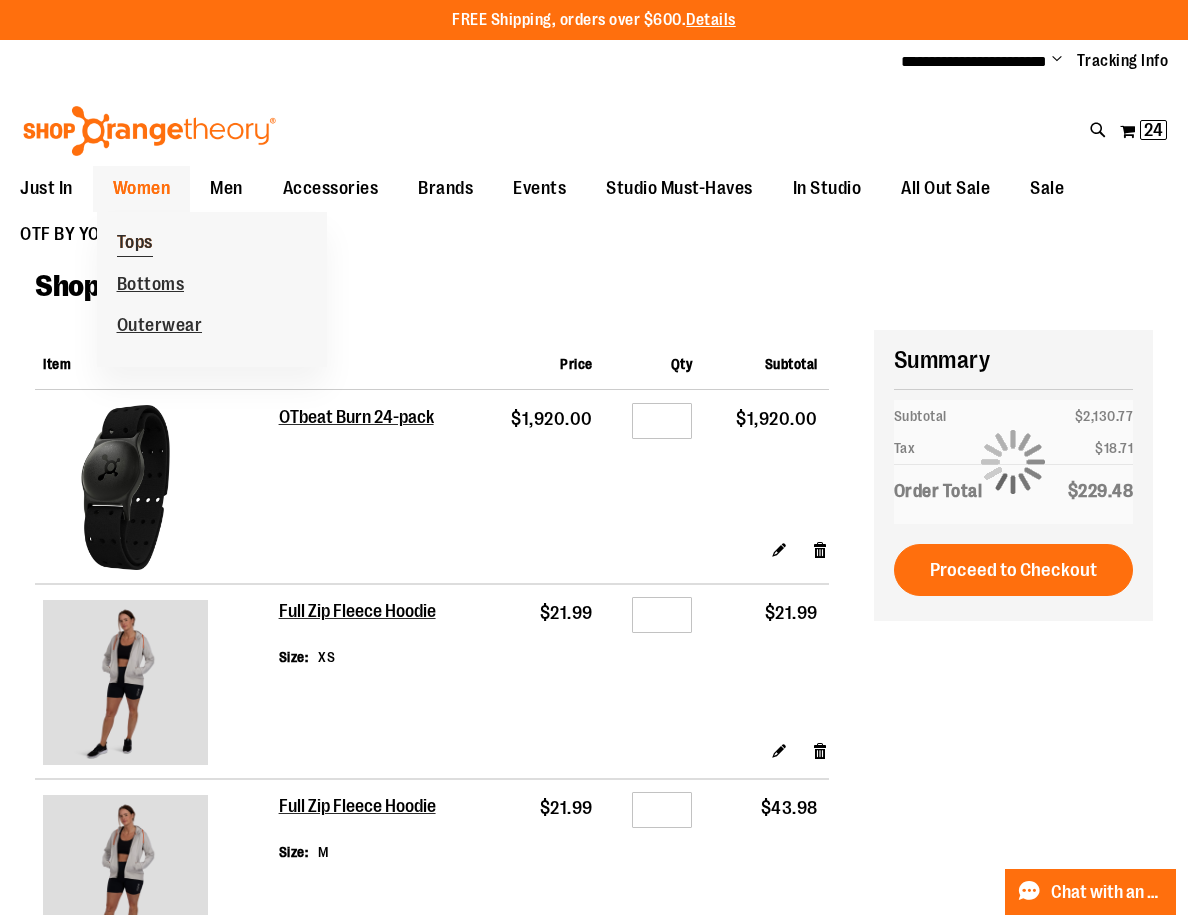 type on "**********" 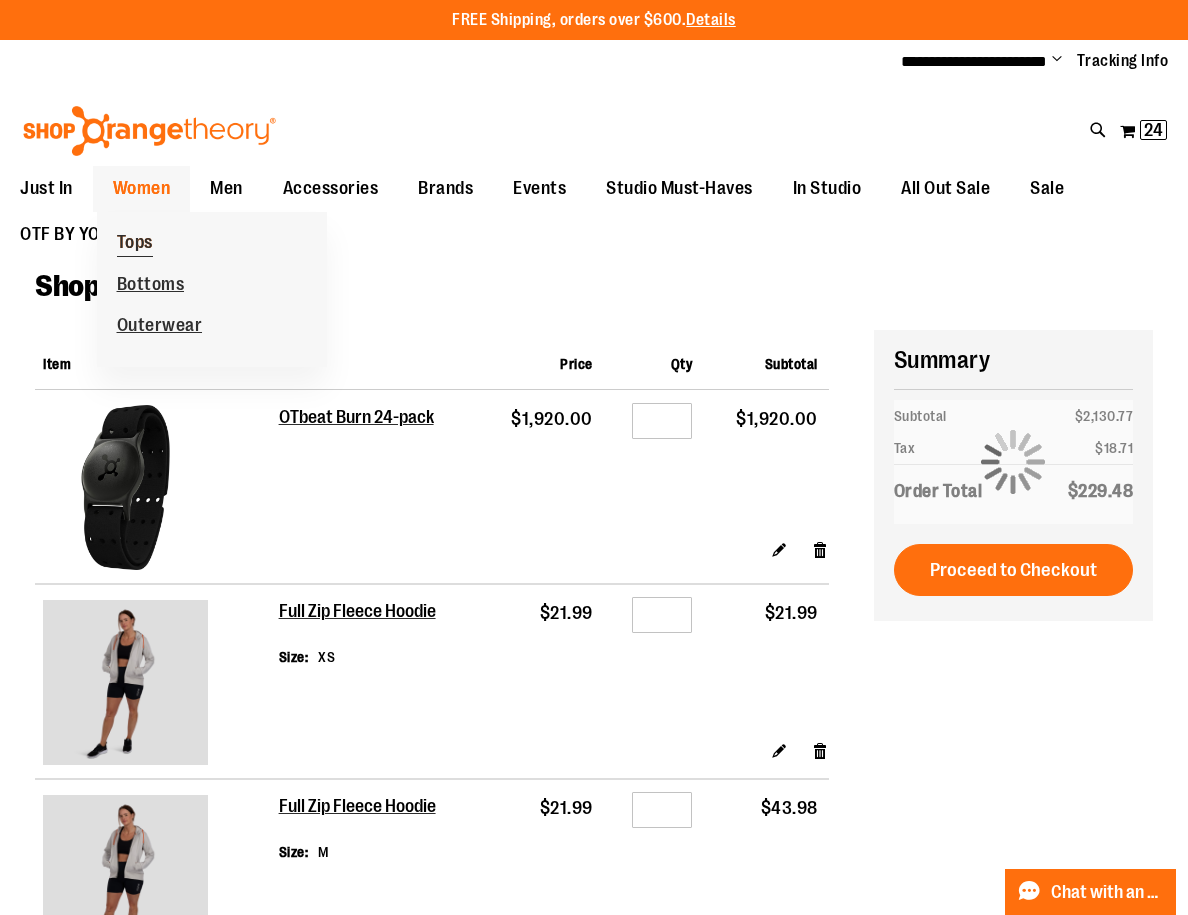 click on "Tops" at bounding box center (135, 243) 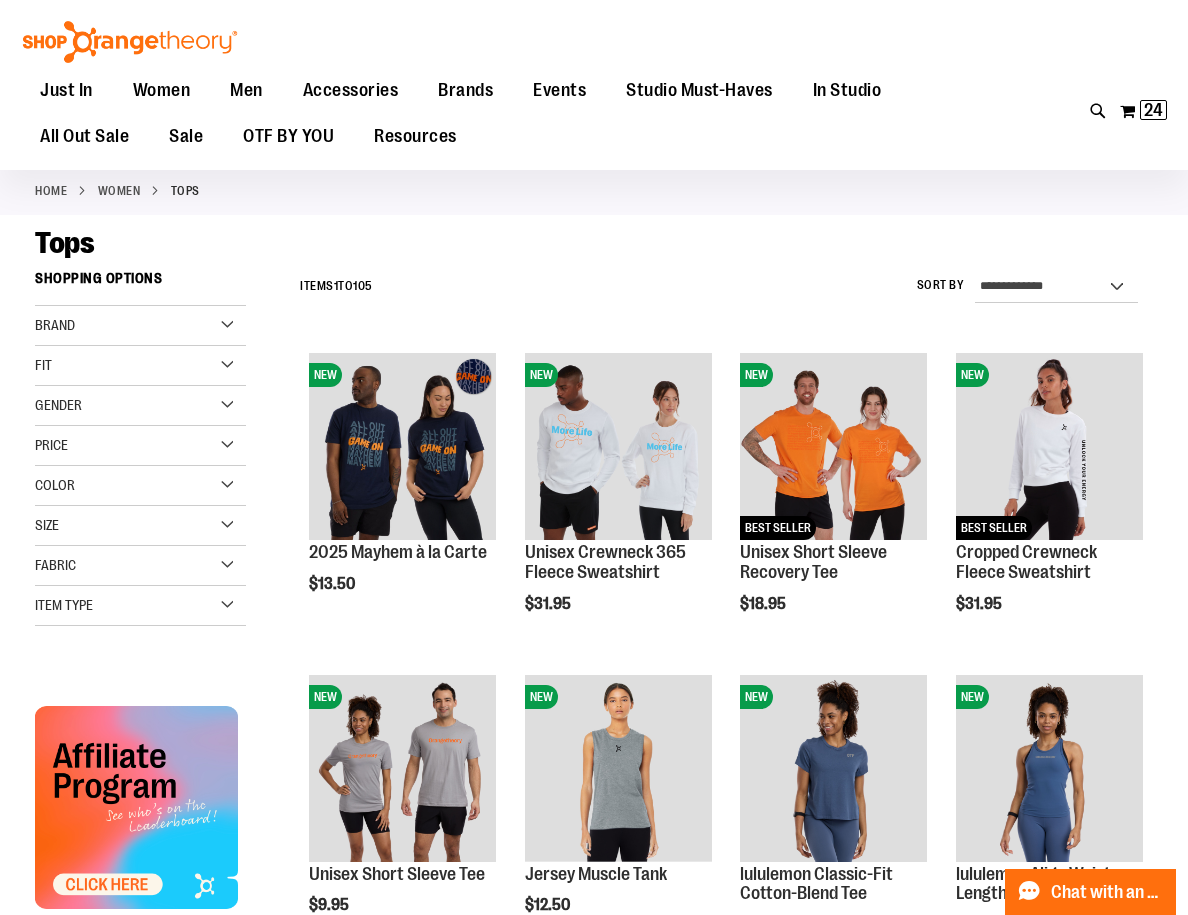 scroll, scrollTop: 90, scrollLeft: 0, axis: vertical 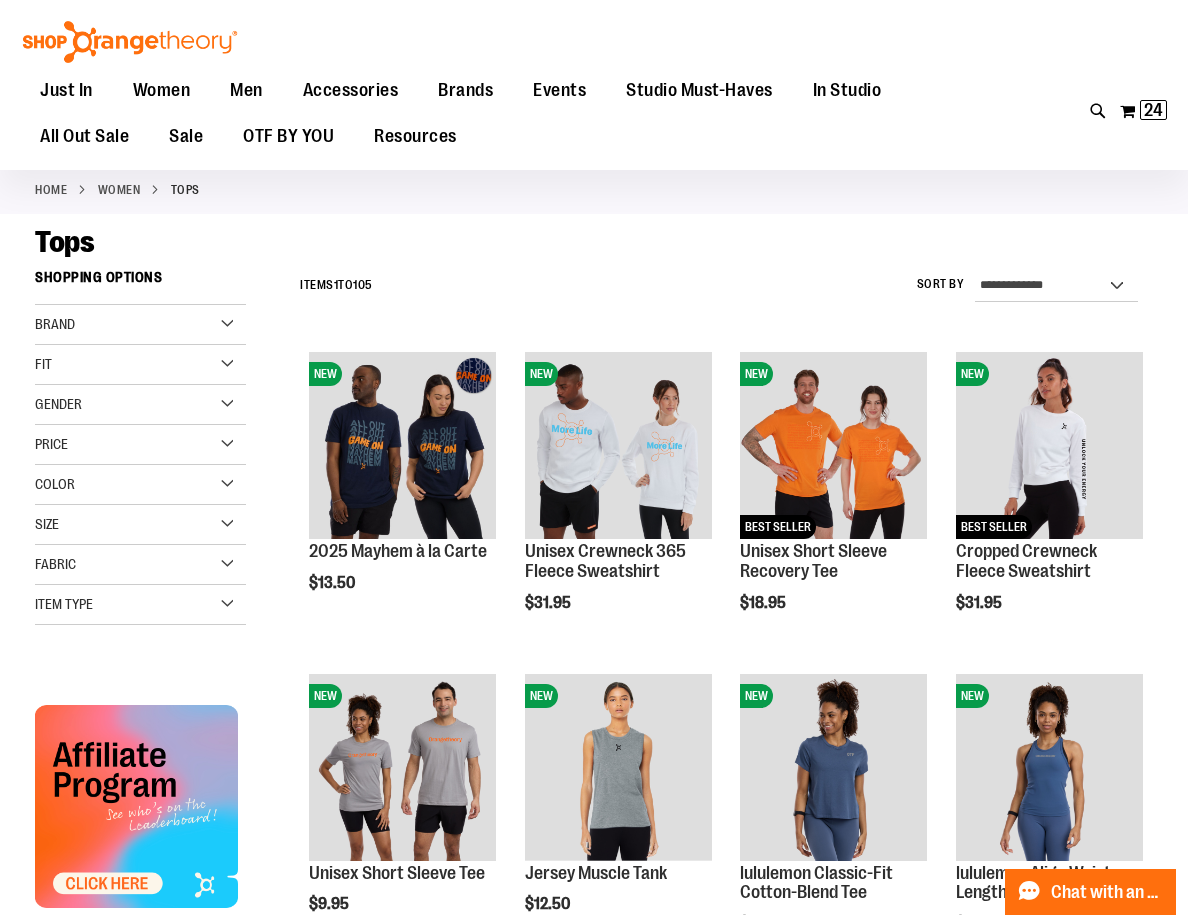 type on "**********" 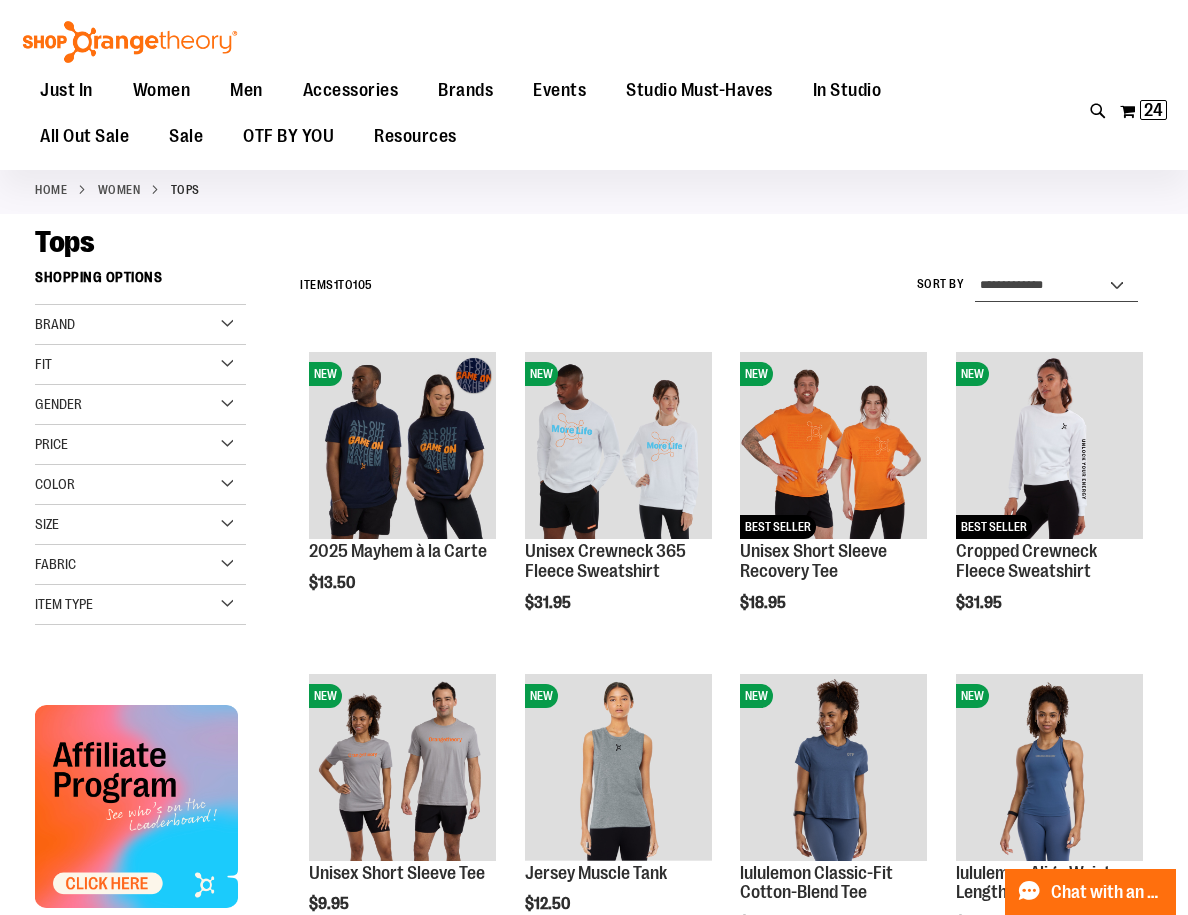 click on "**********" at bounding box center [1057, 286] 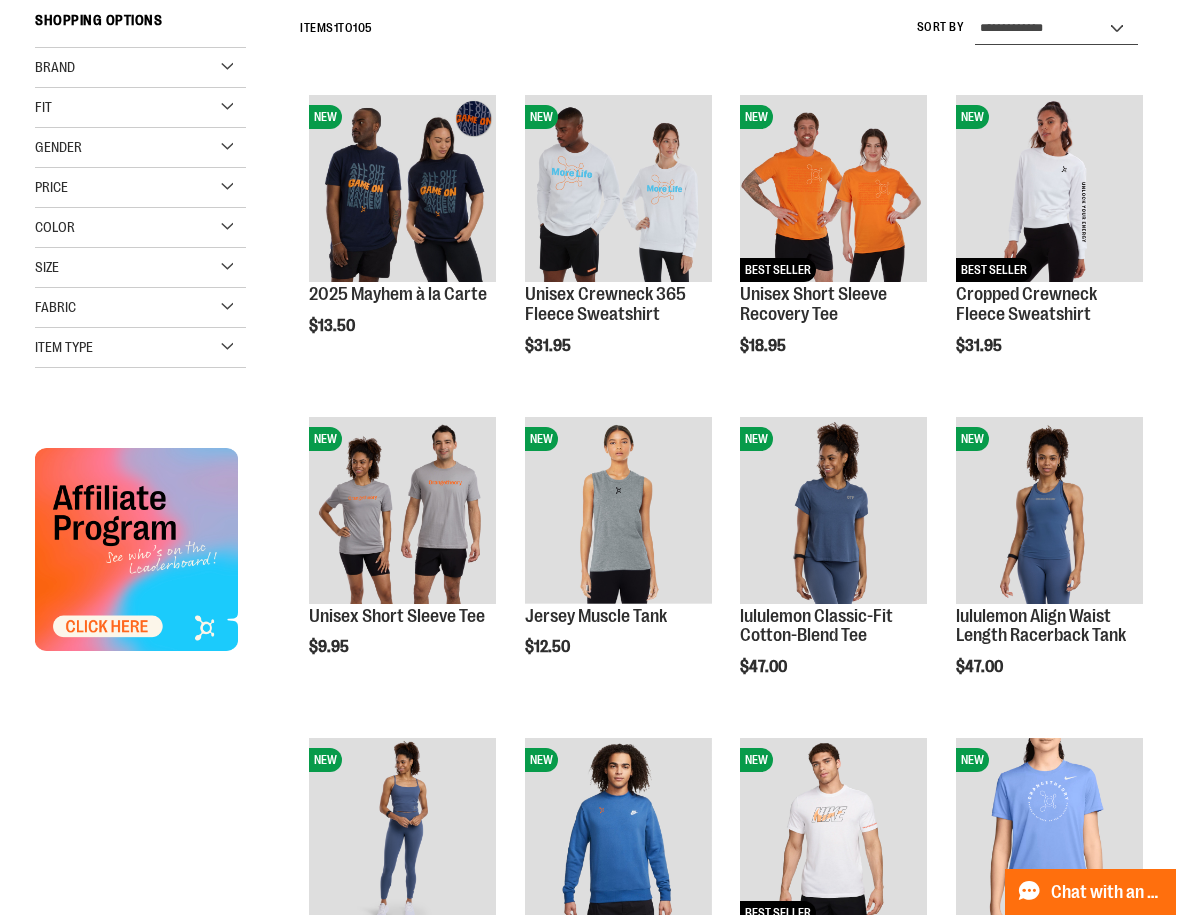 scroll, scrollTop: 0, scrollLeft: 0, axis: both 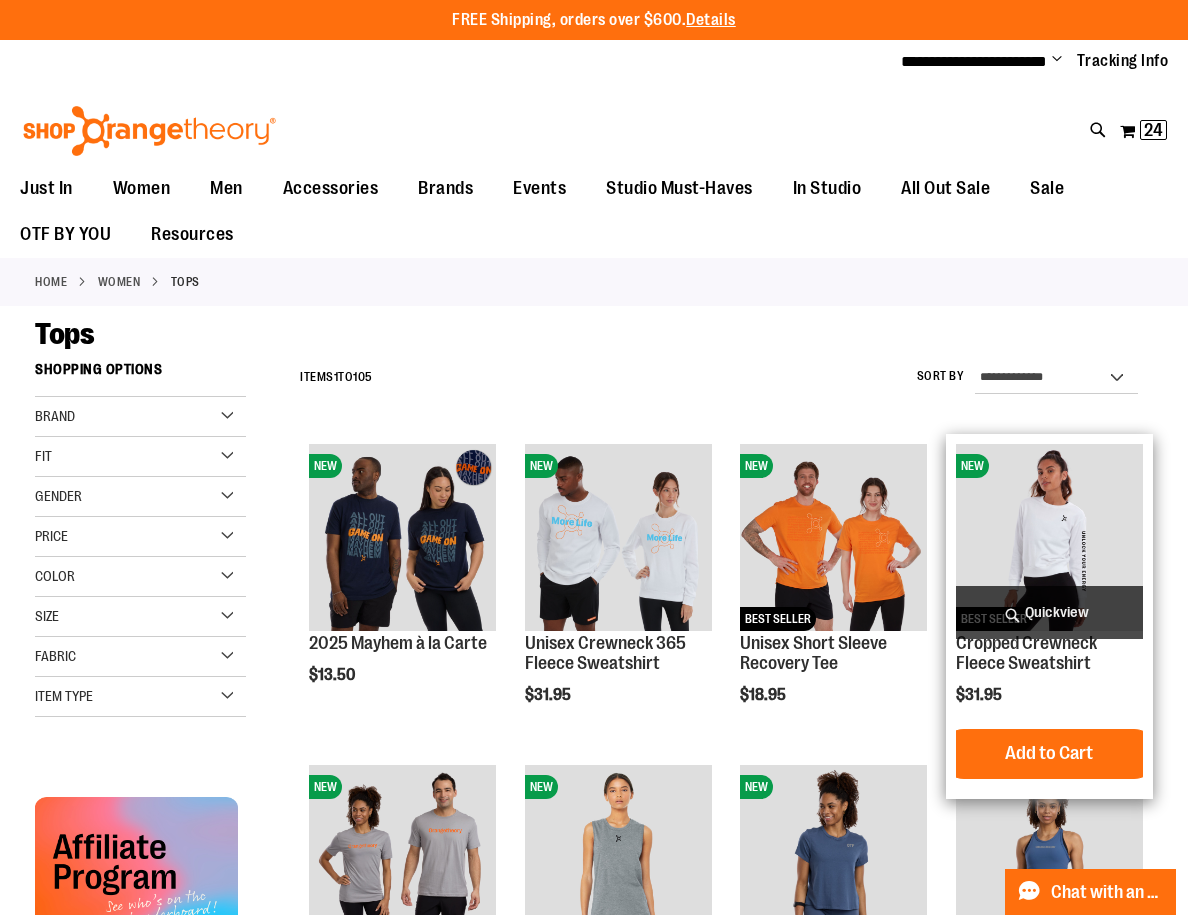 click on "Quickview" at bounding box center (1049, 612) 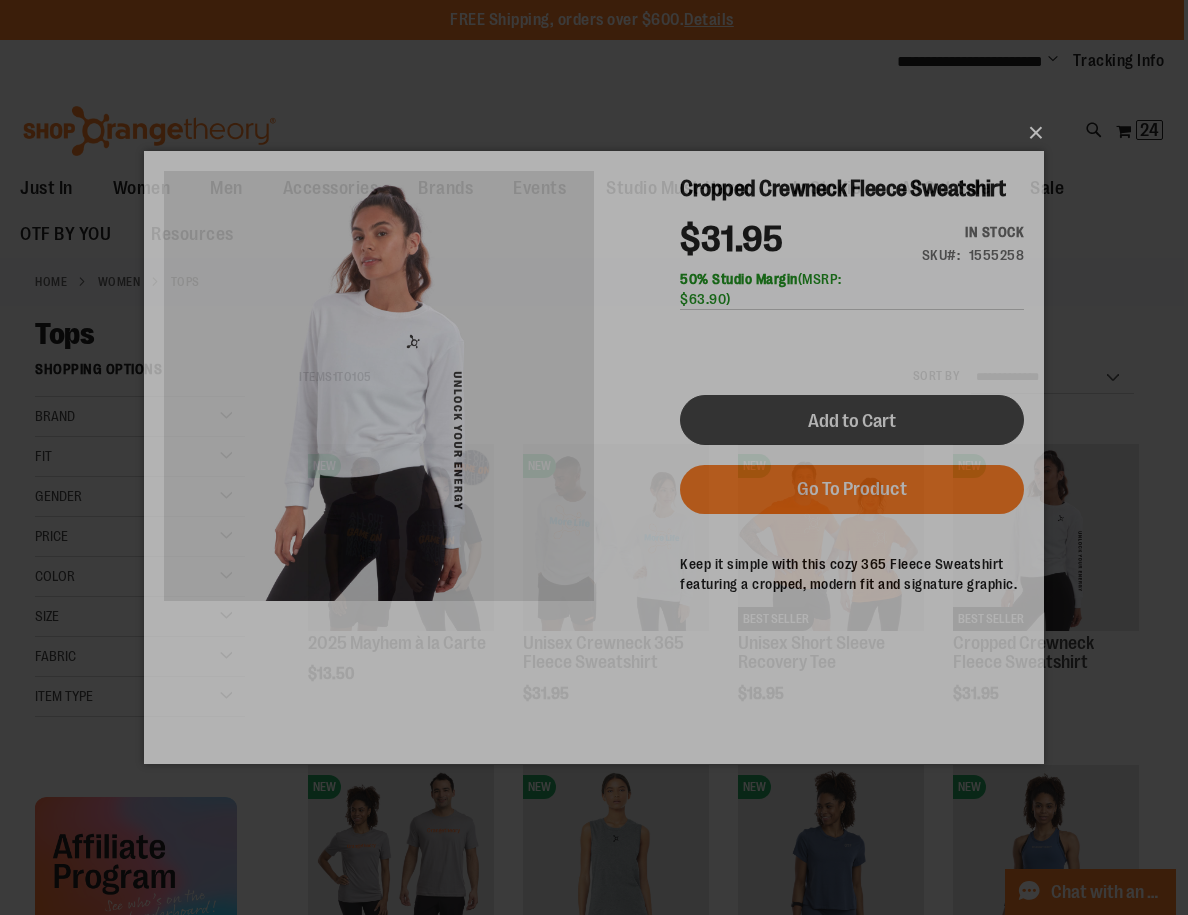 scroll, scrollTop: 0, scrollLeft: 0, axis: both 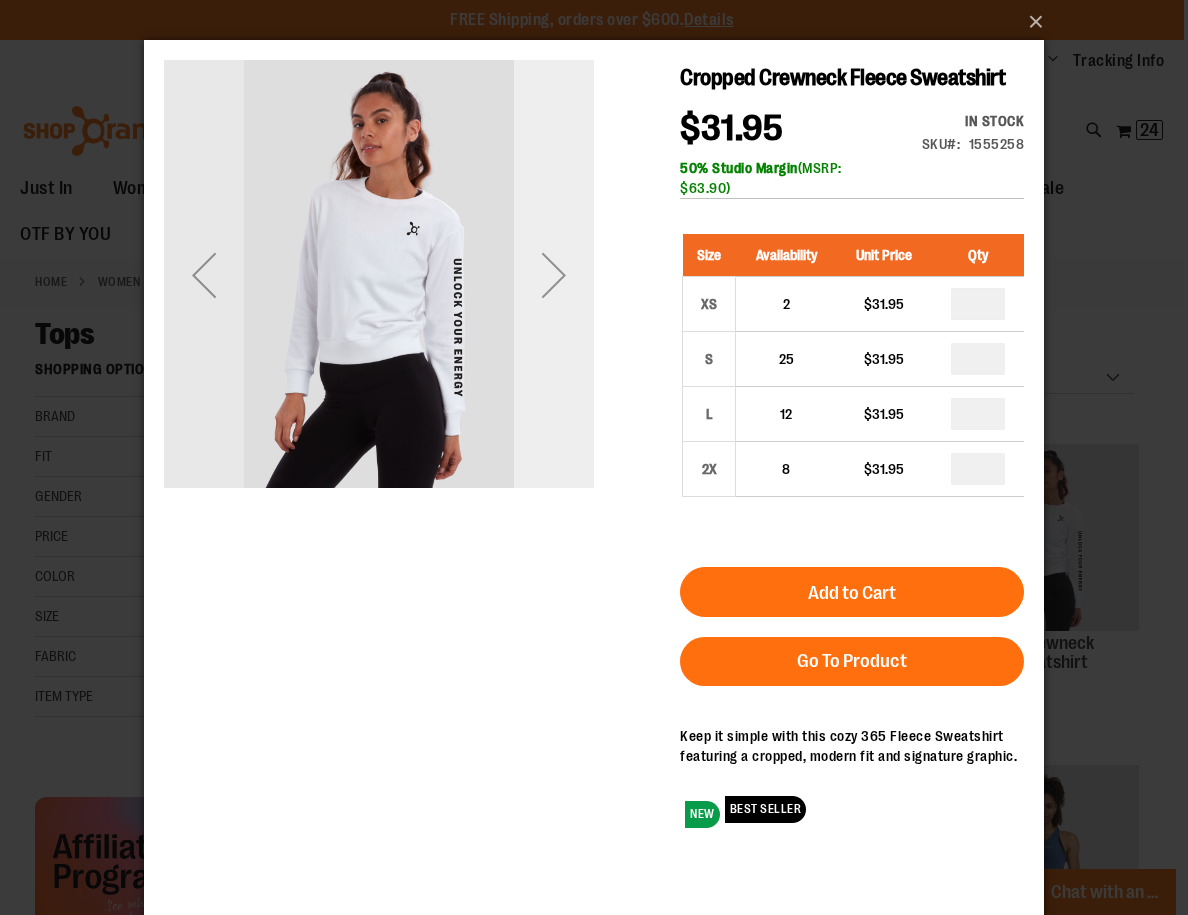 click at bounding box center (554, 275) 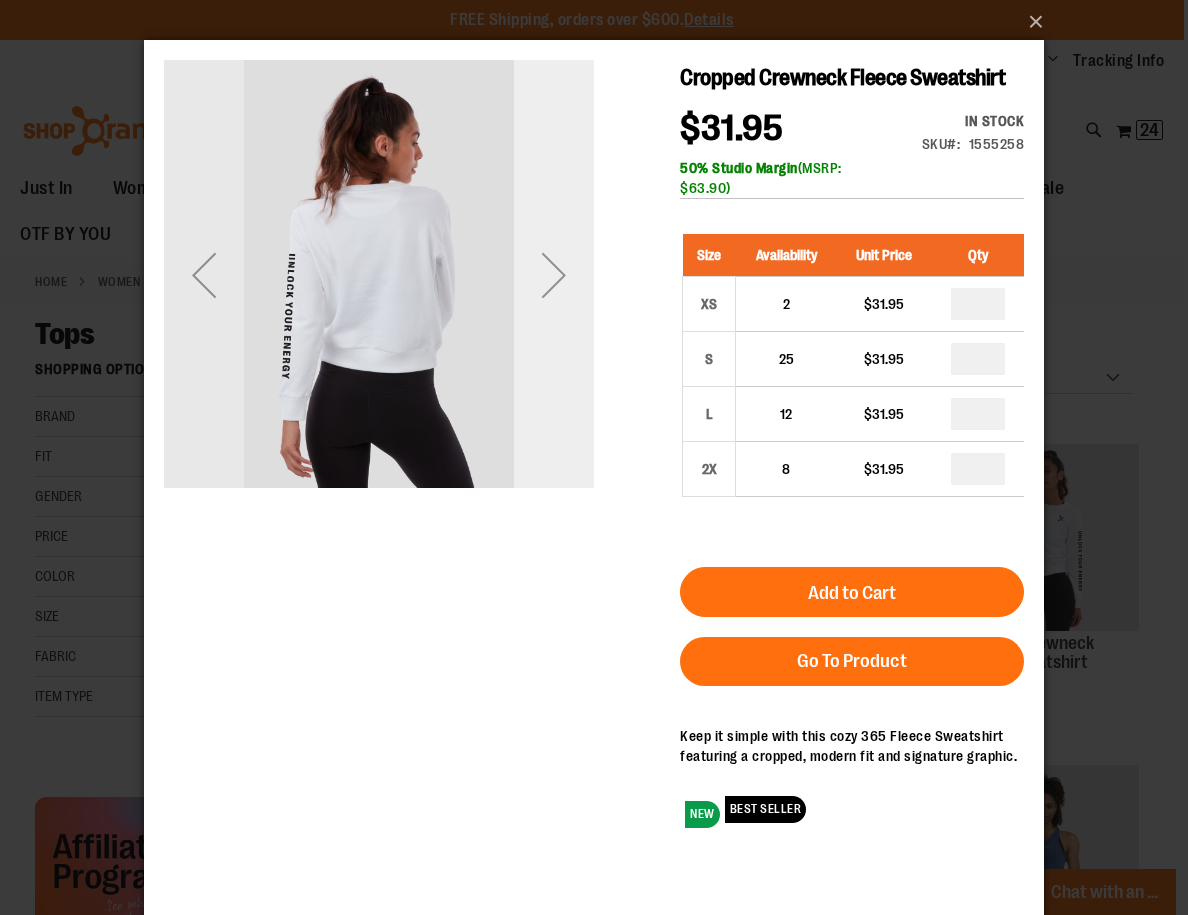 click at bounding box center (554, 275) 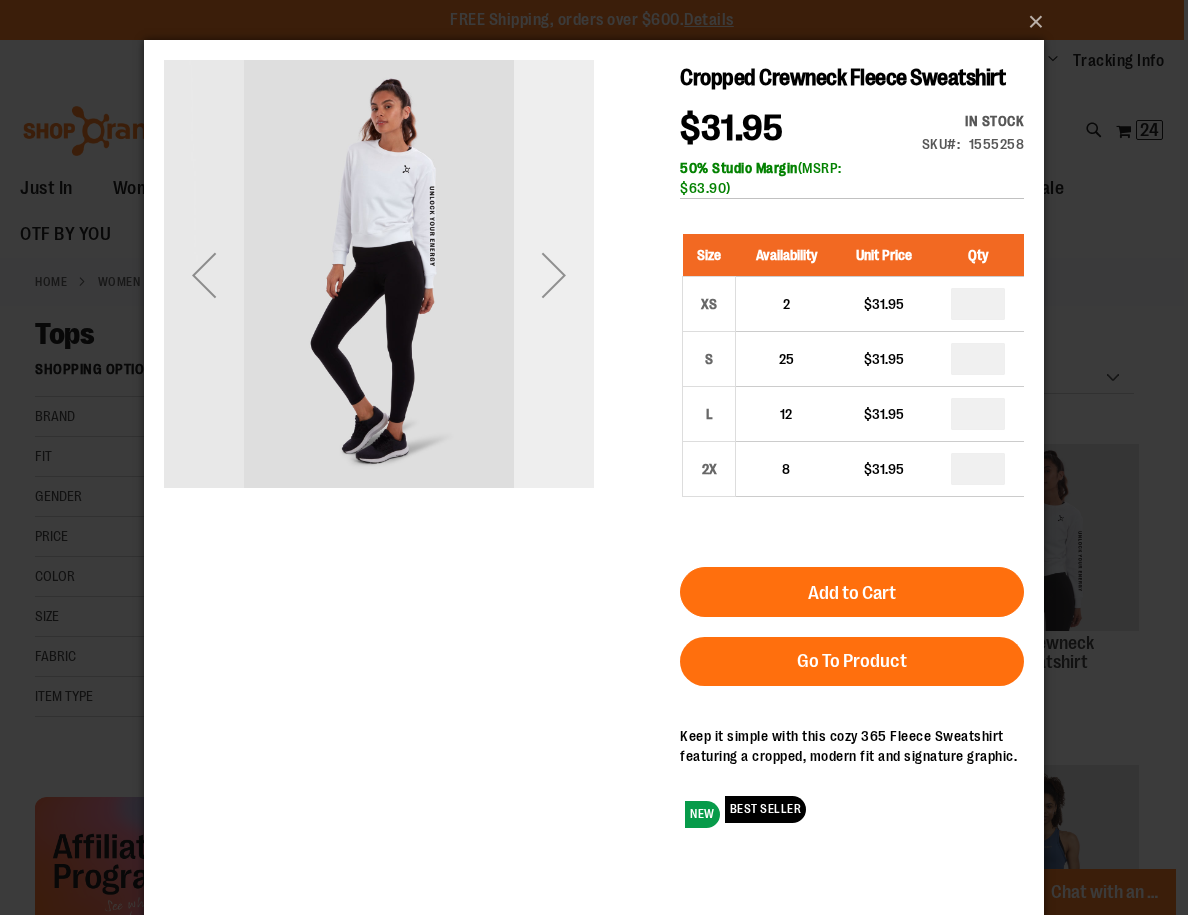 click at bounding box center [554, 275] 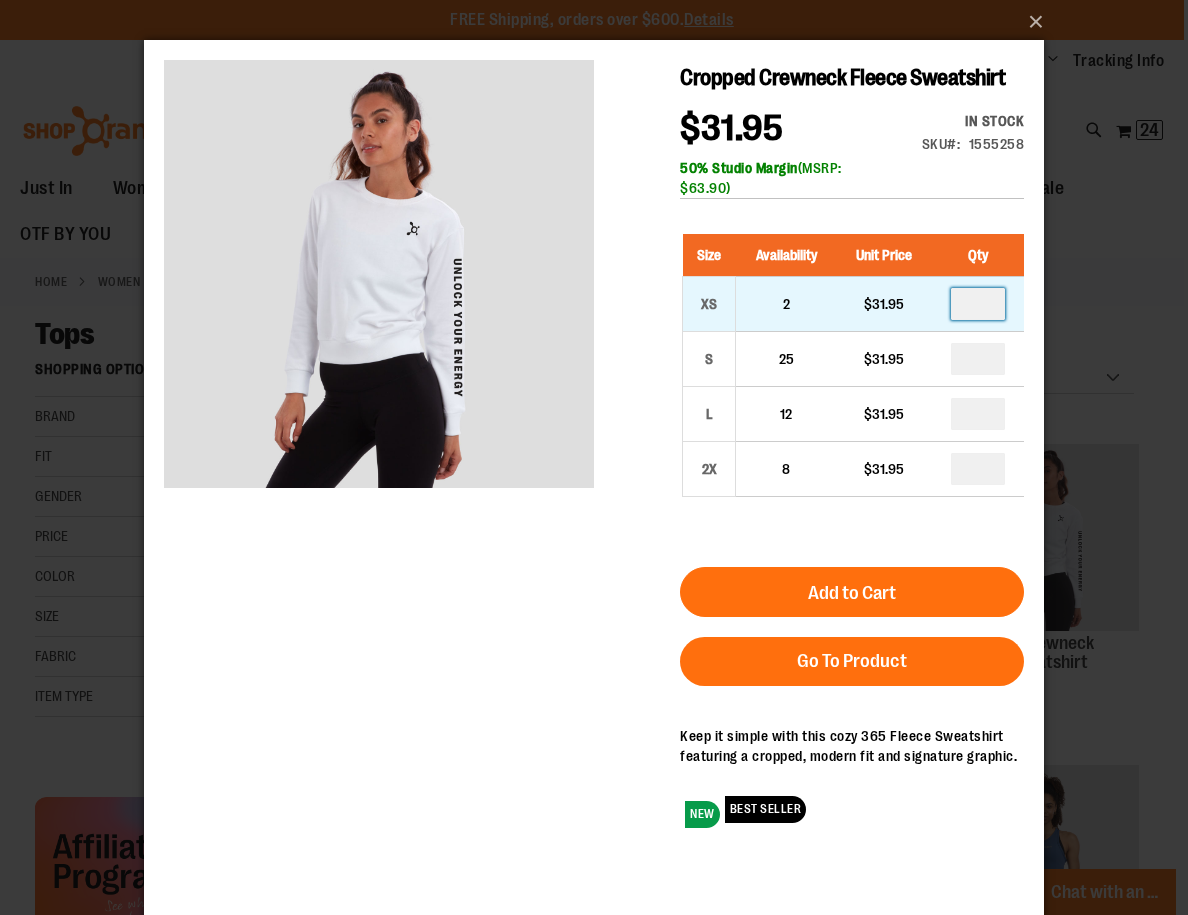 click at bounding box center (978, 304) 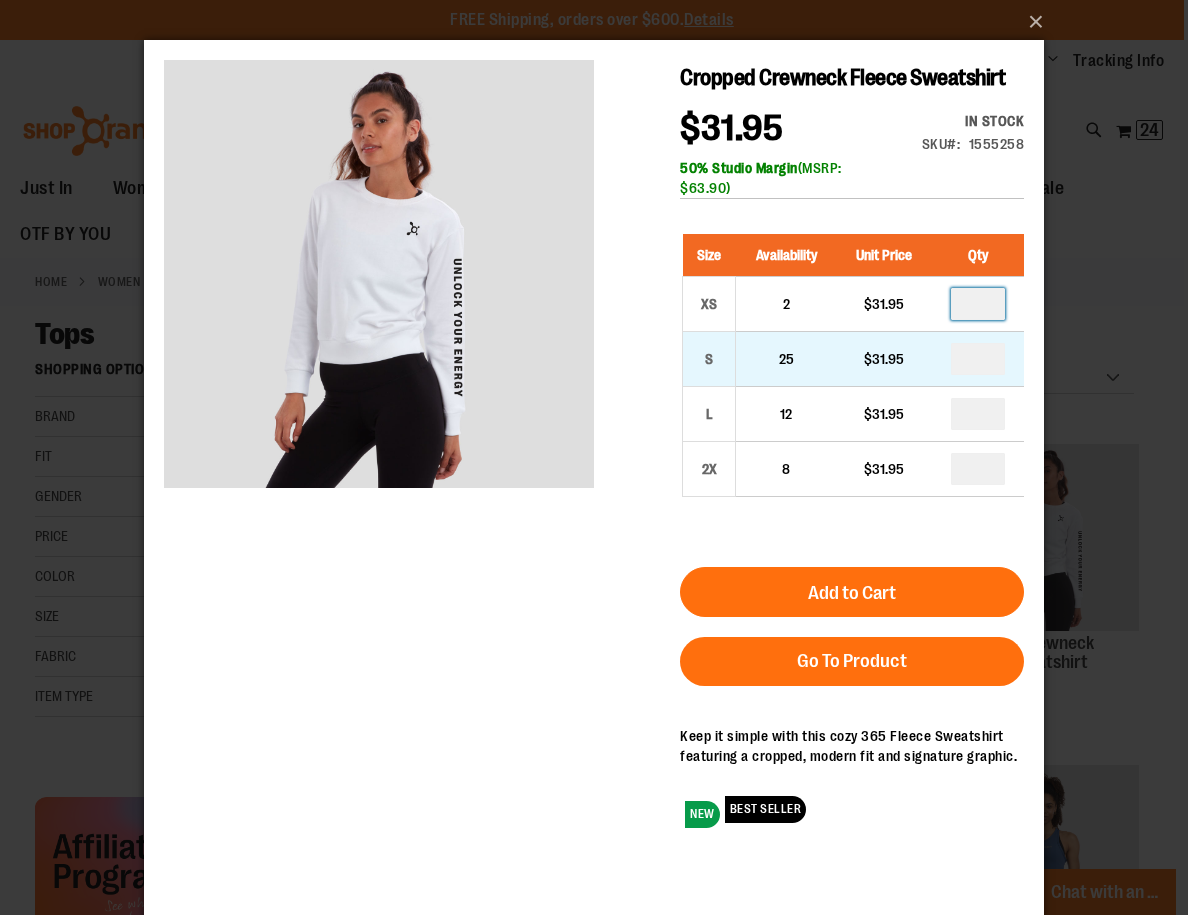 type on "*" 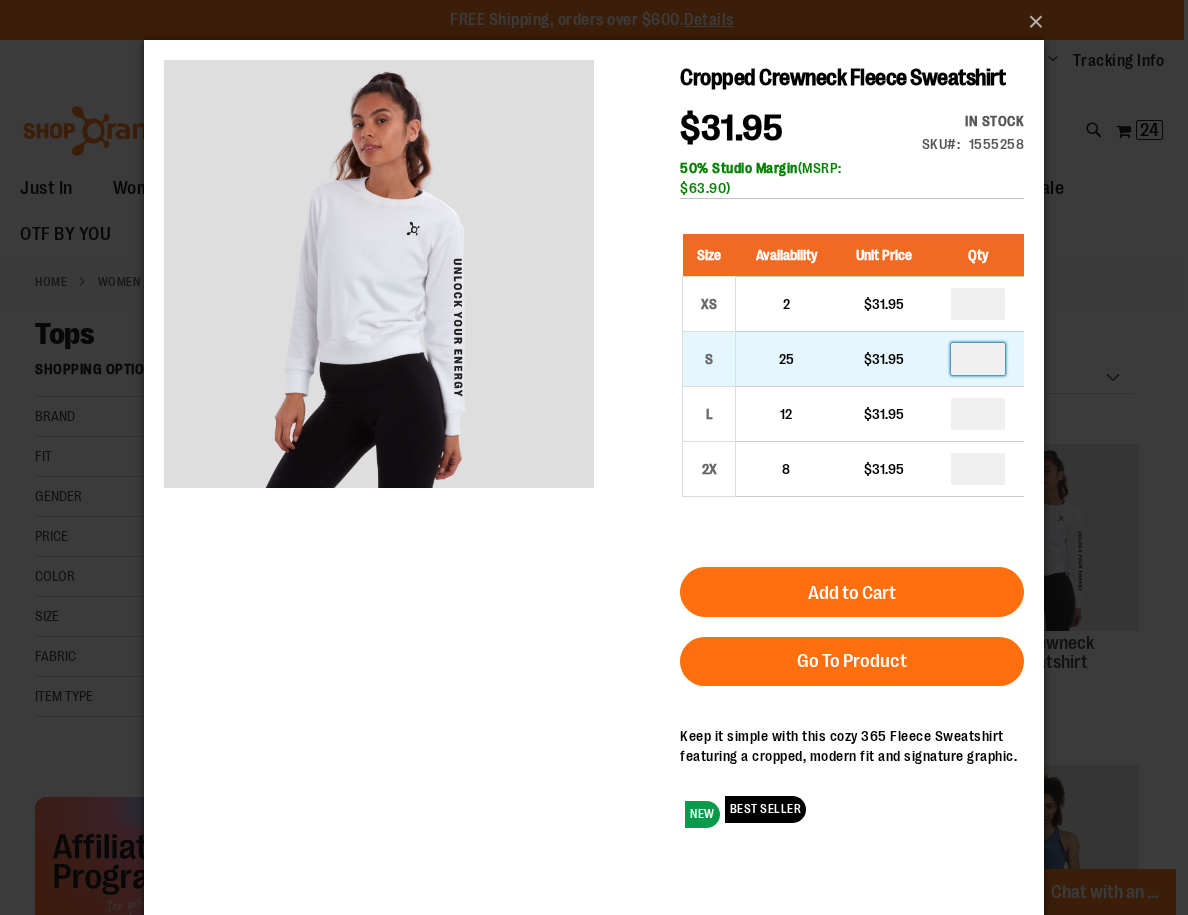 click at bounding box center (978, 359) 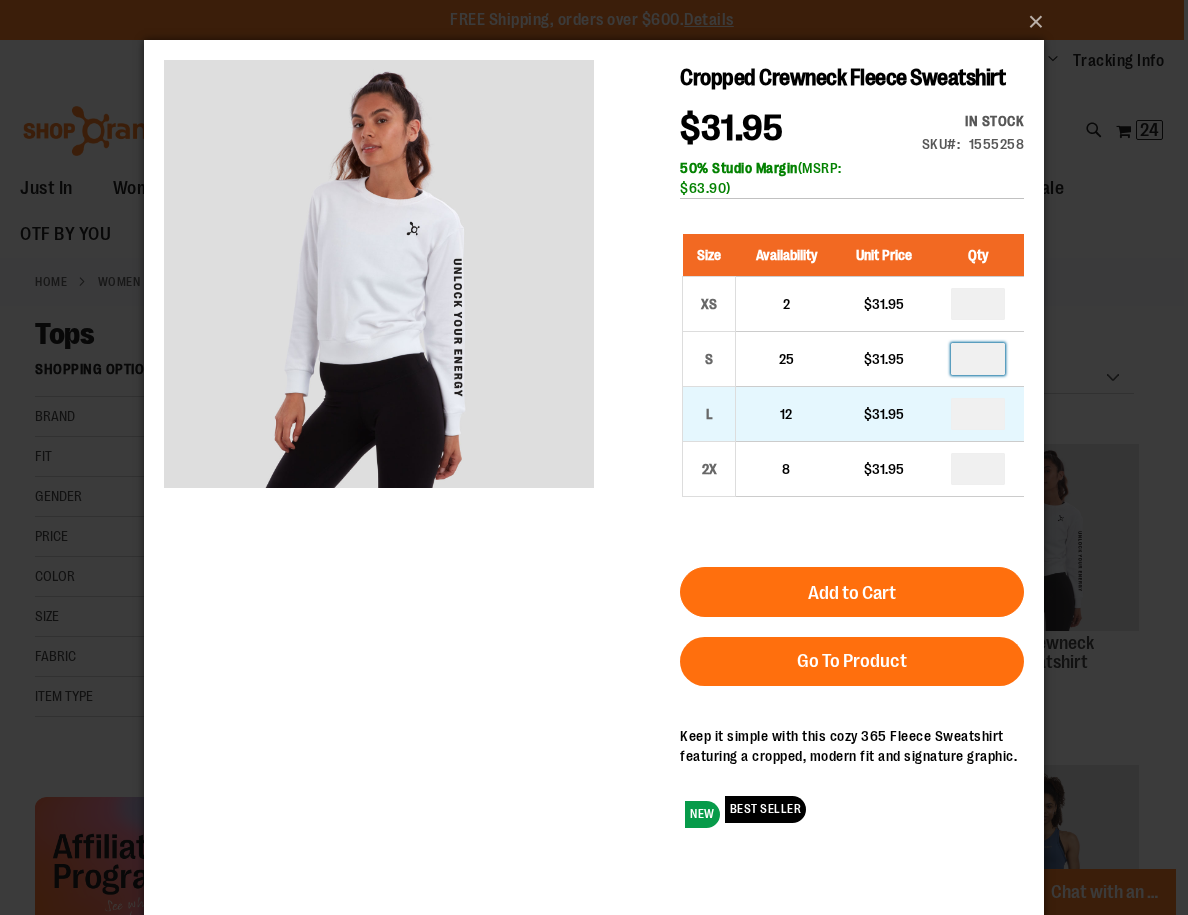 type on "*" 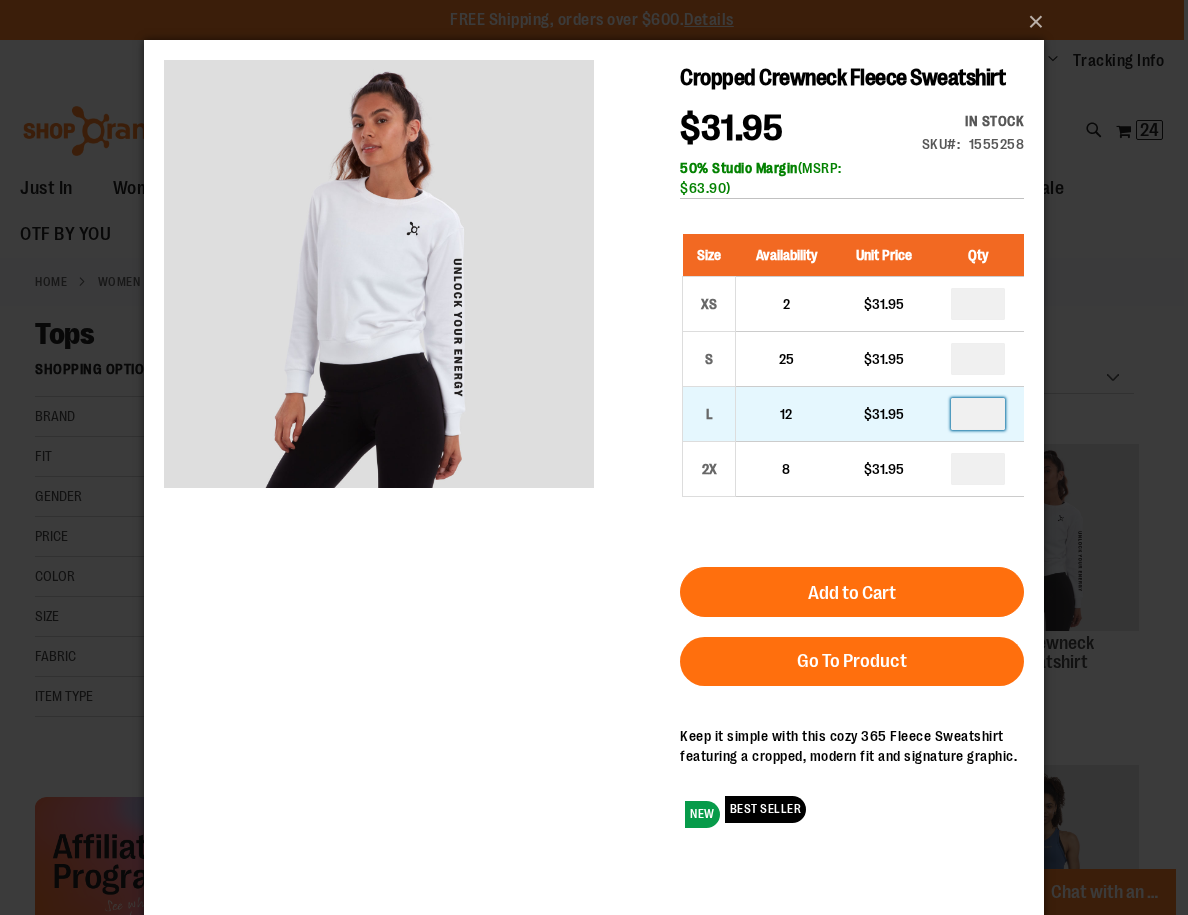 click at bounding box center (978, 414) 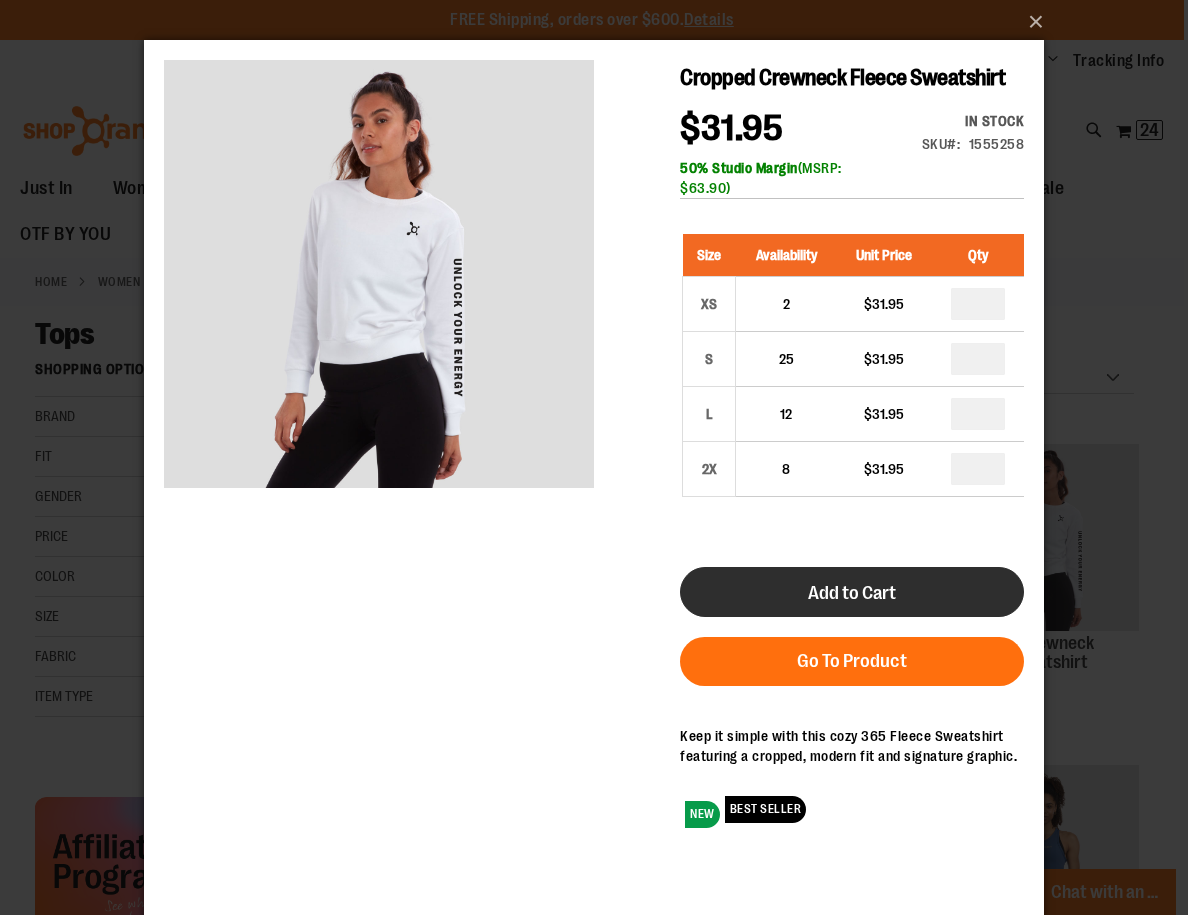 click on "Add to Cart" at bounding box center [852, 593] 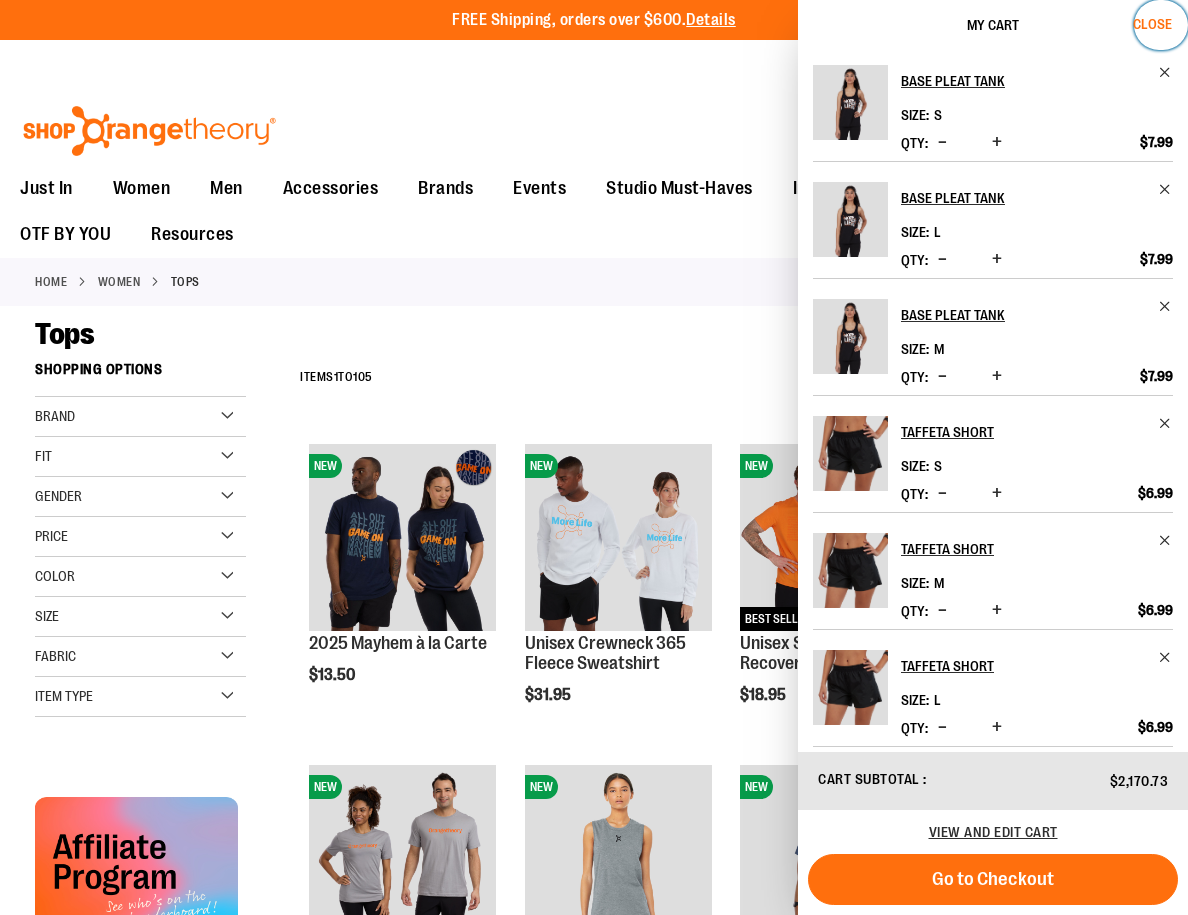 click on "Close" at bounding box center [1152, 24] 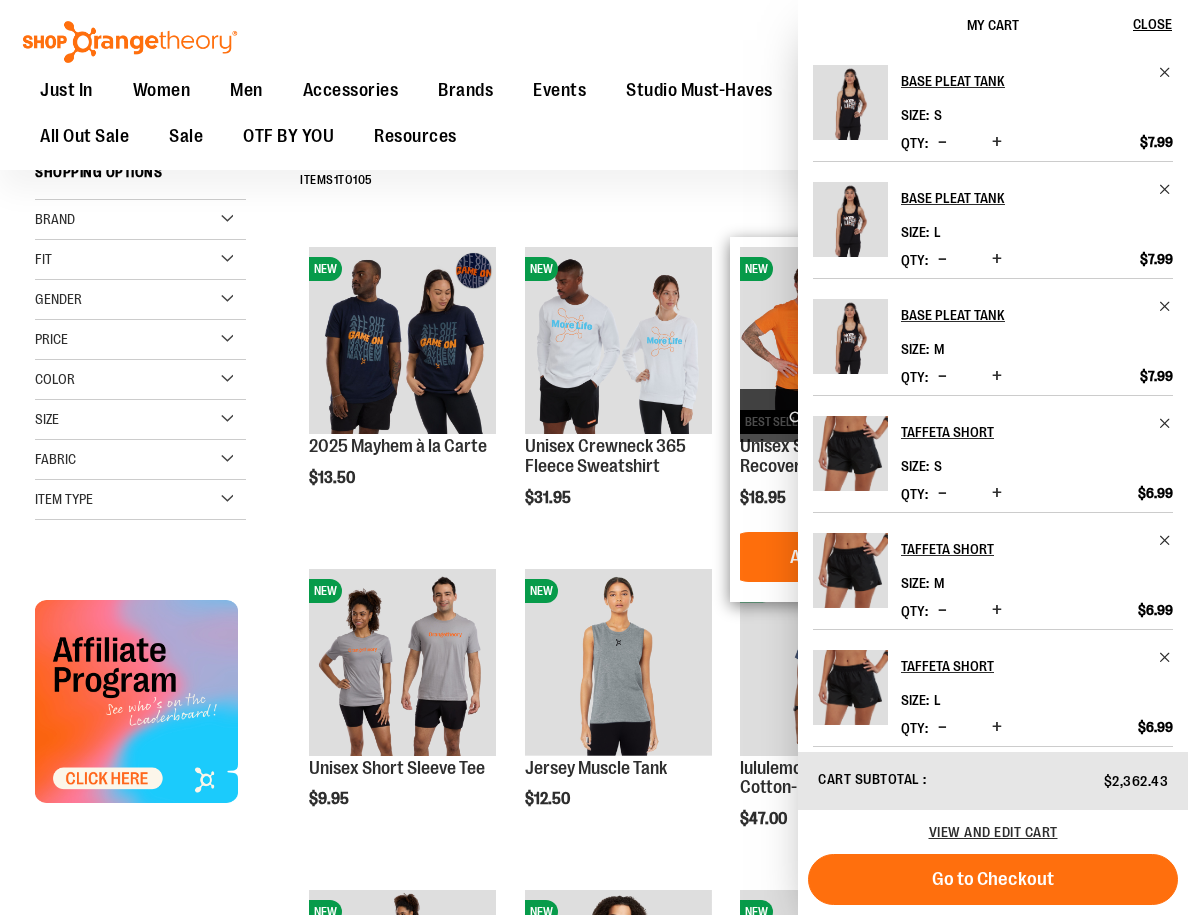 scroll, scrollTop: 213, scrollLeft: 0, axis: vertical 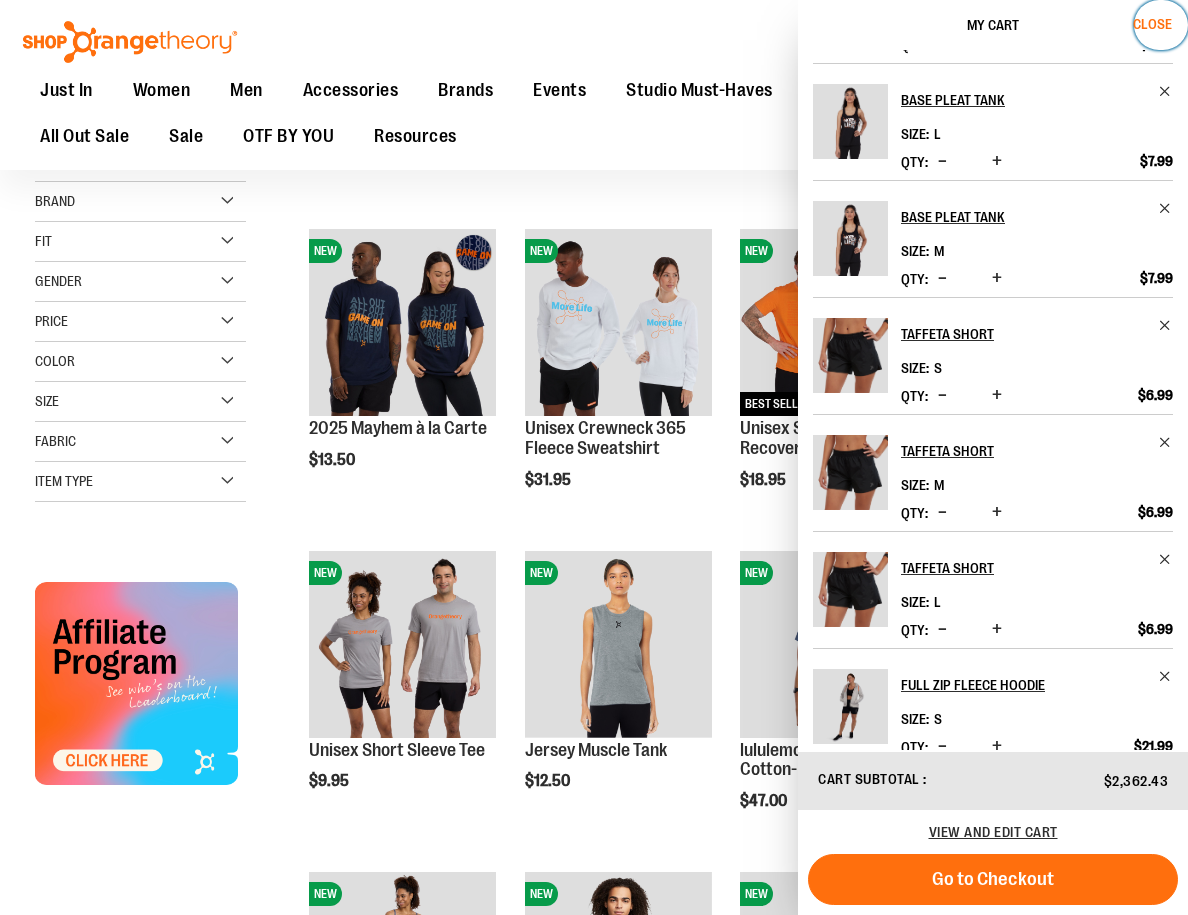 click on "Close" at bounding box center [1152, 24] 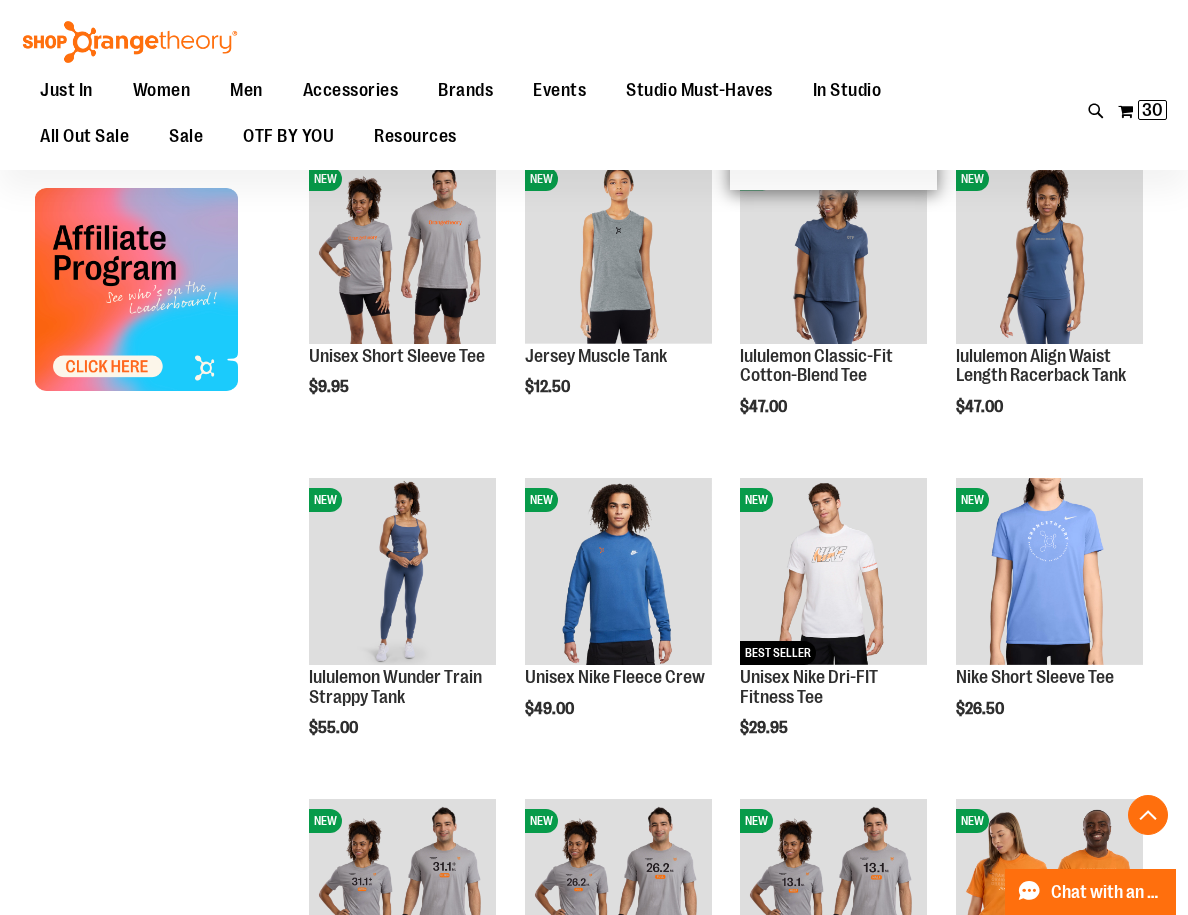 scroll, scrollTop: 613, scrollLeft: 0, axis: vertical 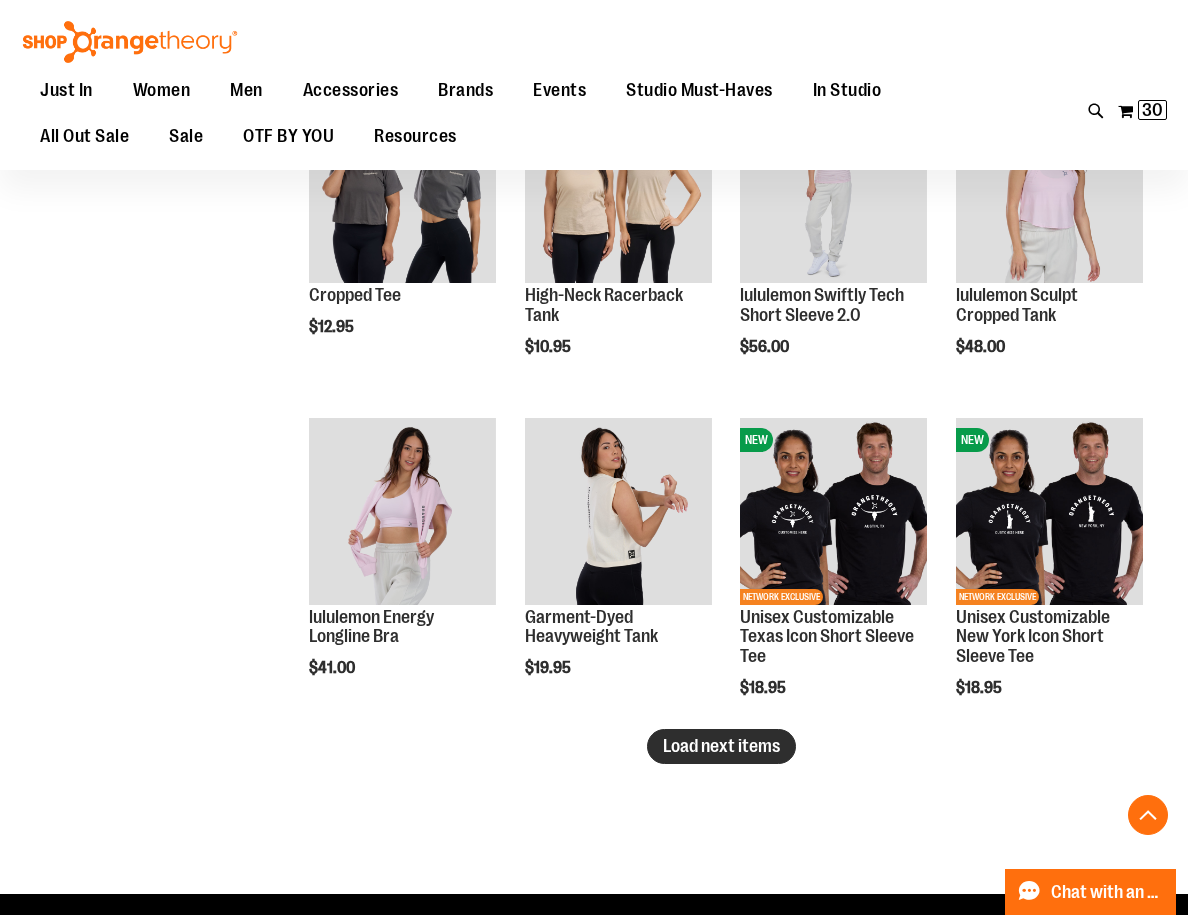 click on "Load next items" at bounding box center [721, 746] 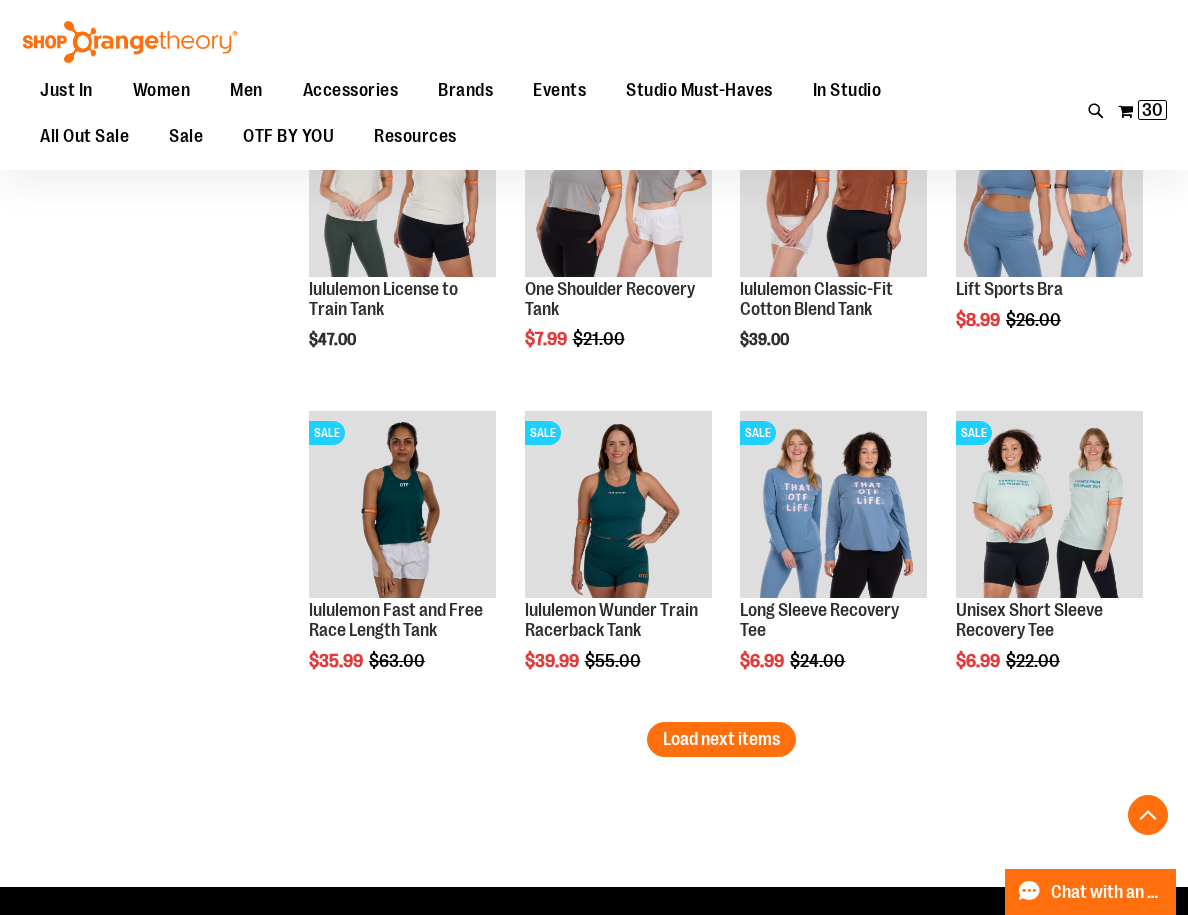 scroll, scrollTop: 3575, scrollLeft: 0, axis: vertical 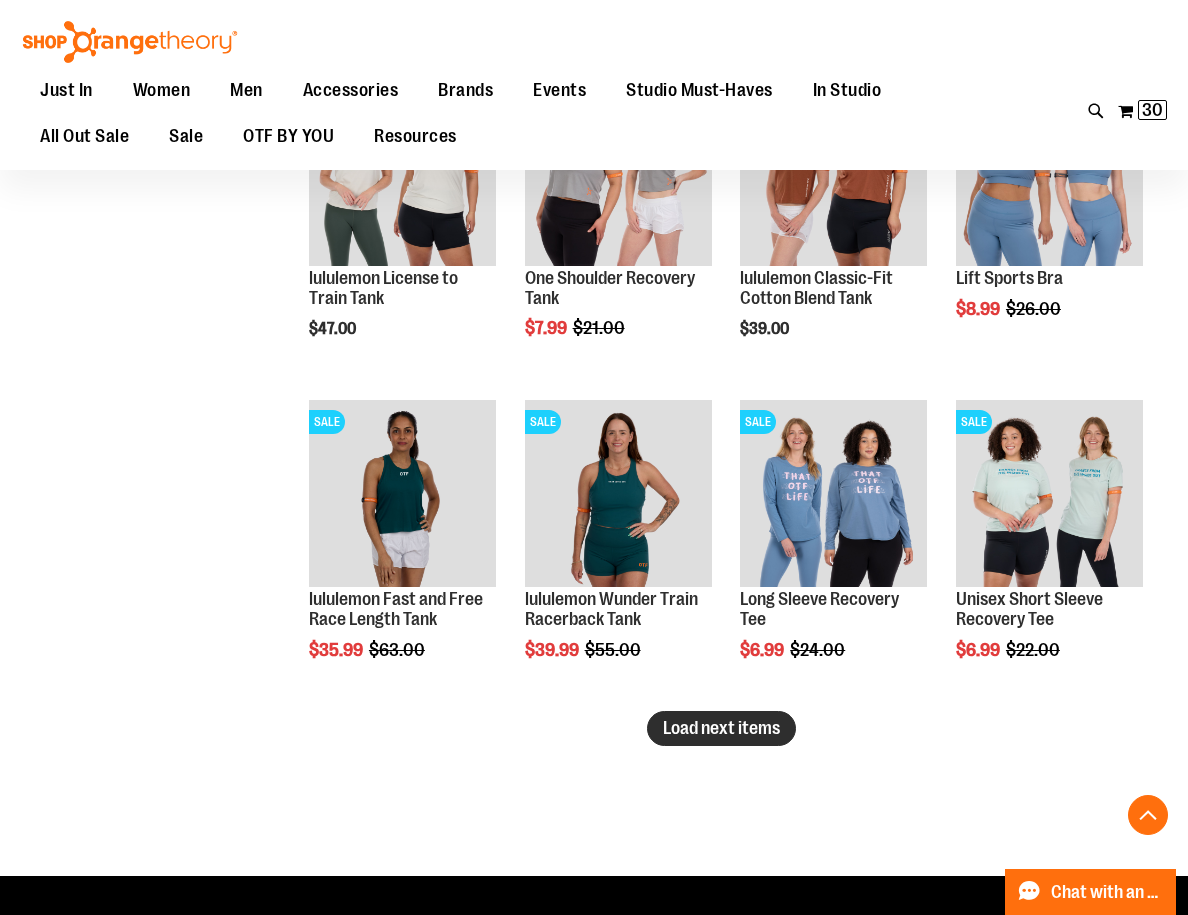 click on "Load next items" at bounding box center (721, 728) 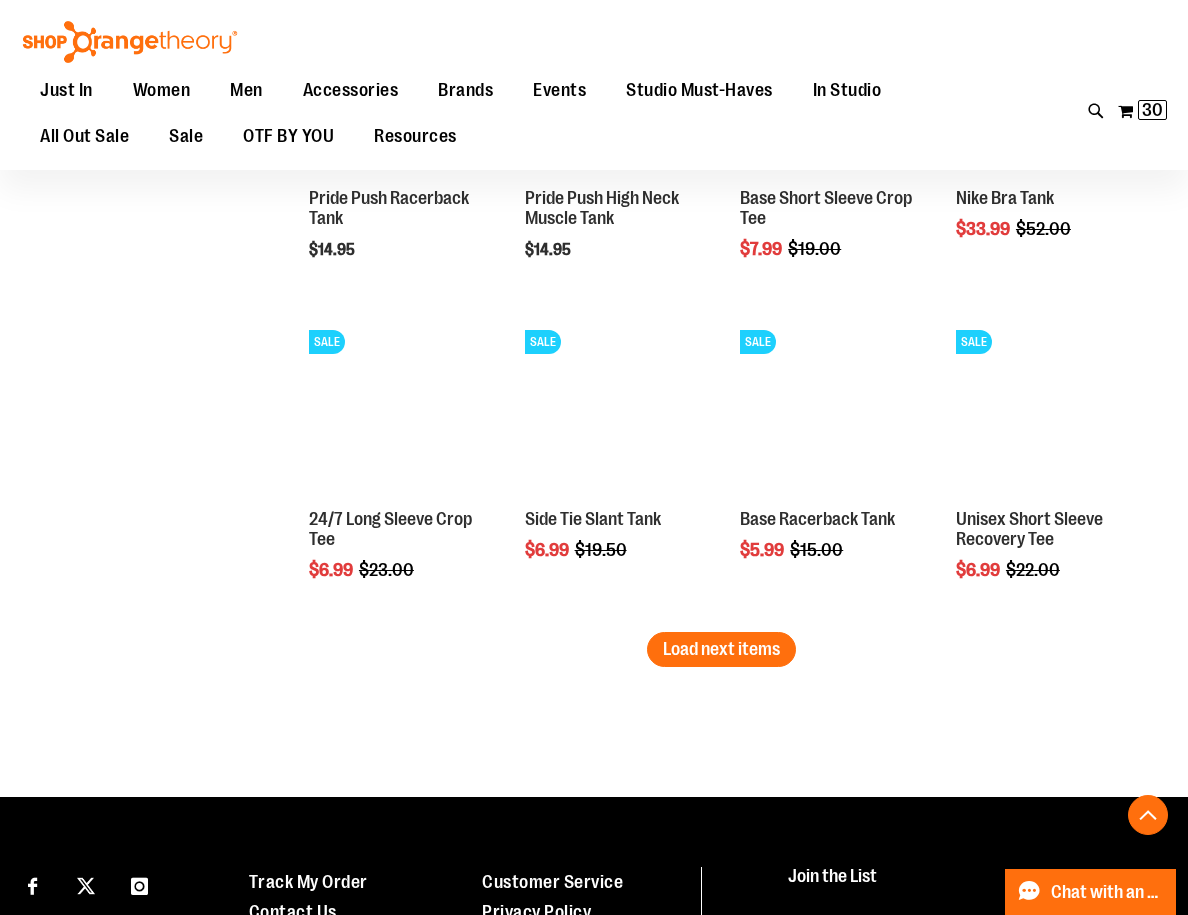 scroll, scrollTop: 4622, scrollLeft: 0, axis: vertical 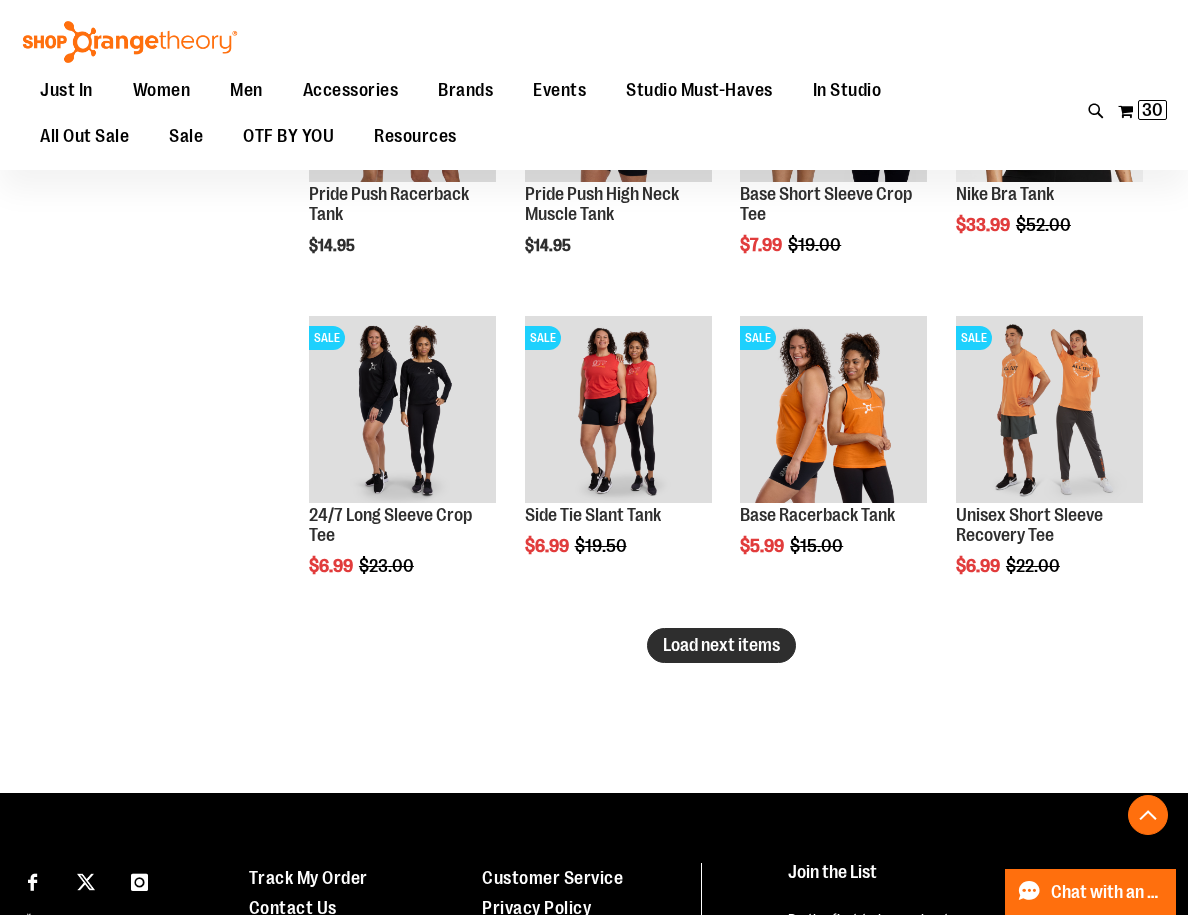 click on "Load next items" at bounding box center (721, 645) 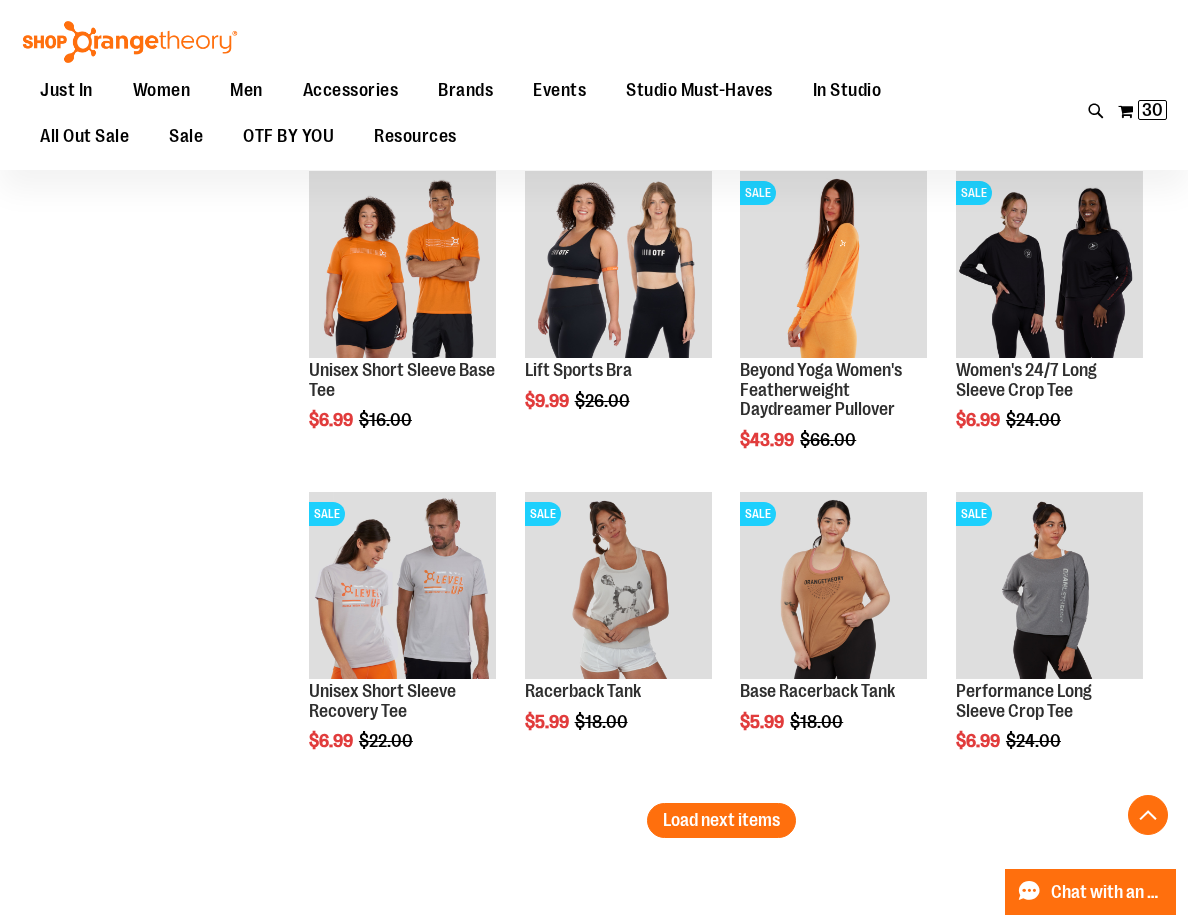 scroll, scrollTop: 5364, scrollLeft: 0, axis: vertical 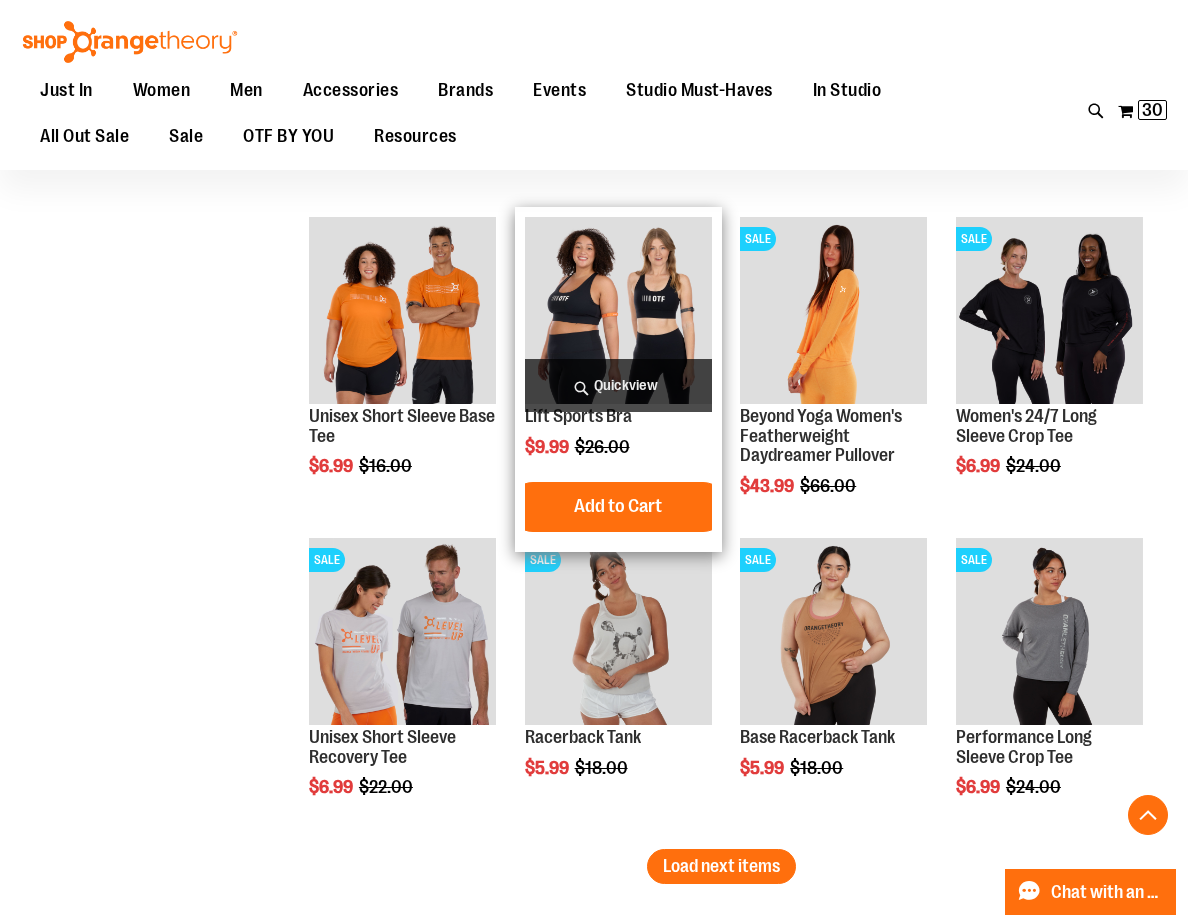 click on "Quickview" at bounding box center [618, 385] 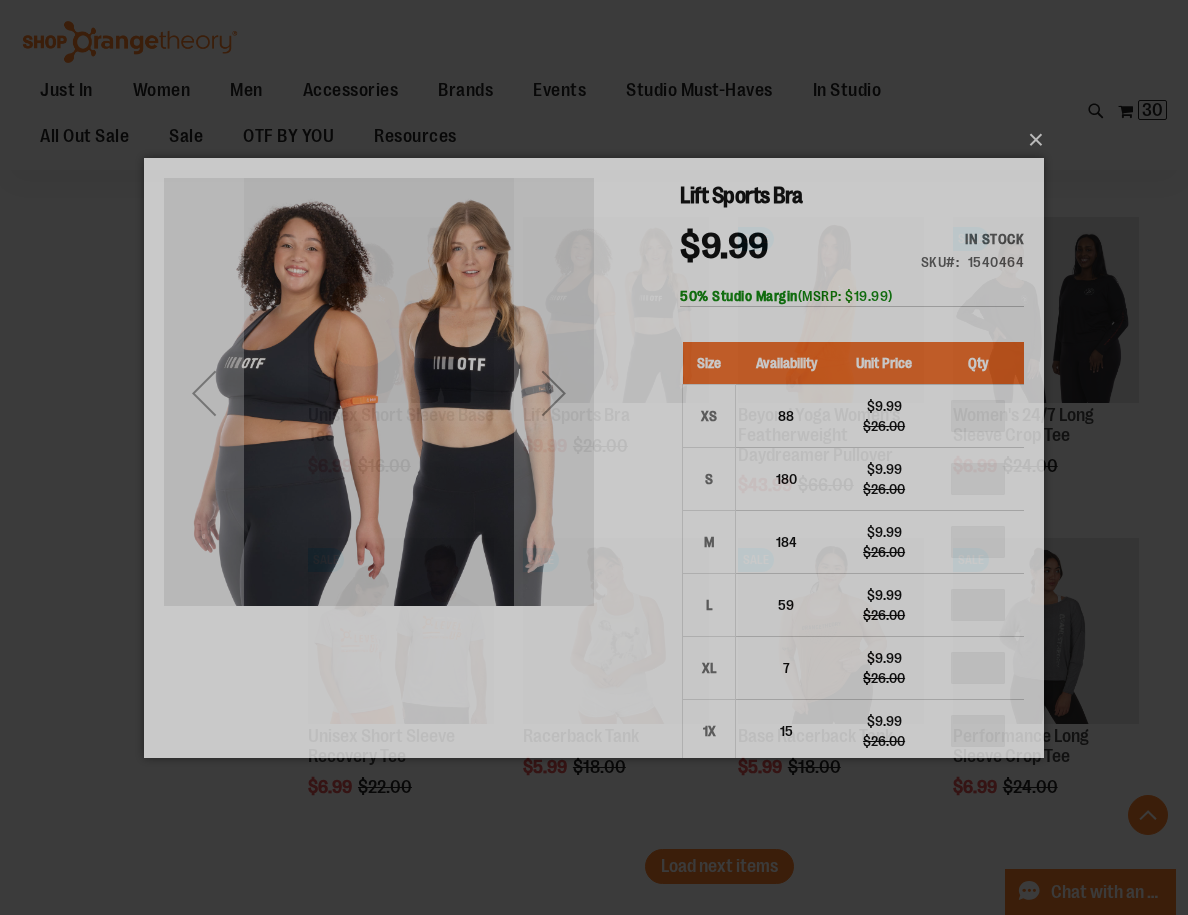 scroll, scrollTop: 0, scrollLeft: 0, axis: both 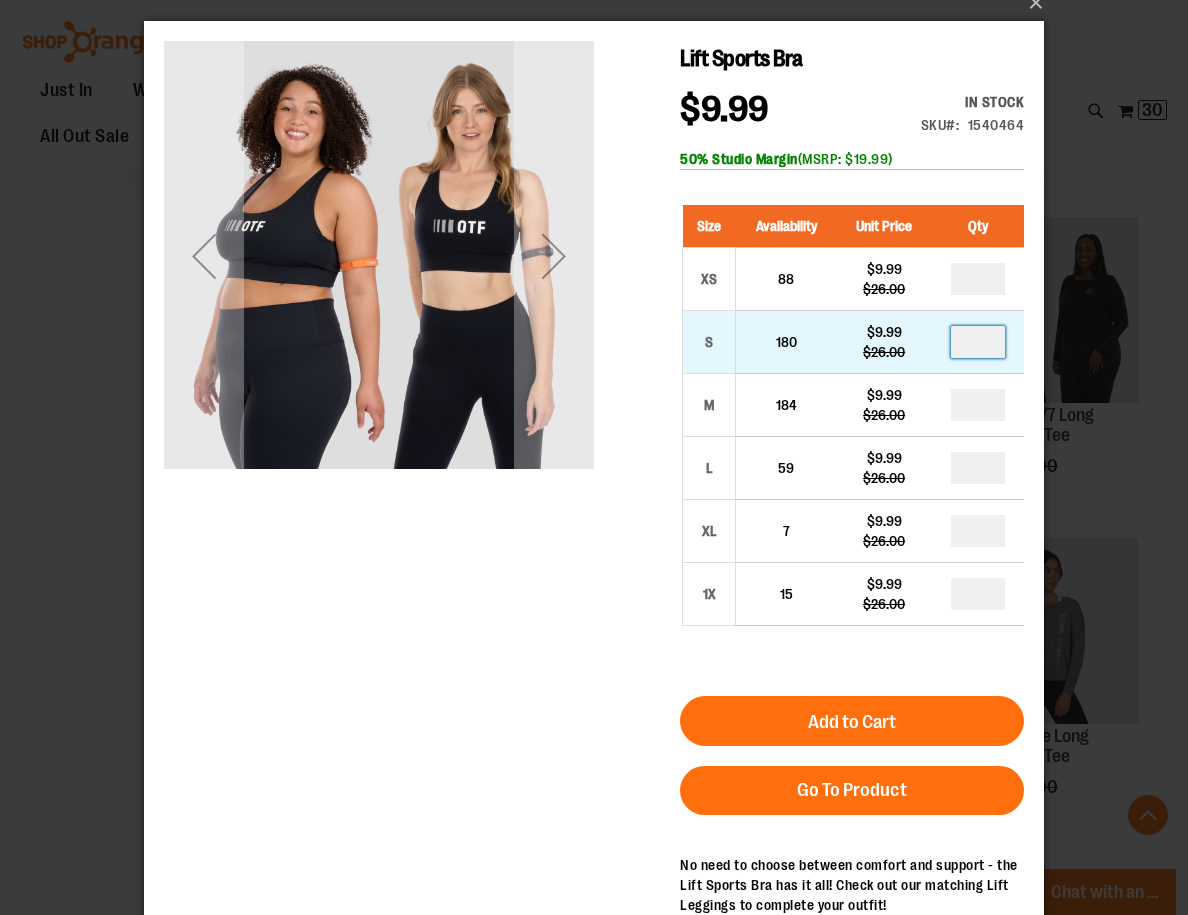 click at bounding box center (978, 342) 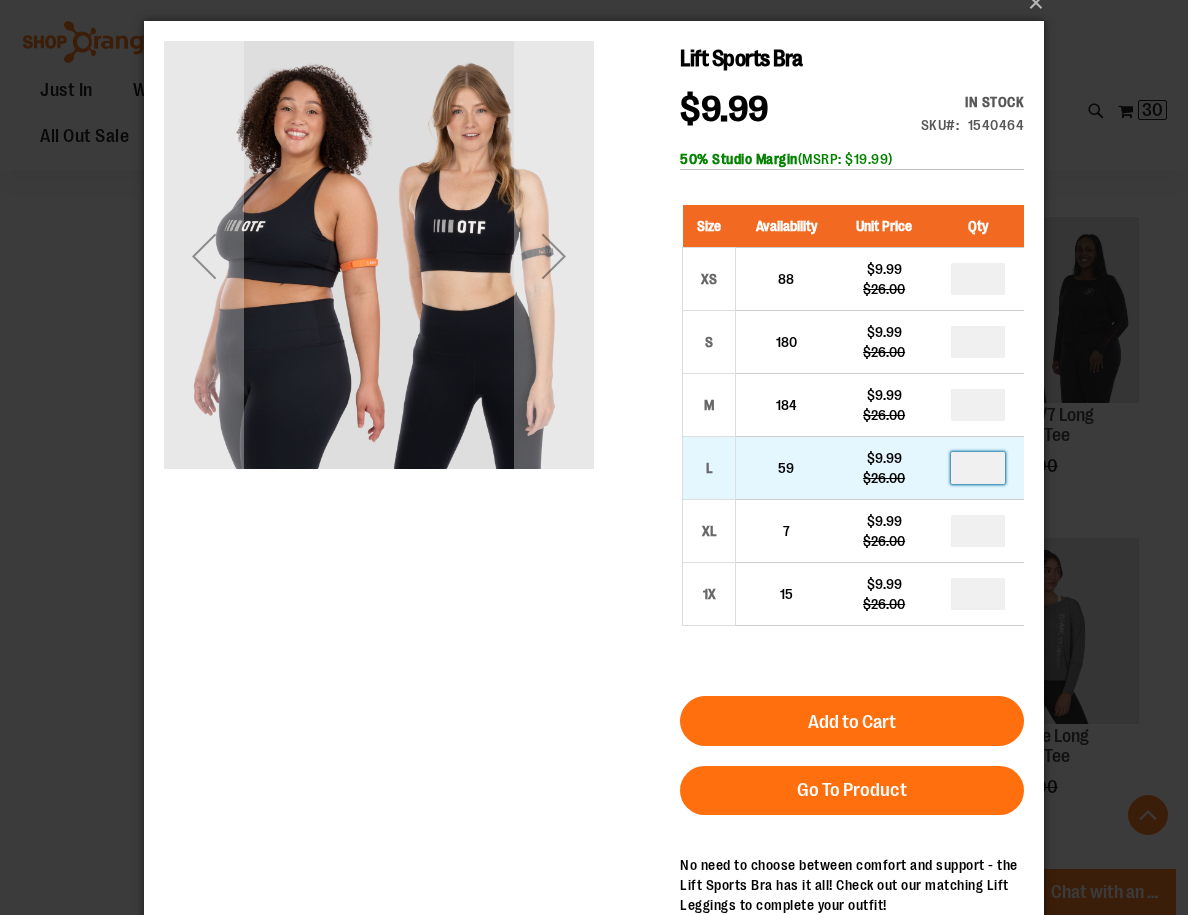 type 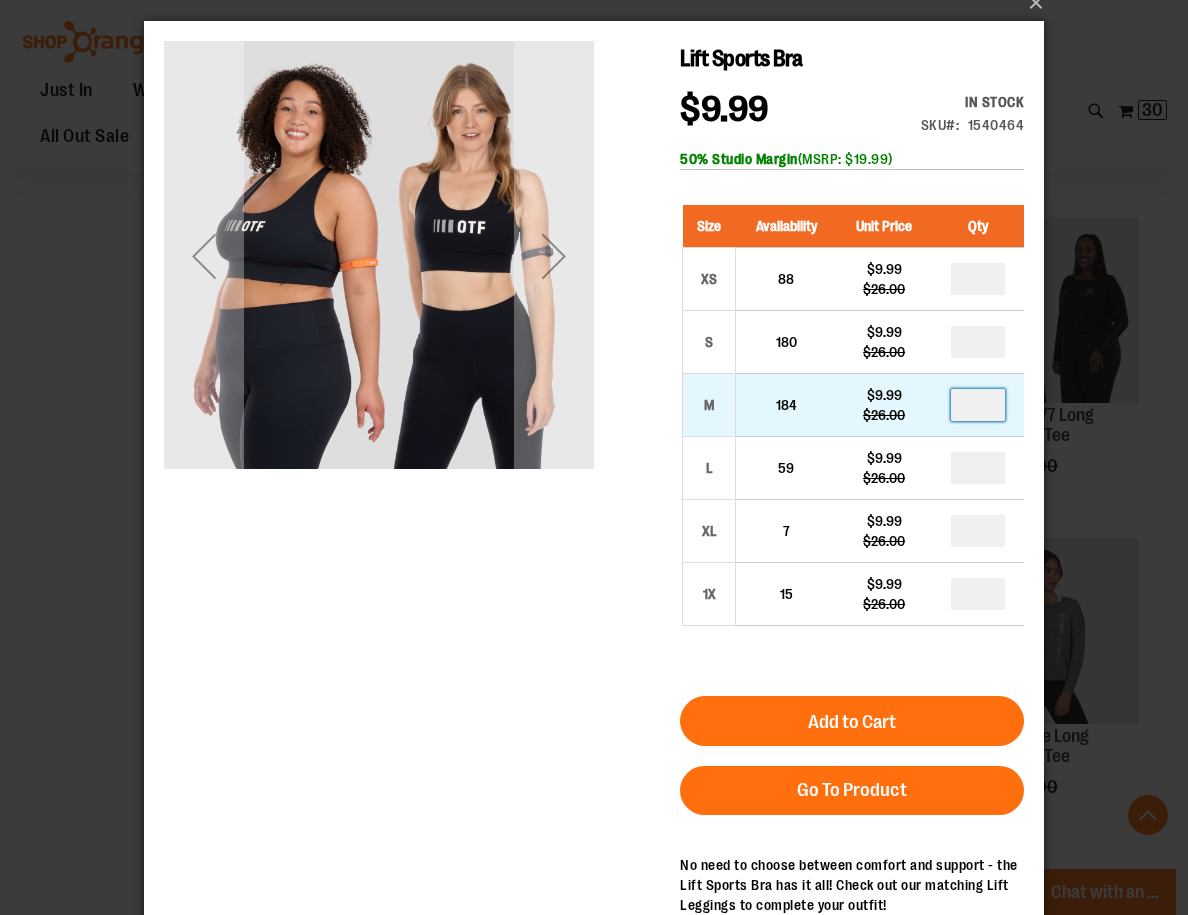 type 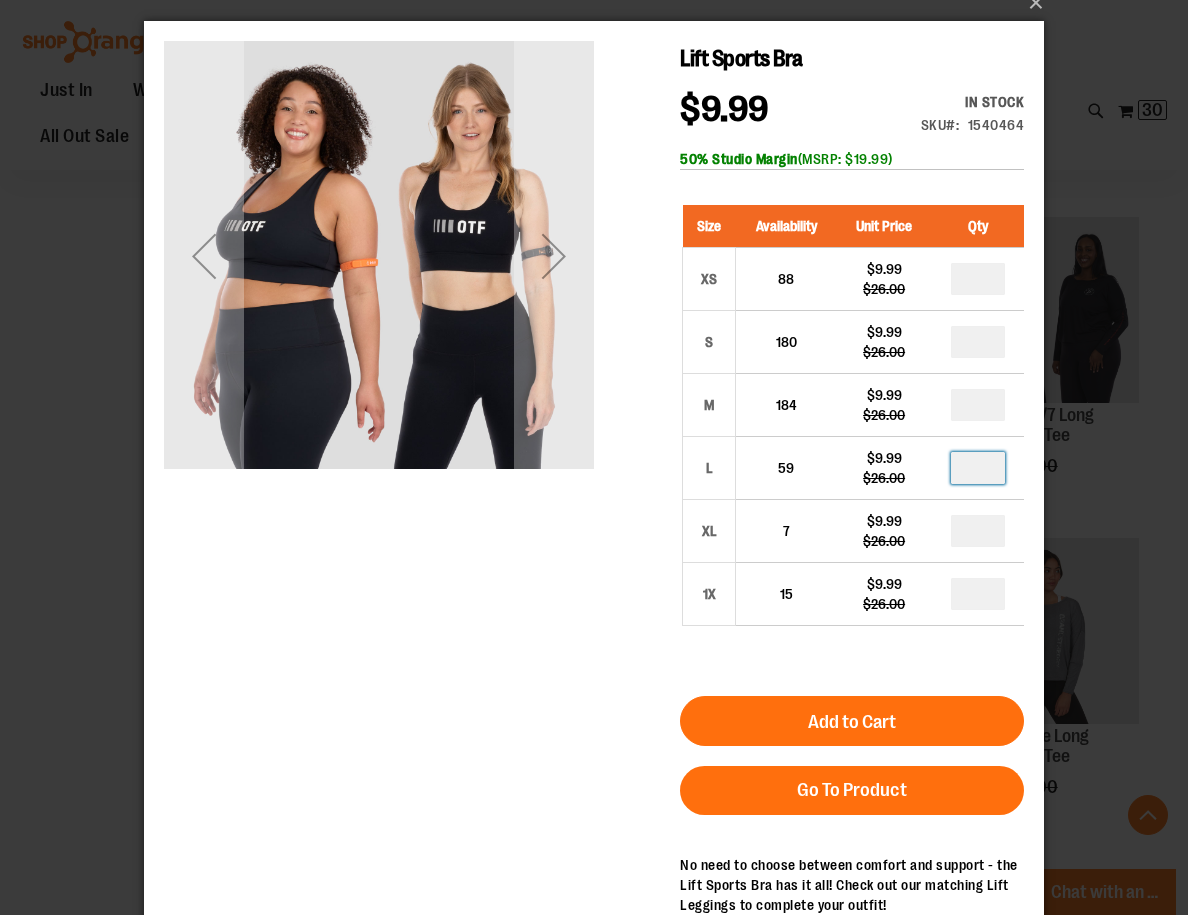 click at bounding box center (978, 468) 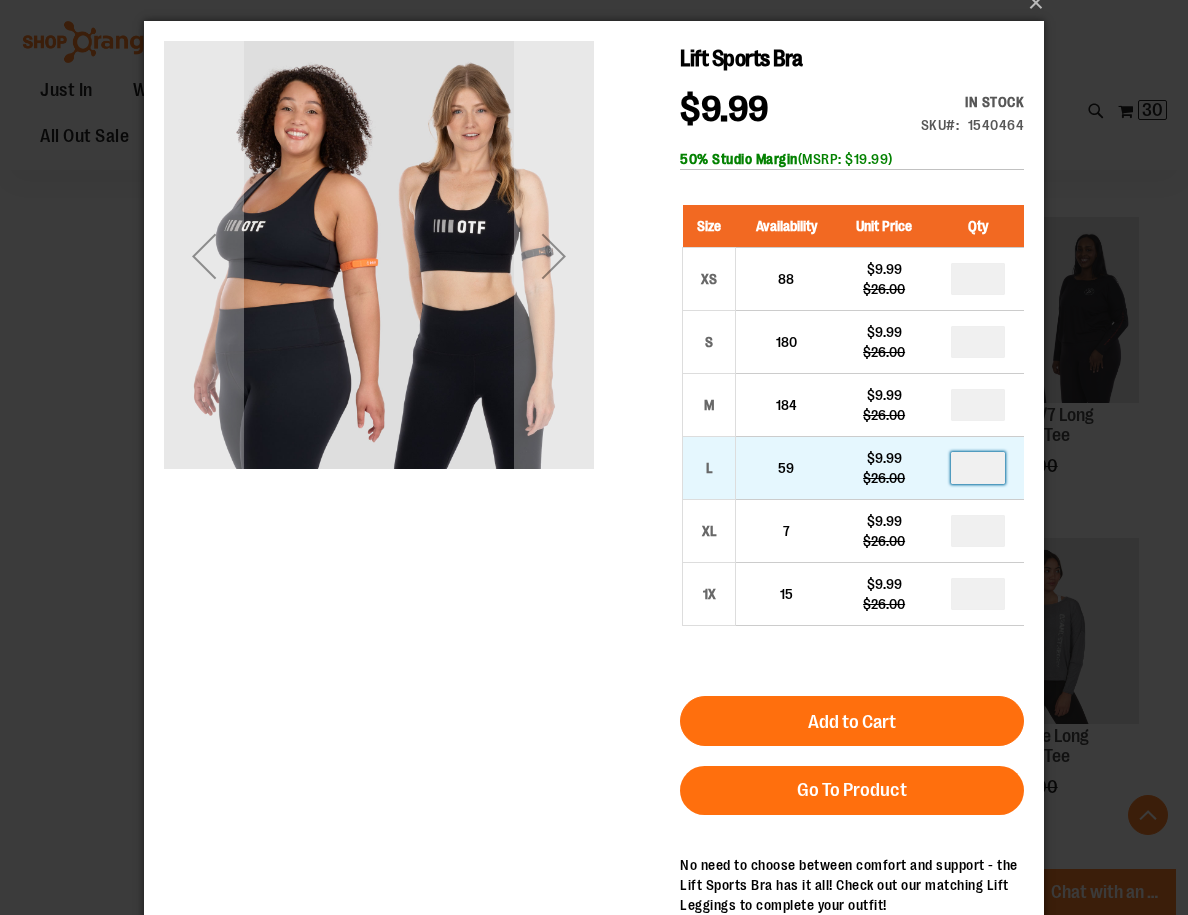 type on "*" 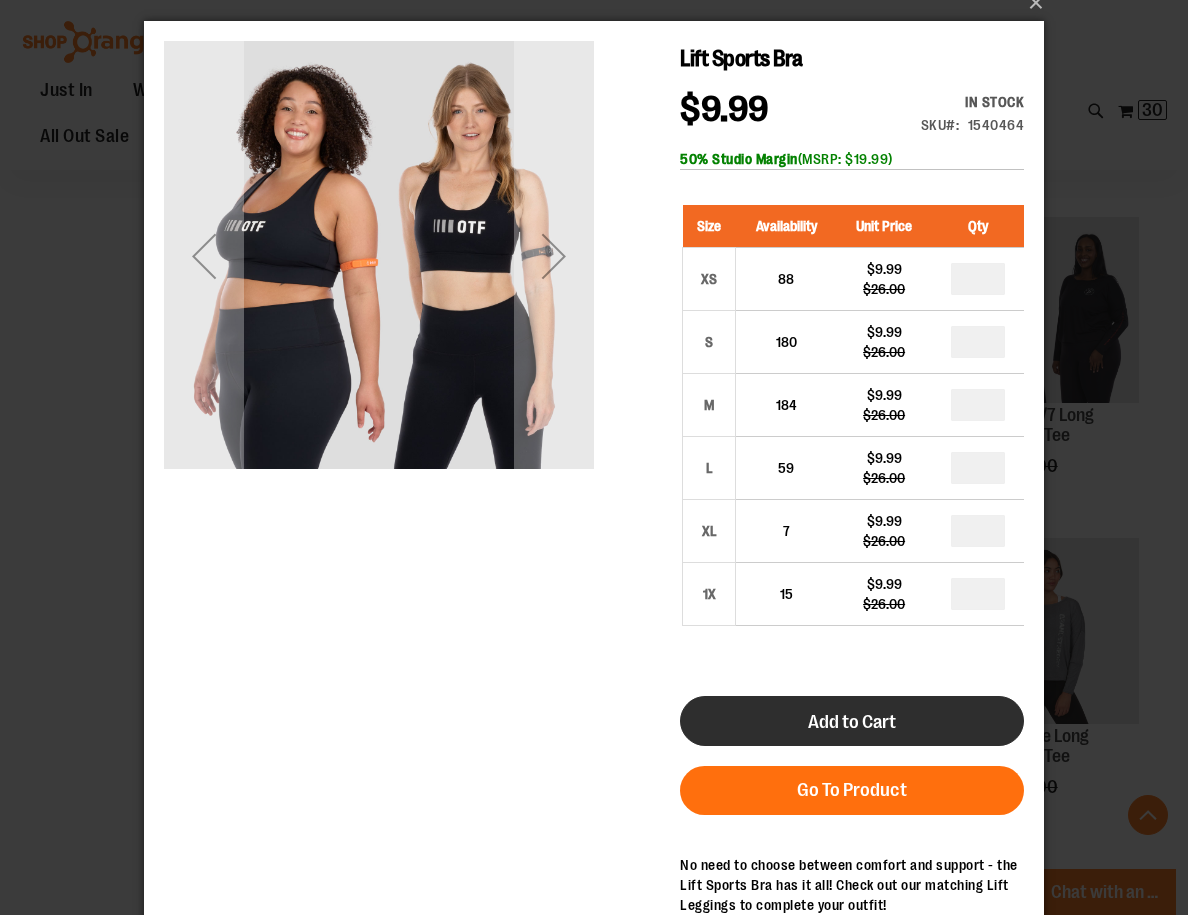 click on "Add to Cart" at bounding box center (852, 721) 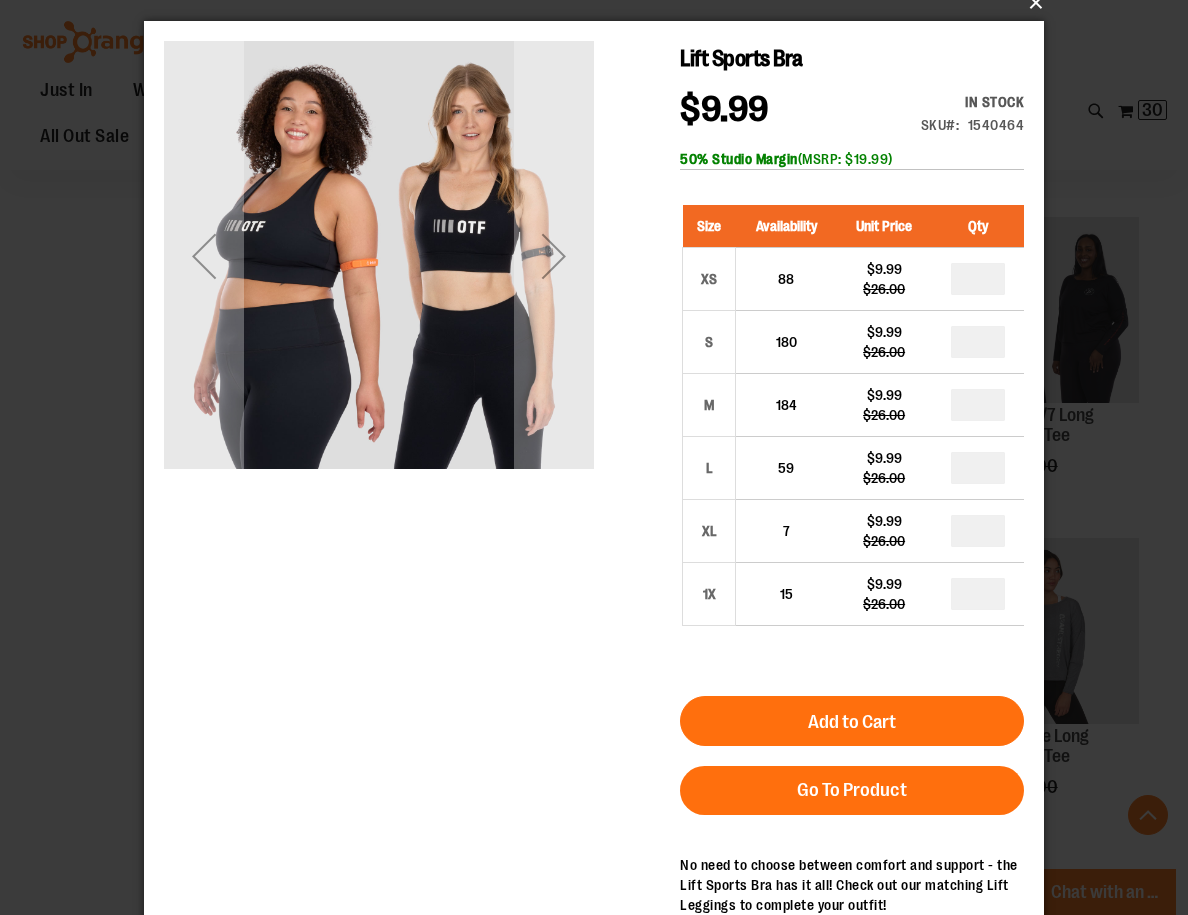 click on "×" at bounding box center (600, 3) 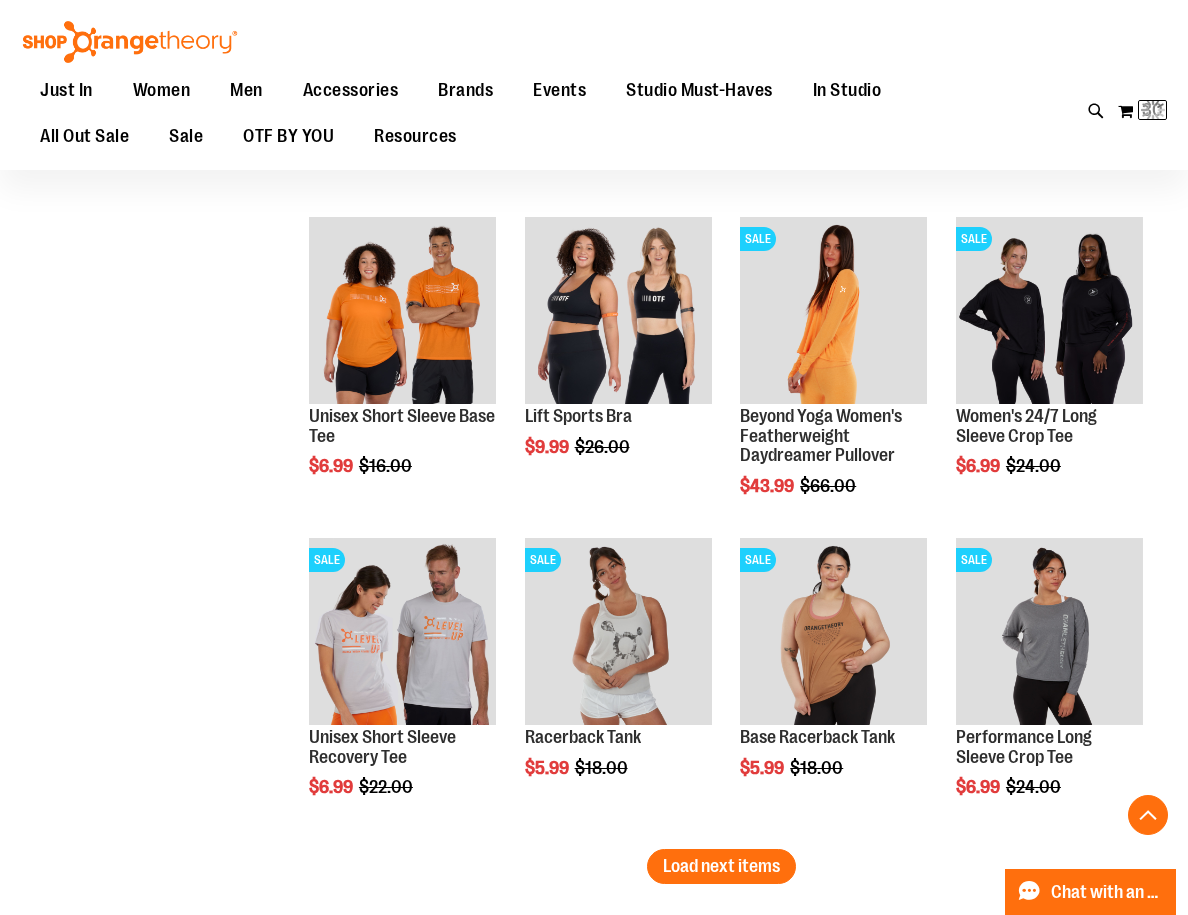 scroll, scrollTop: 801, scrollLeft: 0, axis: vertical 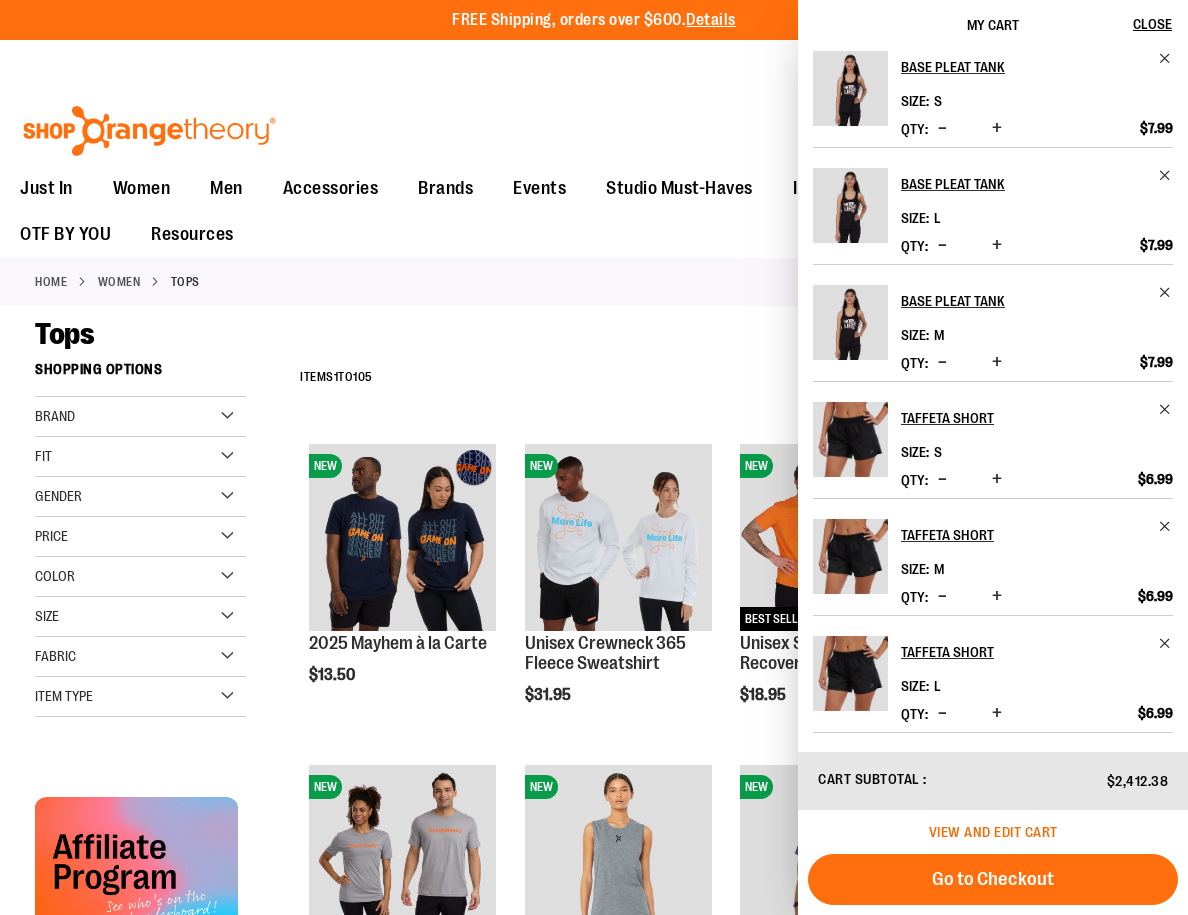 click on "View and edit cart" at bounding box center [993, 832] 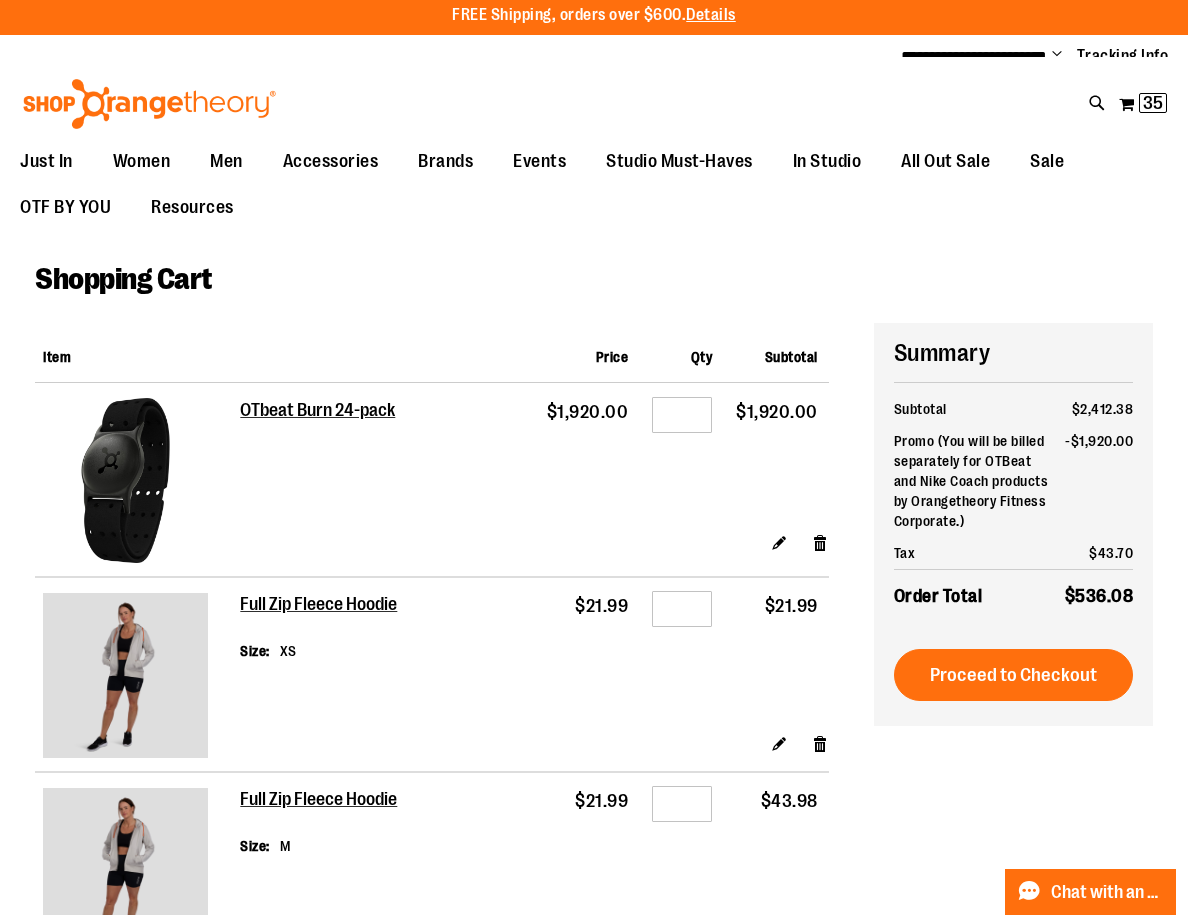 scroll, scrollTop: 0, scrollLeft: 0, axis: both 